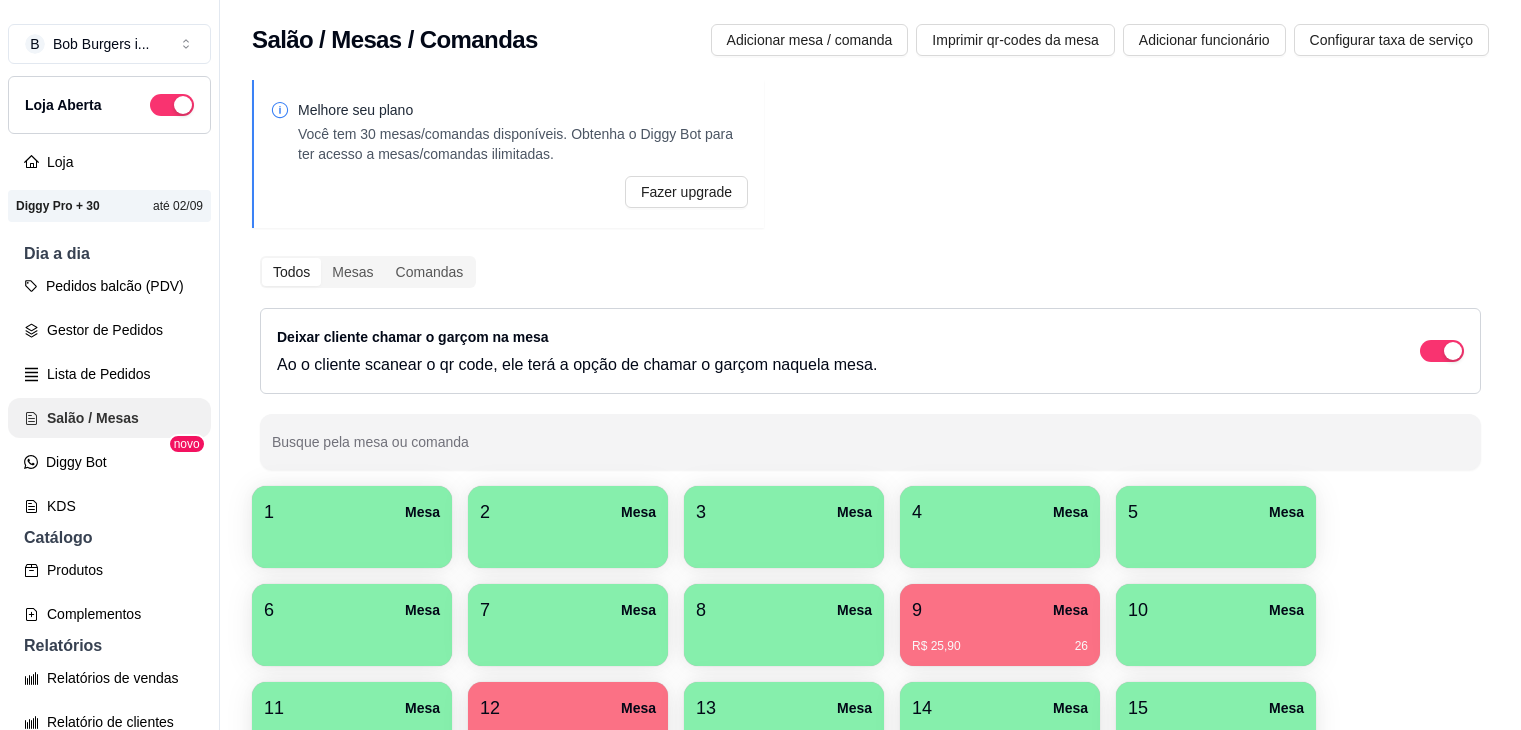 scroll, scrollTop: 0, scrollLeft: 0, axis: both 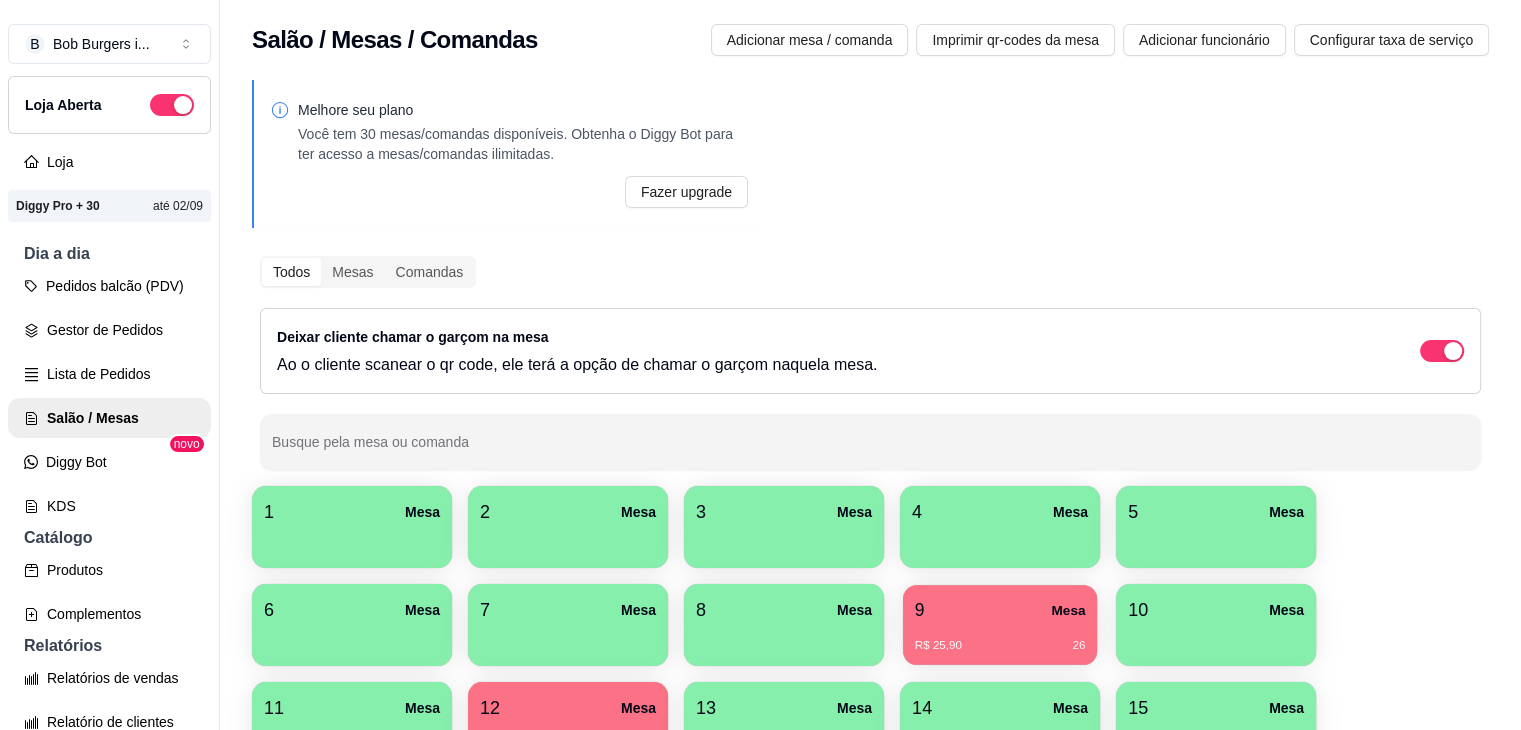 click on "R$ 25,90 26" at bounding box center [1000, 646] 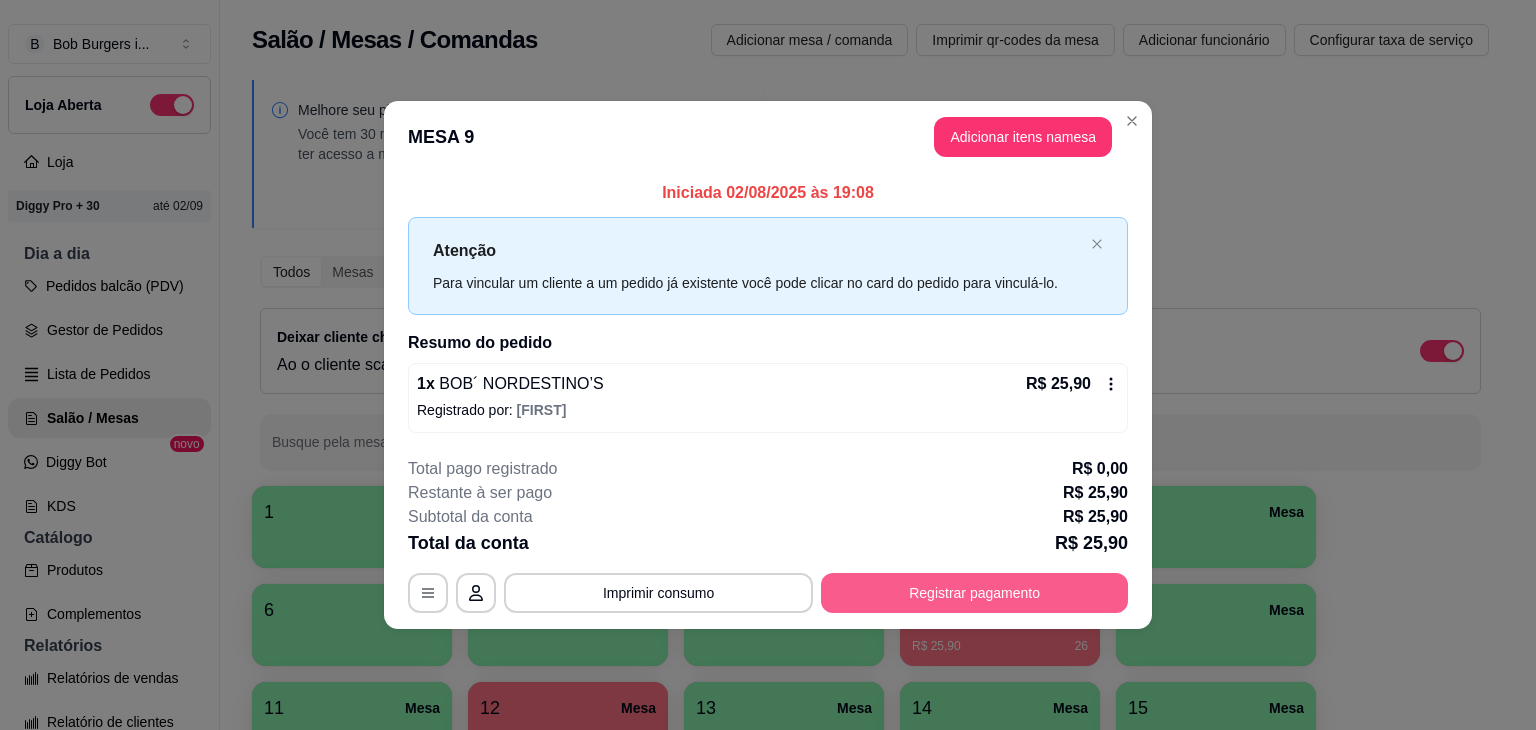 click on "Registrar pagamento" at bounding box center [974, 593] 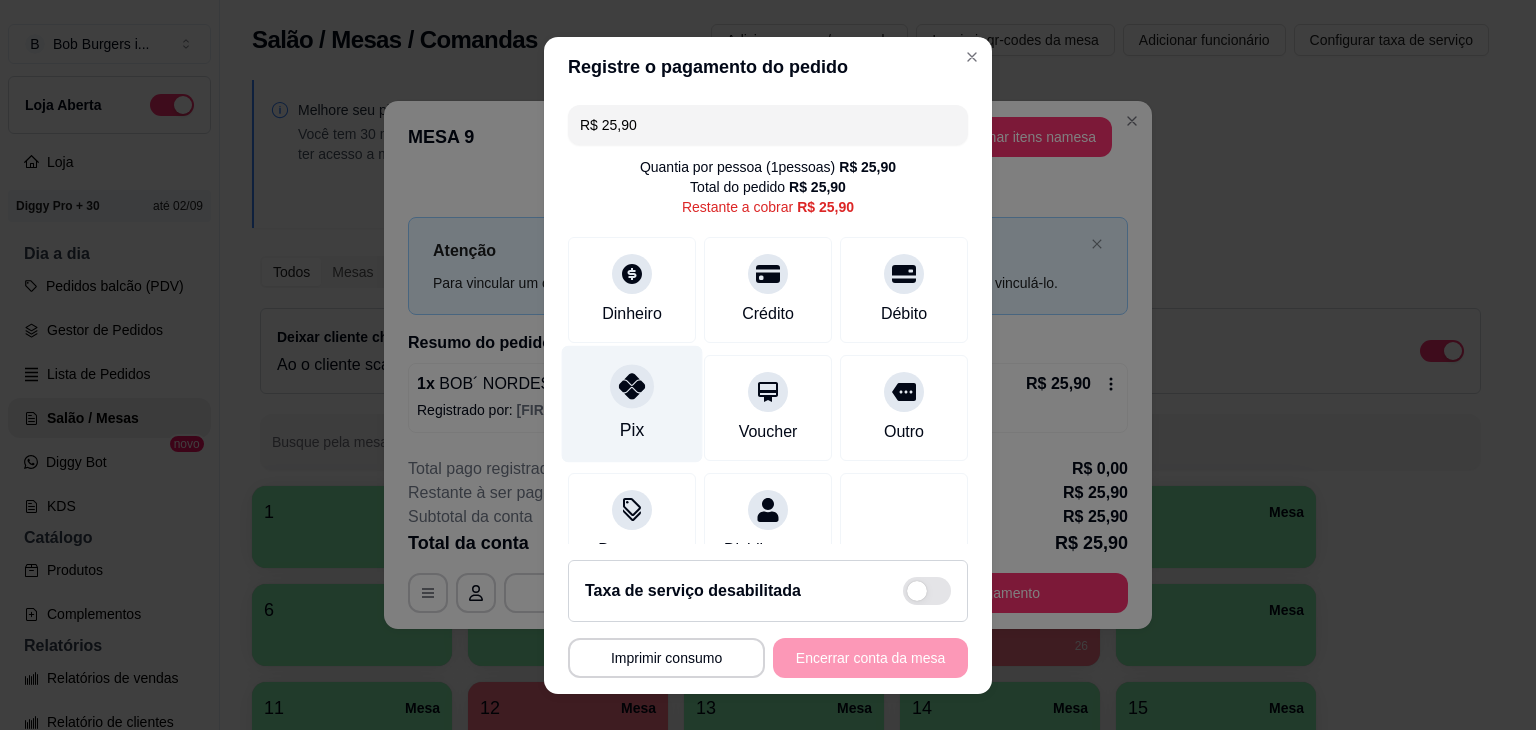 click 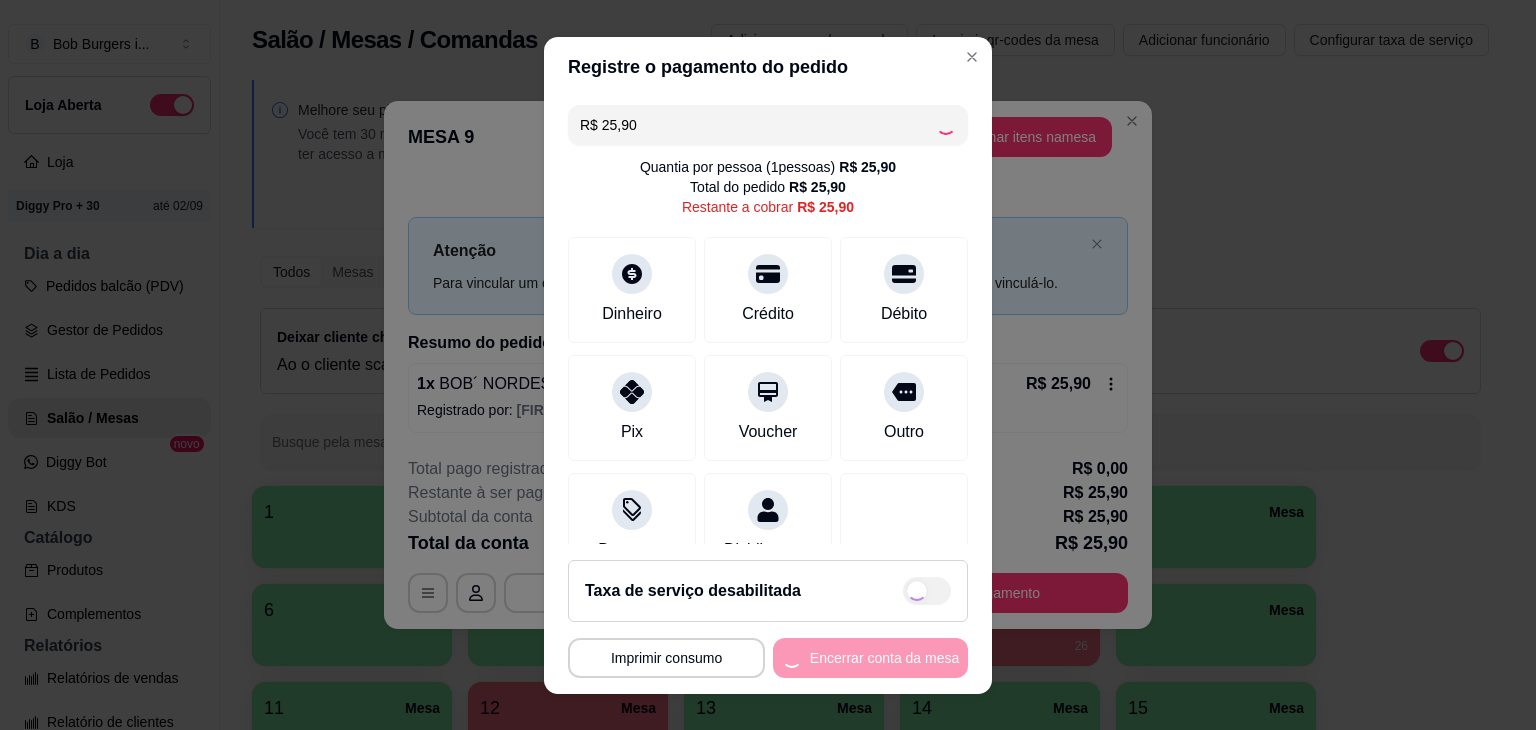 type on "R$ 0,00" 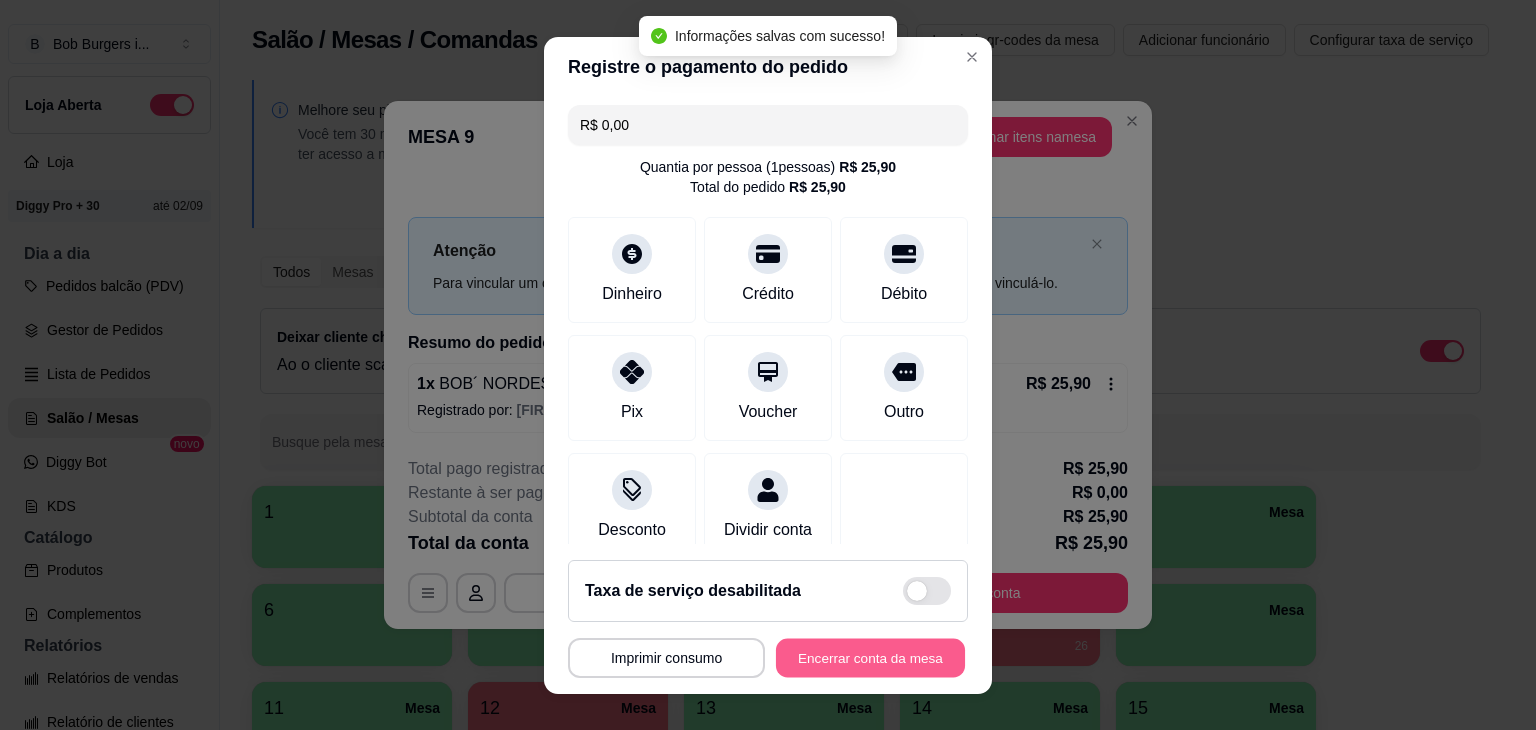 click on "Encerrar conta da mesa" at bounding box center [870, 657] 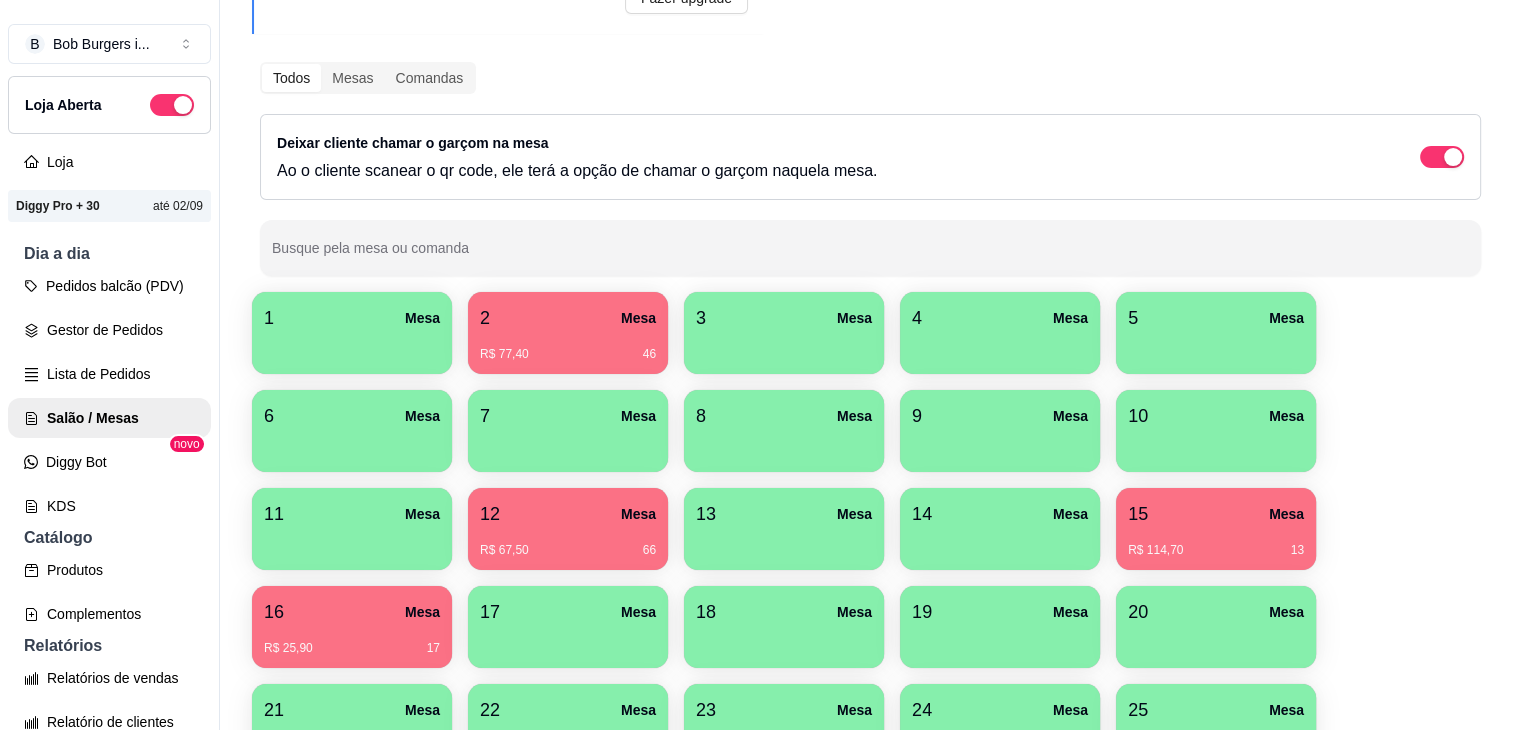 scroll, scrollTop: 200, scrollLeft: 0, axis: vertical 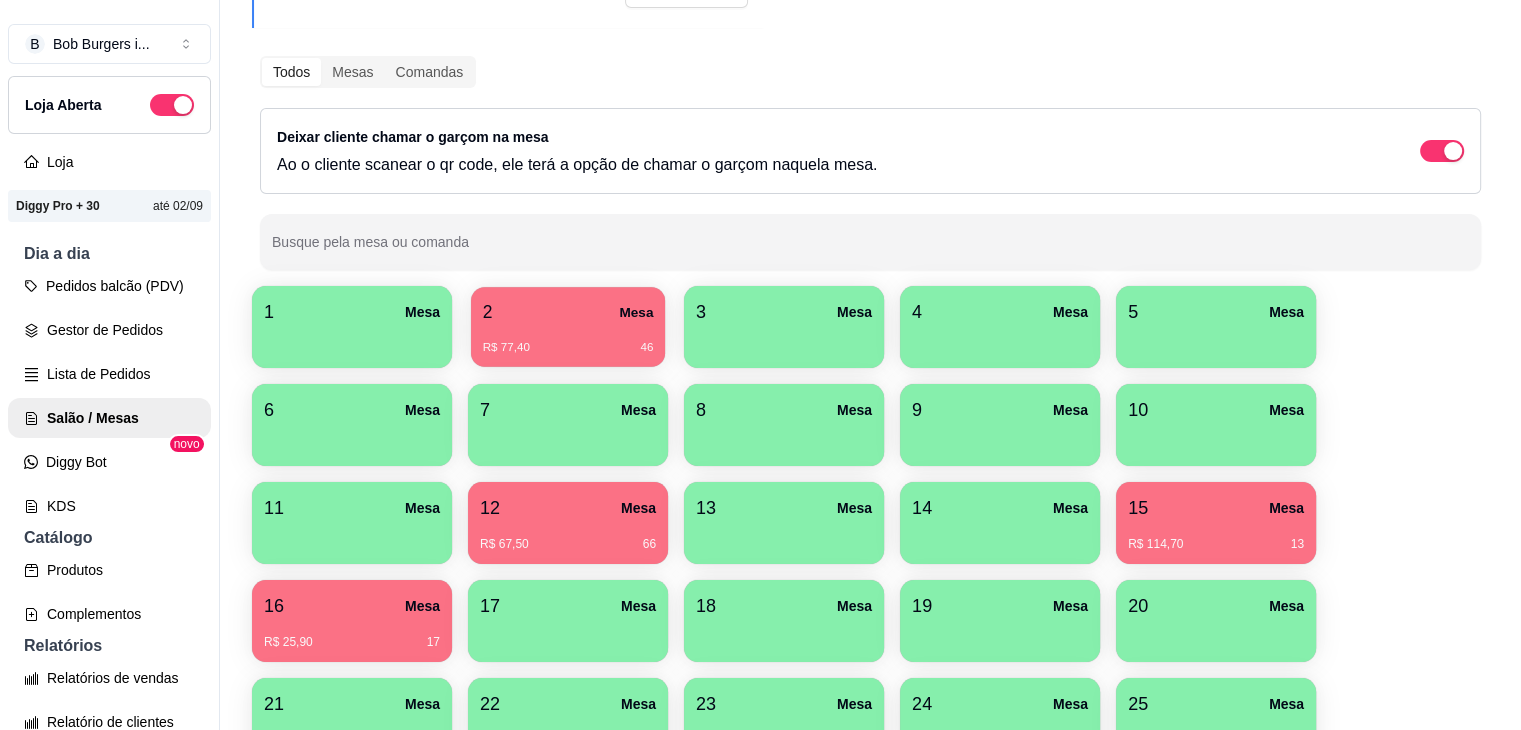 click on "2 Mesa" at bounding box center [568, 312] 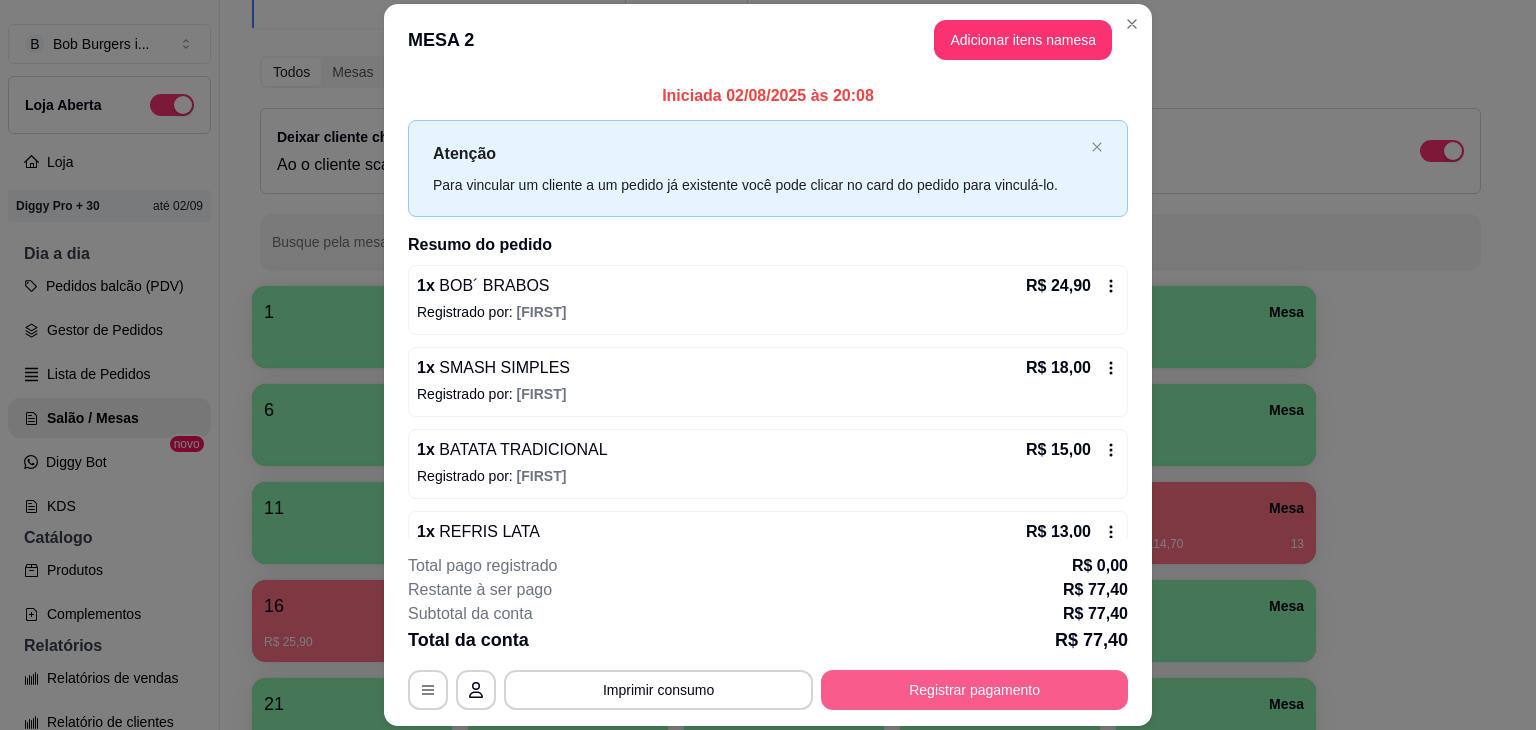 click on "Registrar pagamento" at bounding box center (974, 690) 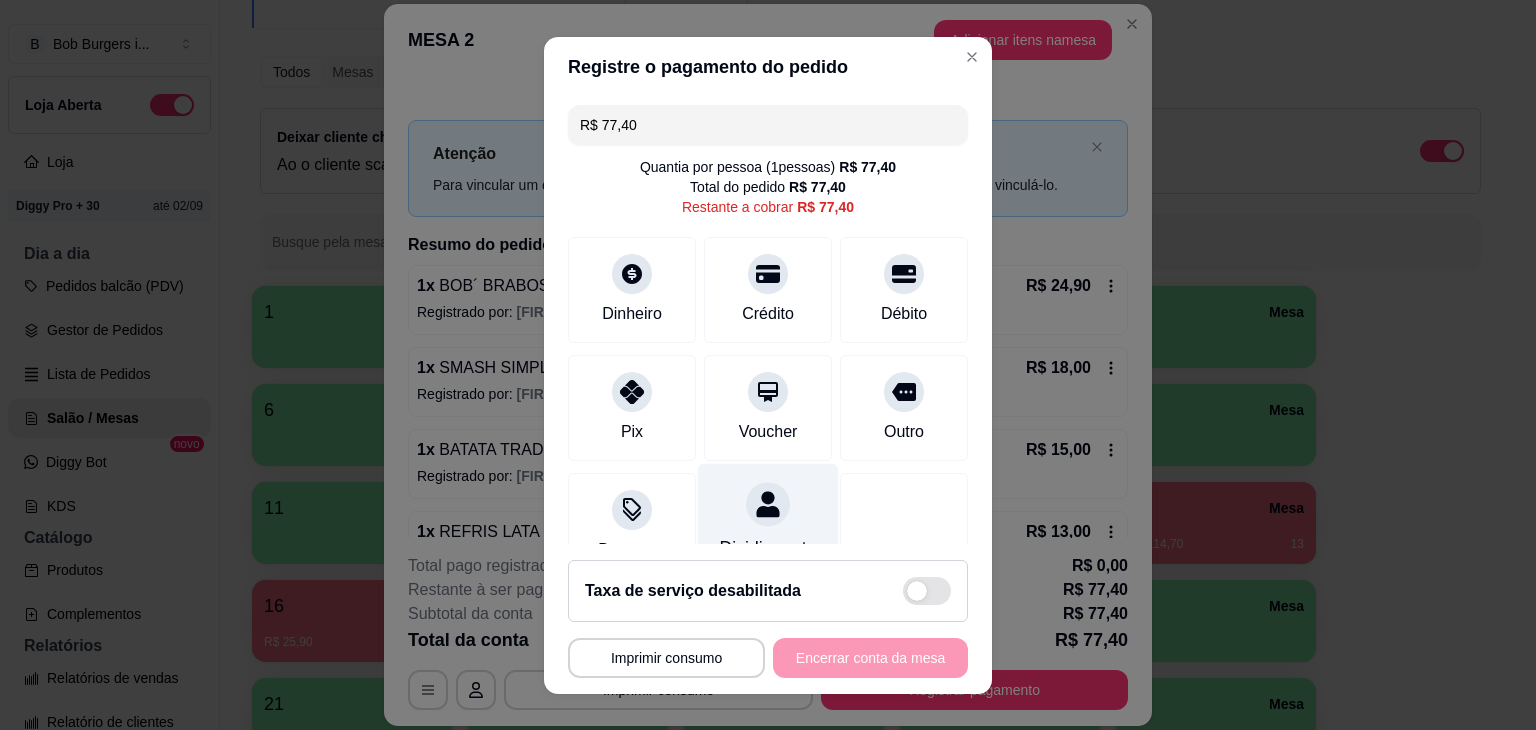 click at bounding box center [768, 504] 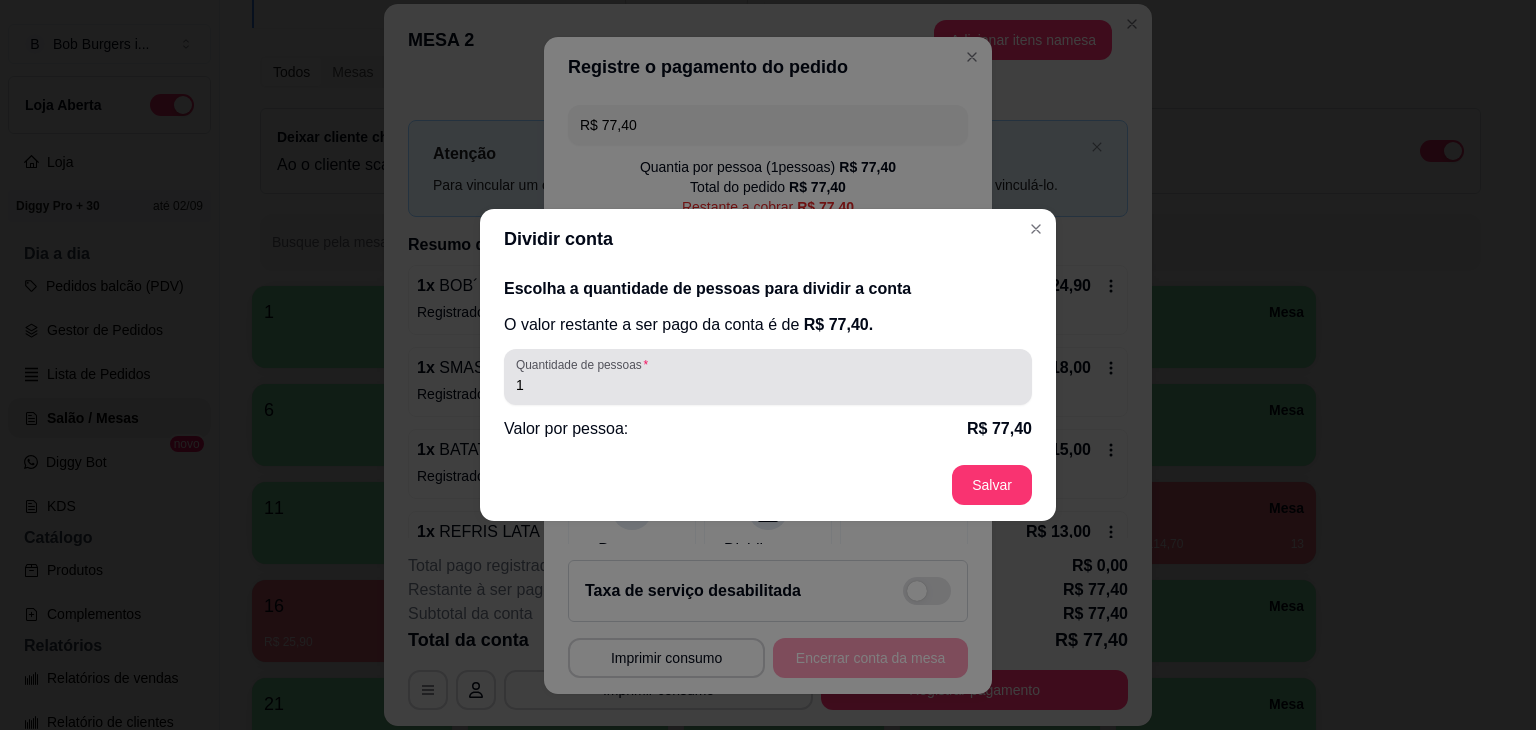 click on "1" at bounding box center [768, 377] 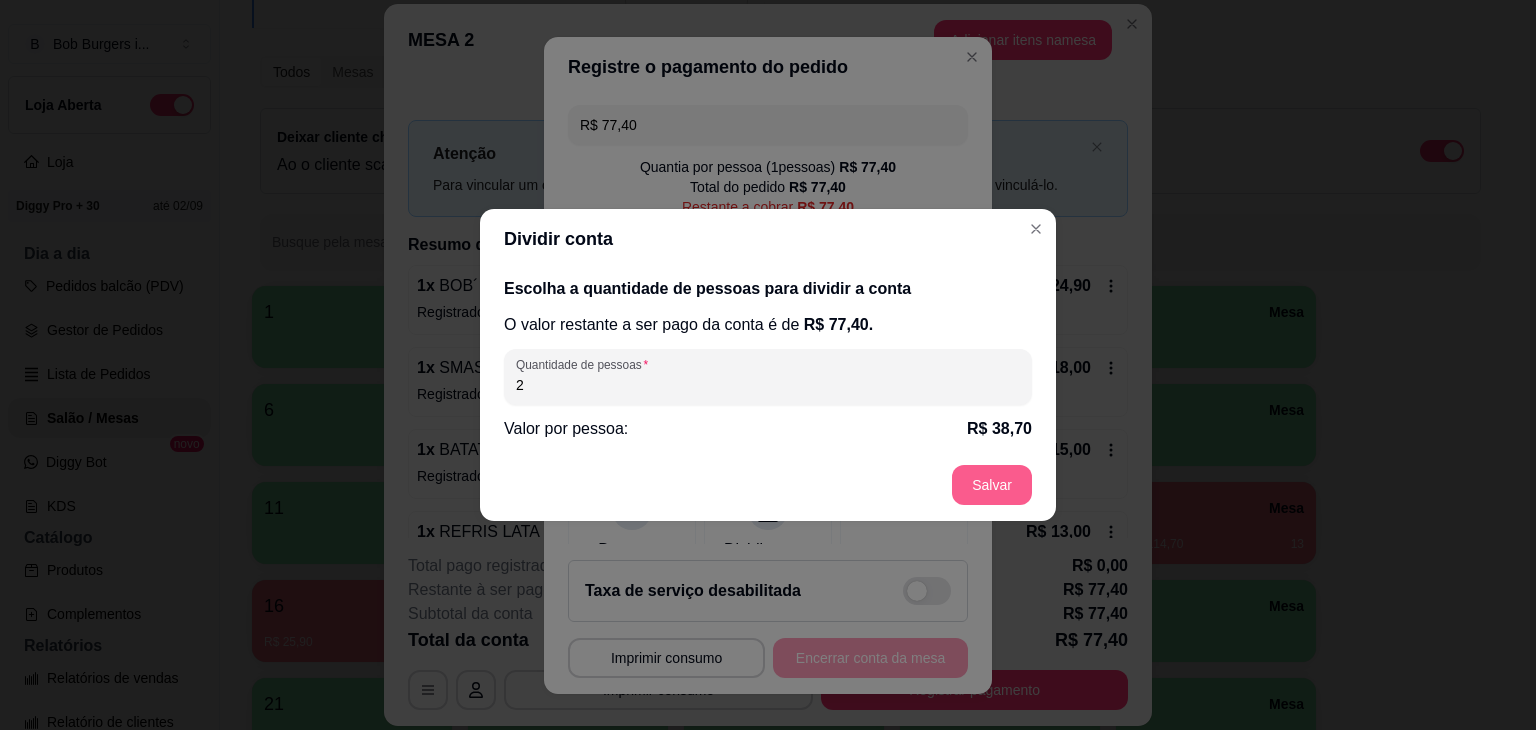 type on "2" 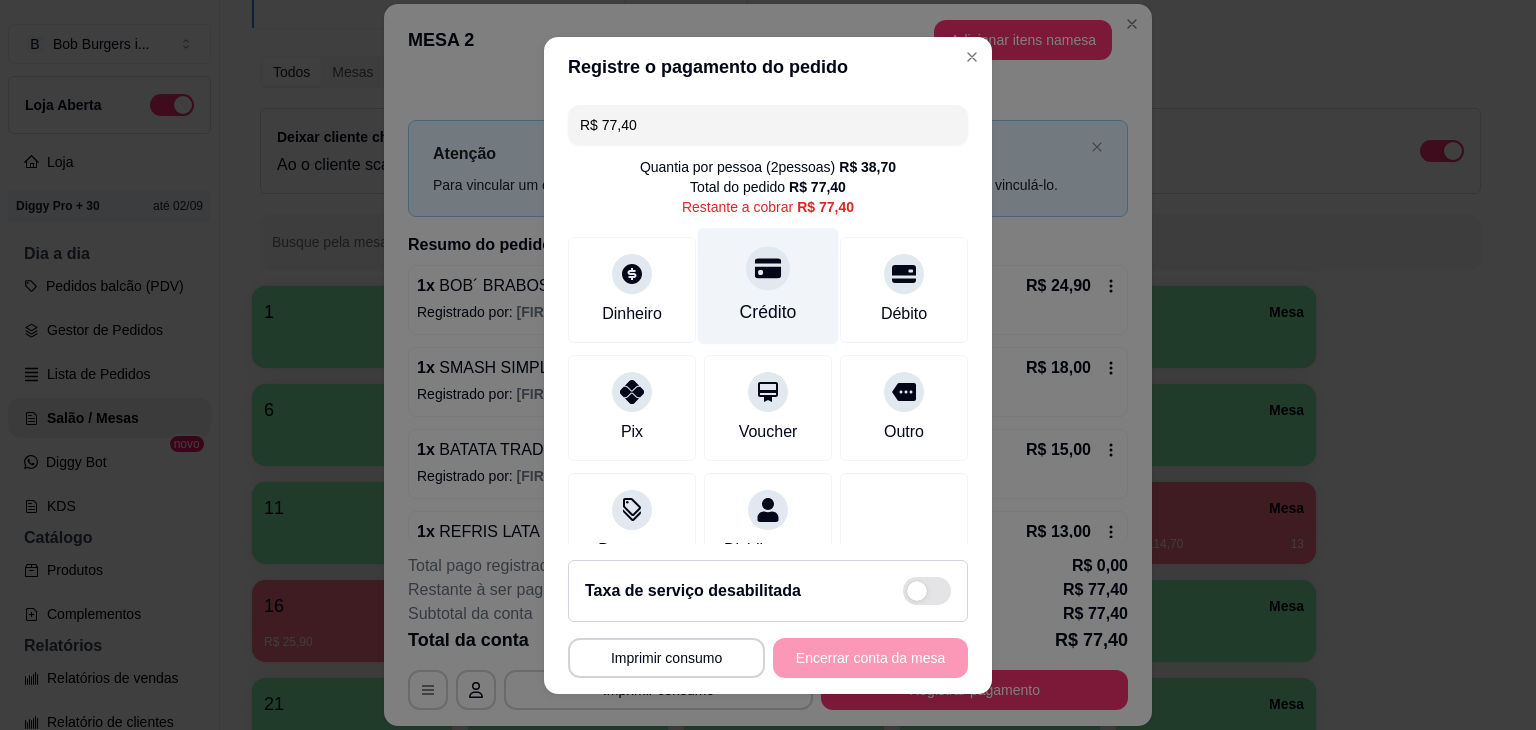 click on "Crédito" at bounding box center (768, 312) 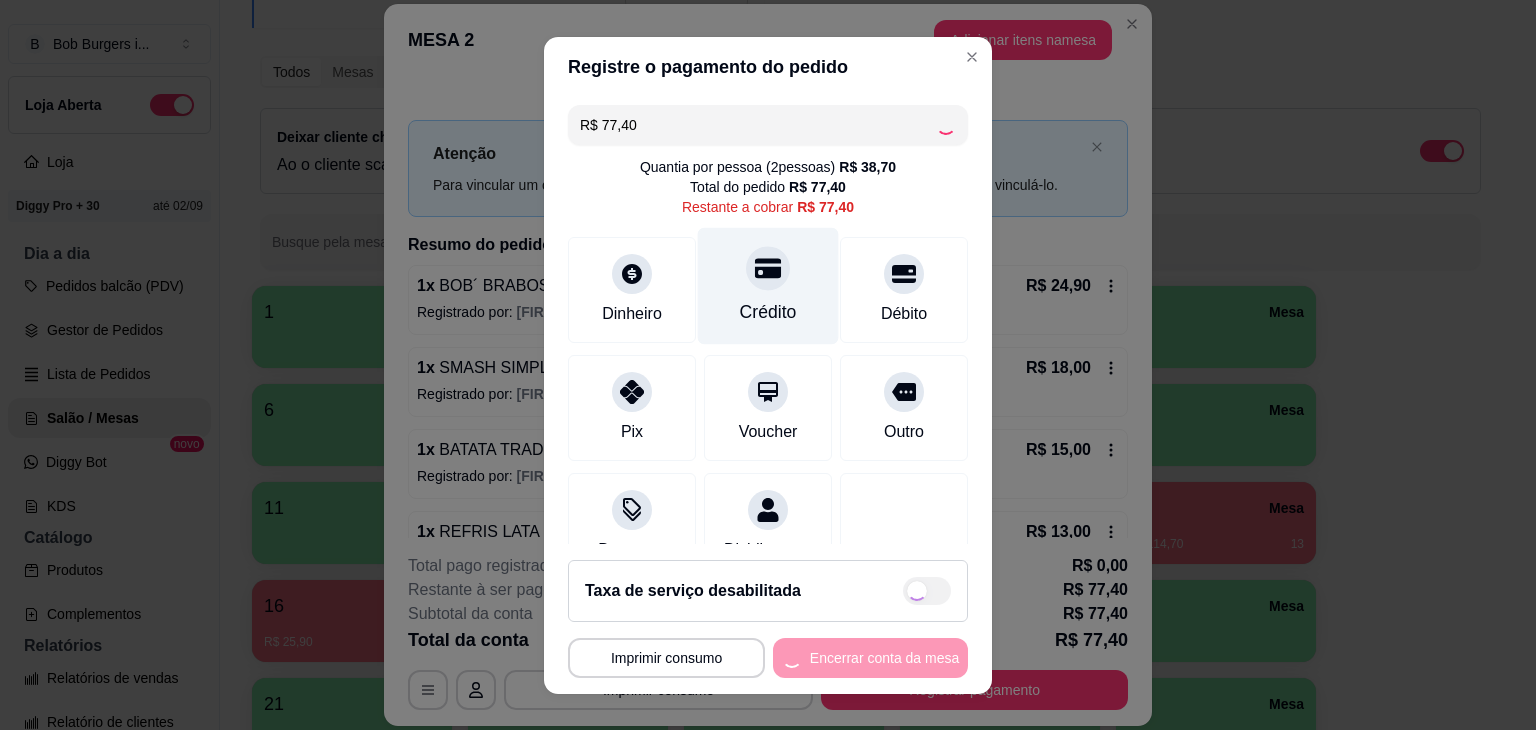 type on "R$ 0,00" 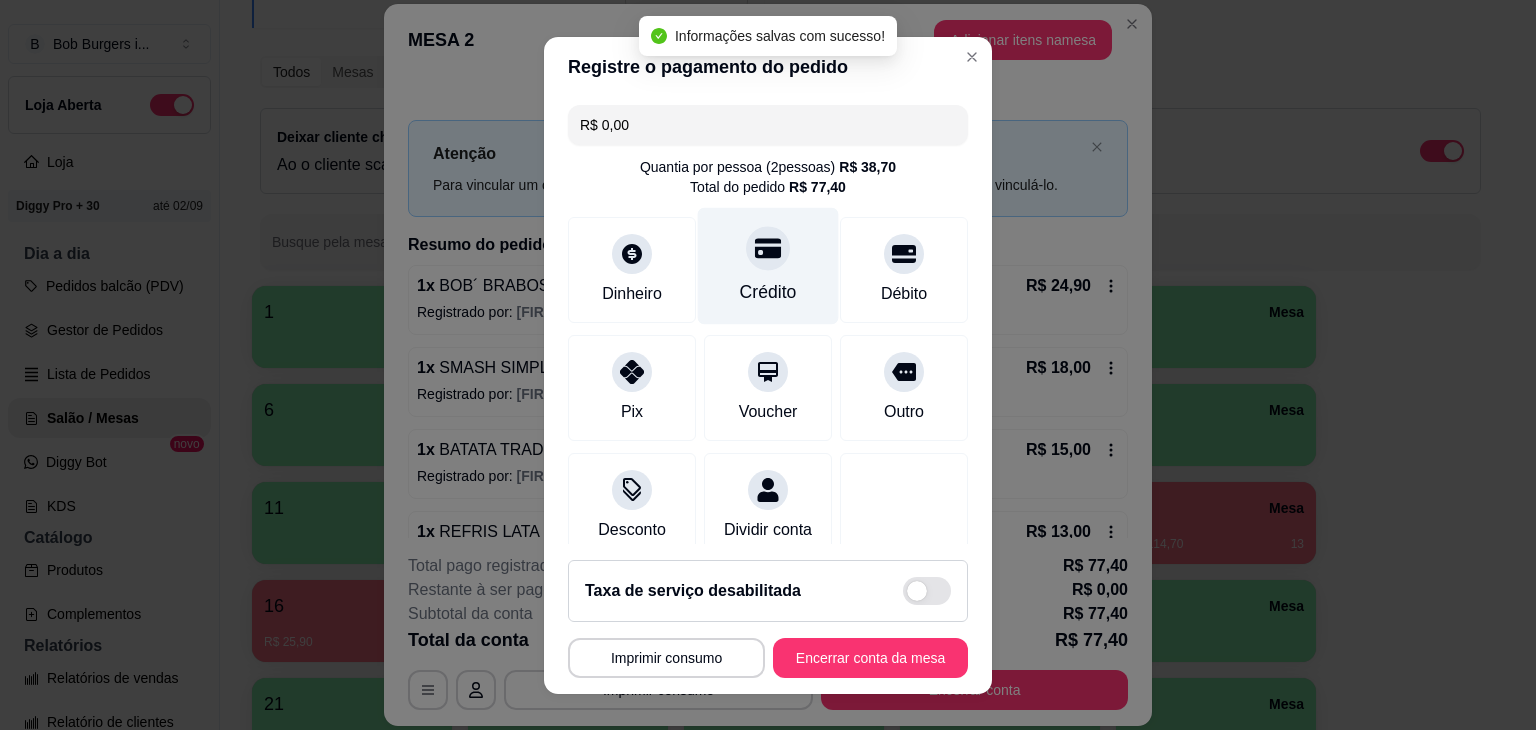 click on "Crédito" at bounding box center [768, 265] 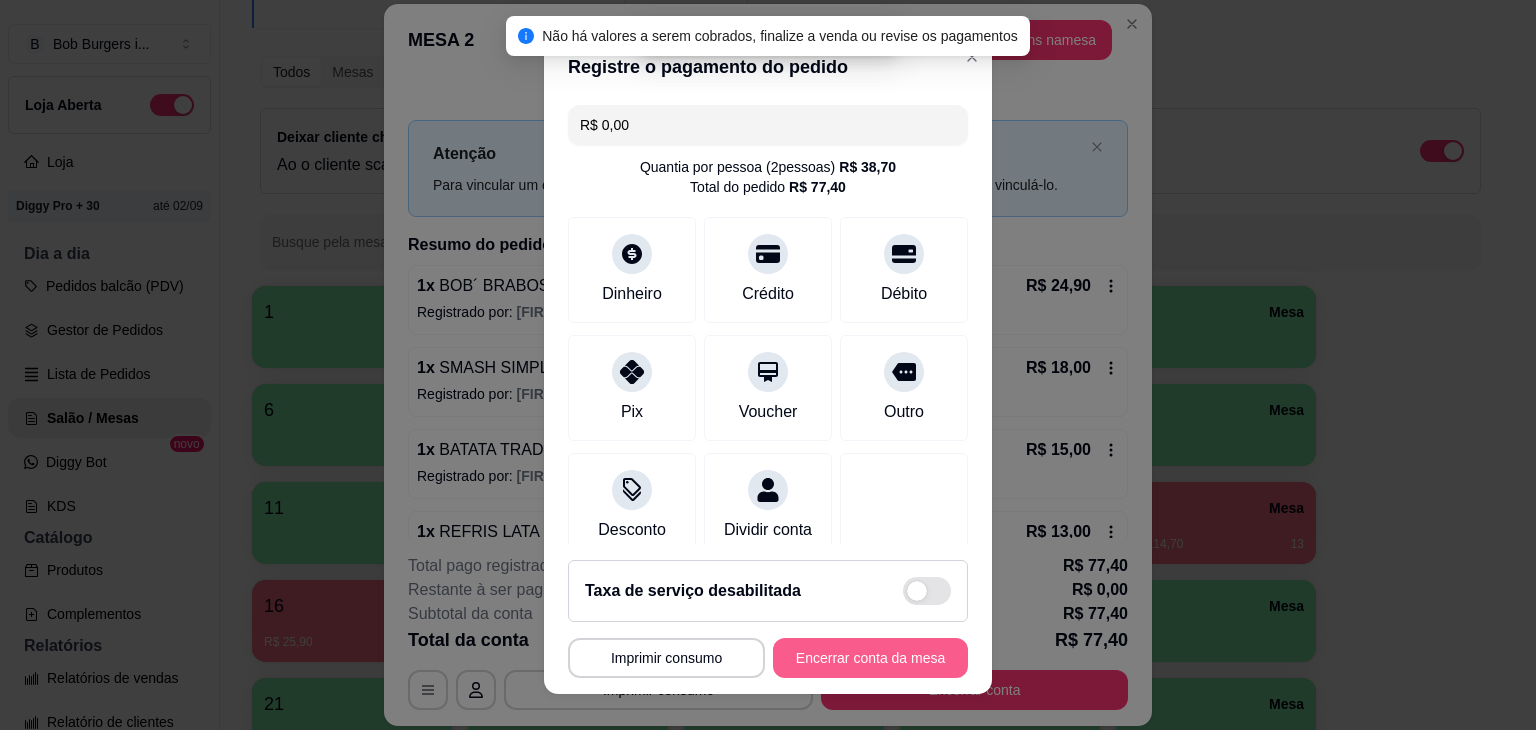 click on "Encerrar conta da mesa" at bounding box center (870, 658) 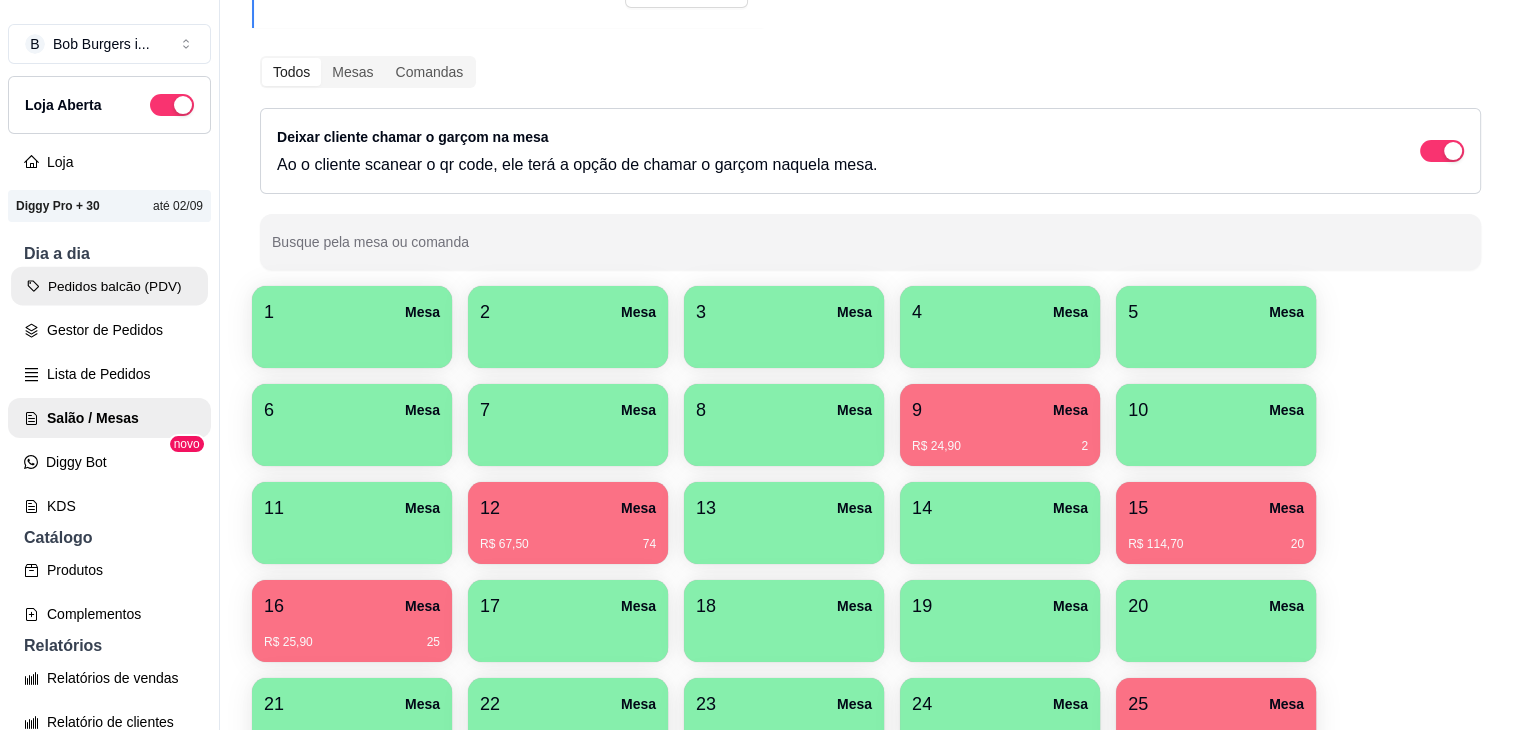 click on "Pedidos balcão (PDV)" at bounding box center (109, 286) 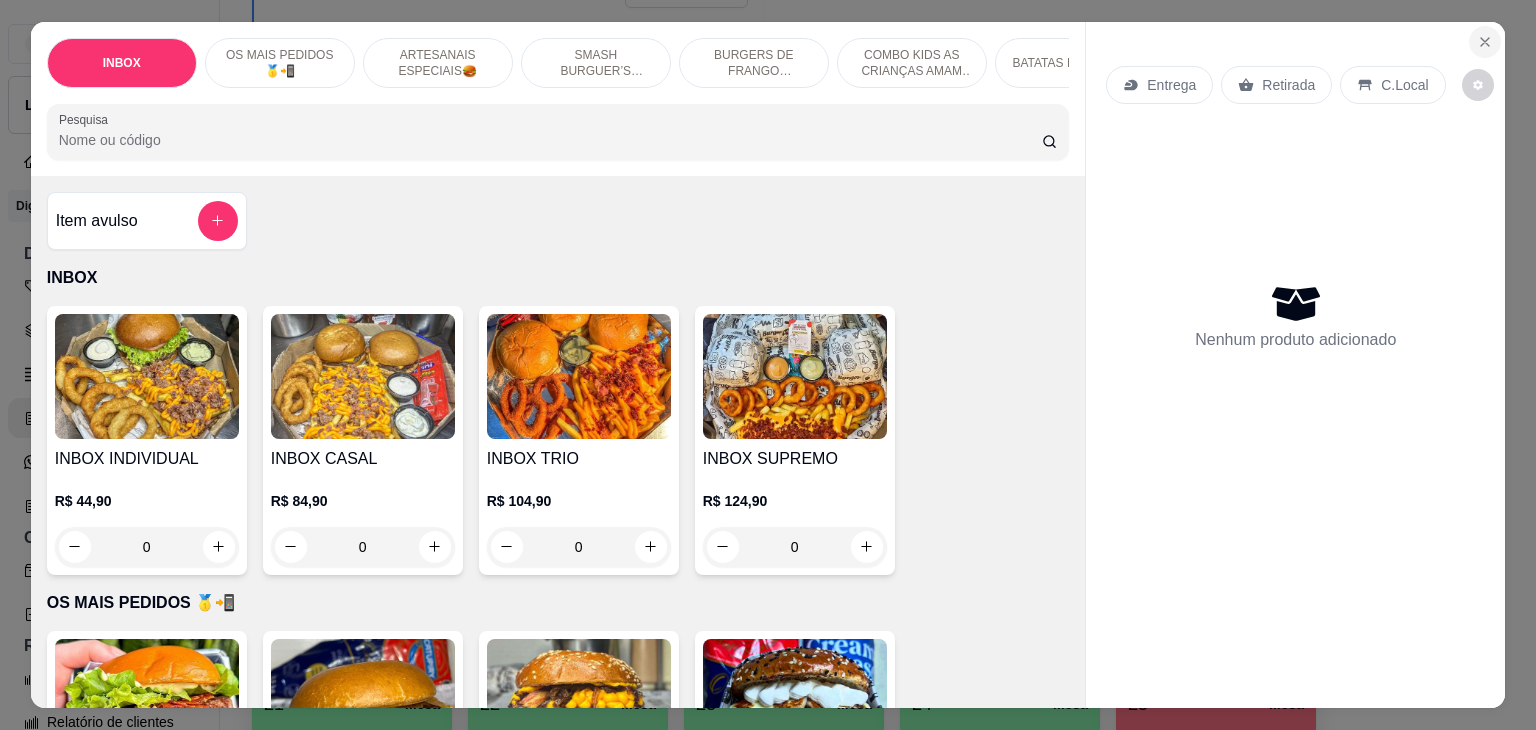 click 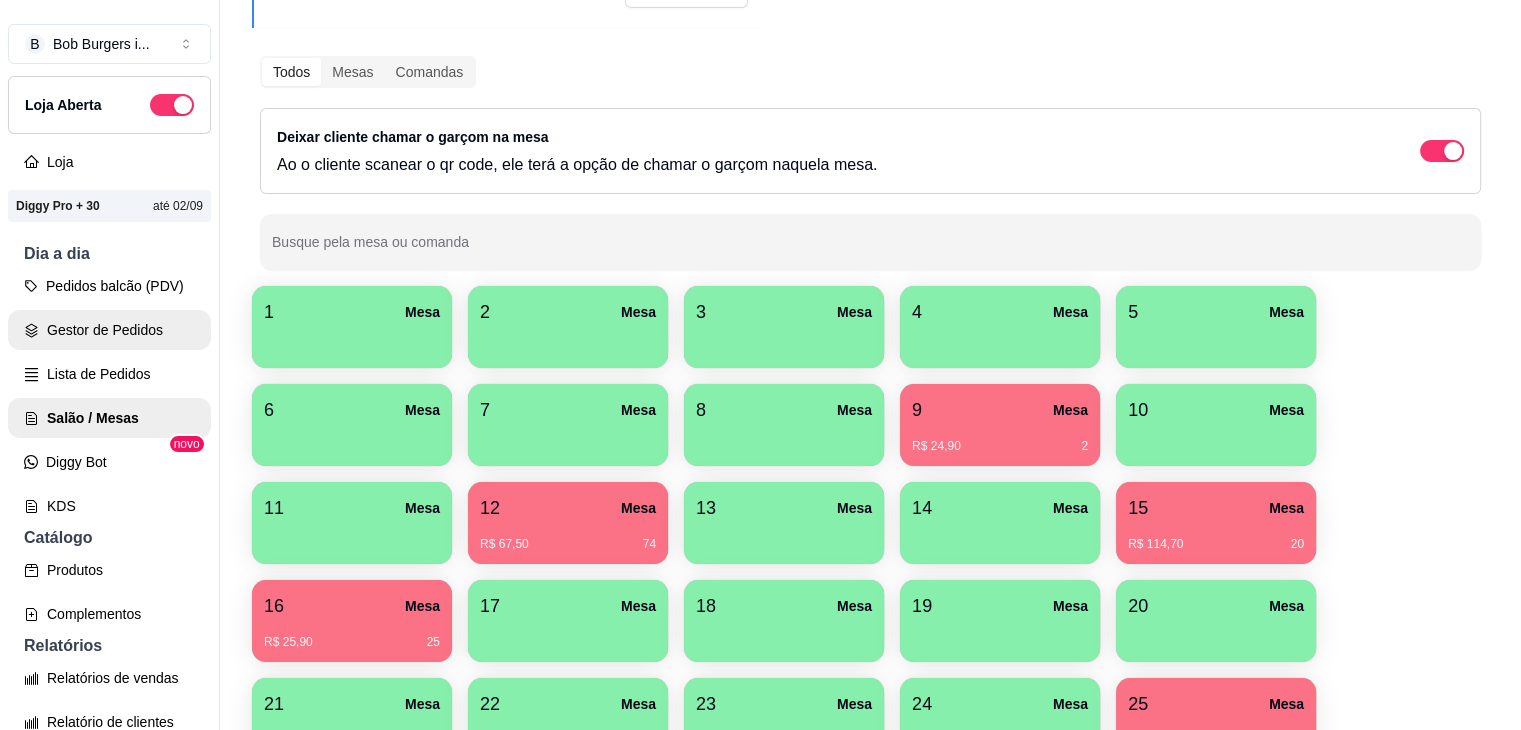 click on "Gestor de Pedidos" at bounding box center (109, 330) 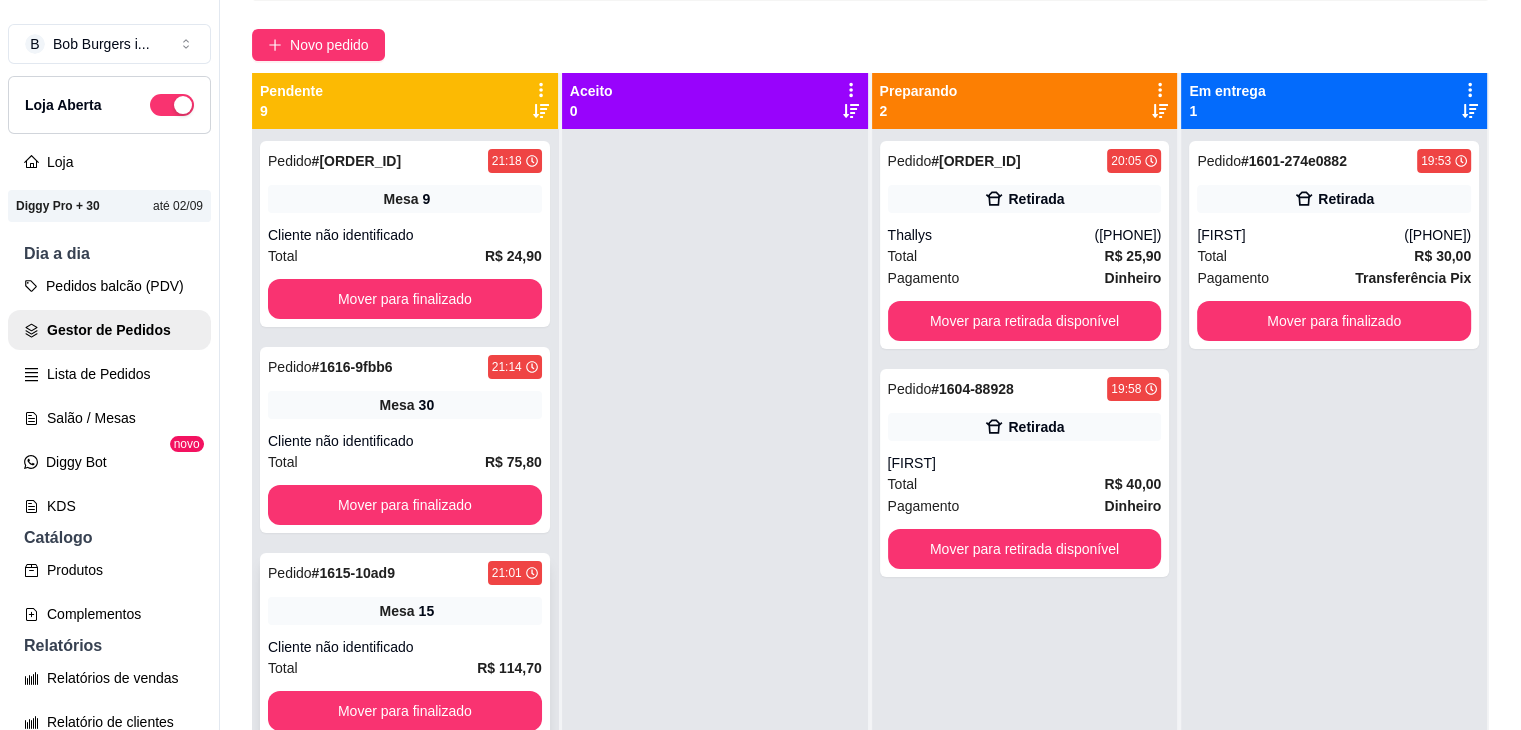 scroll, scrollTop: 300, scrollLeft: 0, axis: vertical 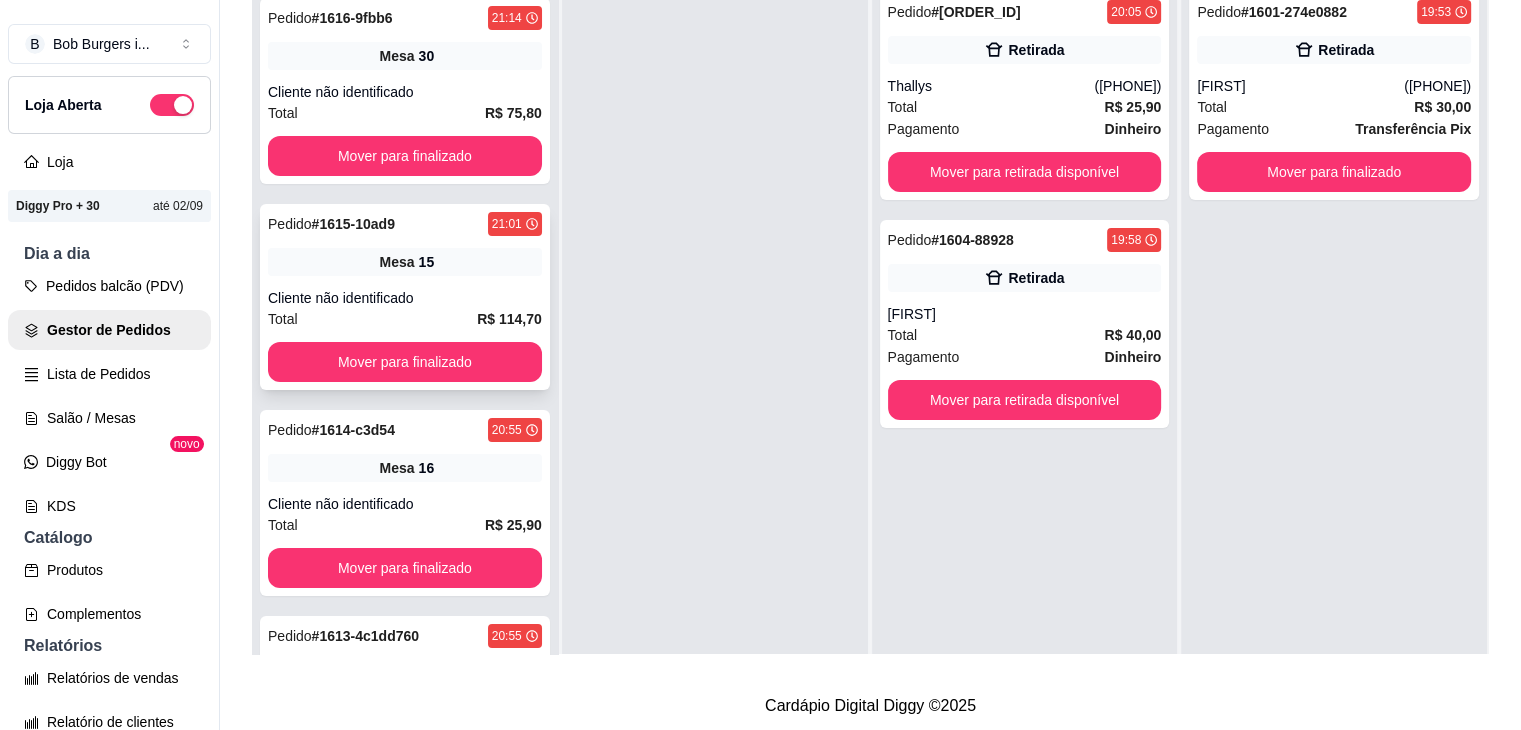 click on "Mesa 15" at bounding box center (405, 262) 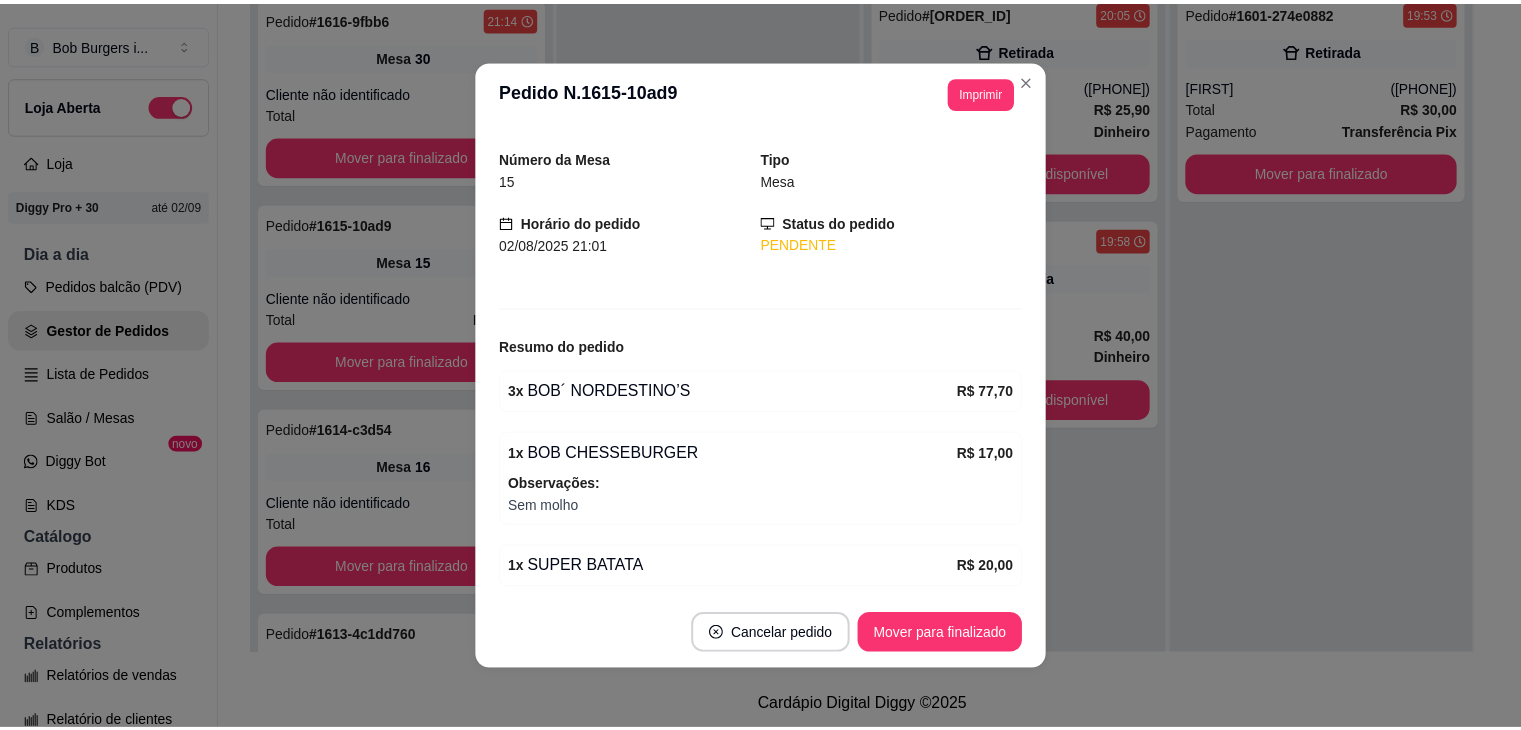 scroll, scrollTop: 124, scrollLeft: 0, axis: vertical 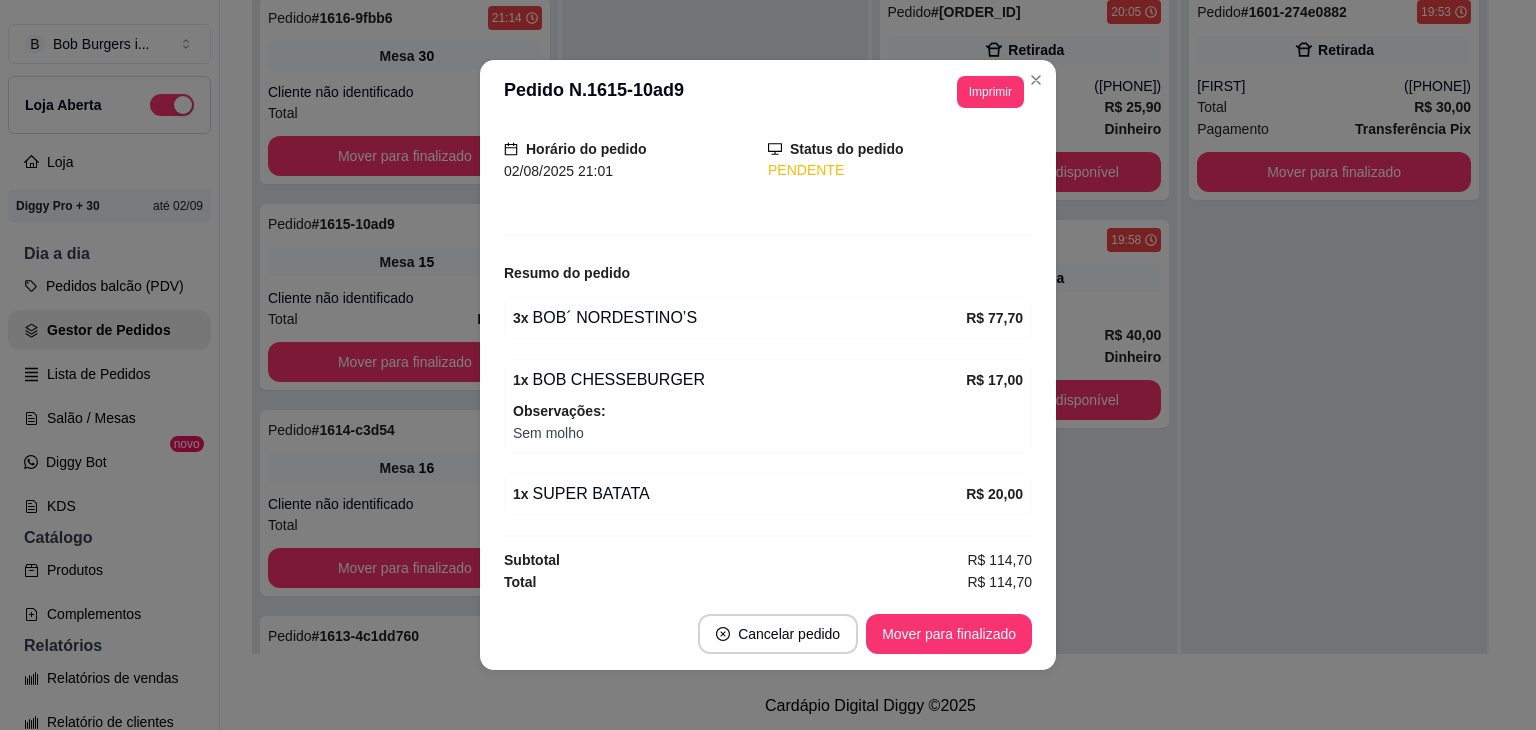 click on "1 x     SUPER BATATA" at bounding box center [739, 494] 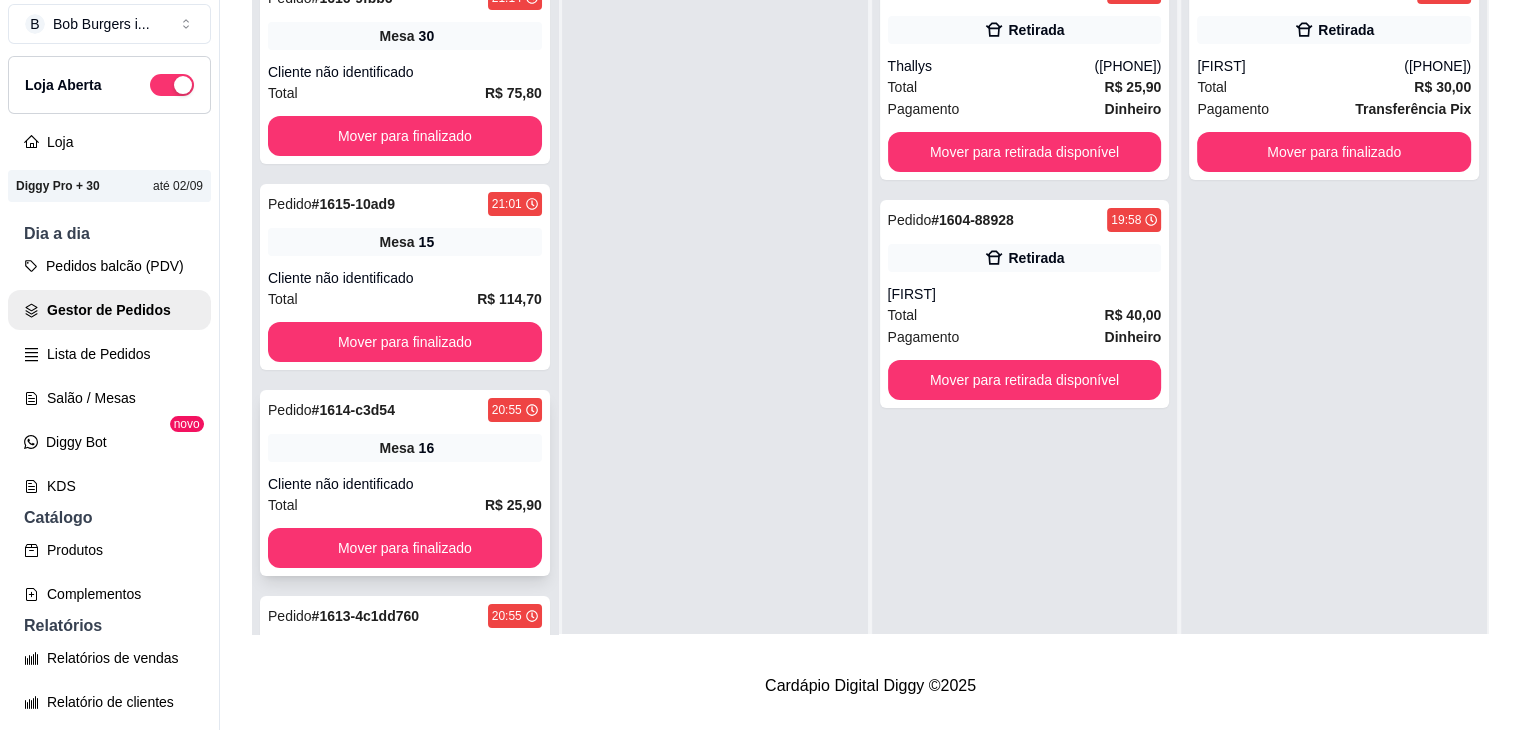 scroll, scrollTop: 32, scrollLeft: 0, axis: vertical 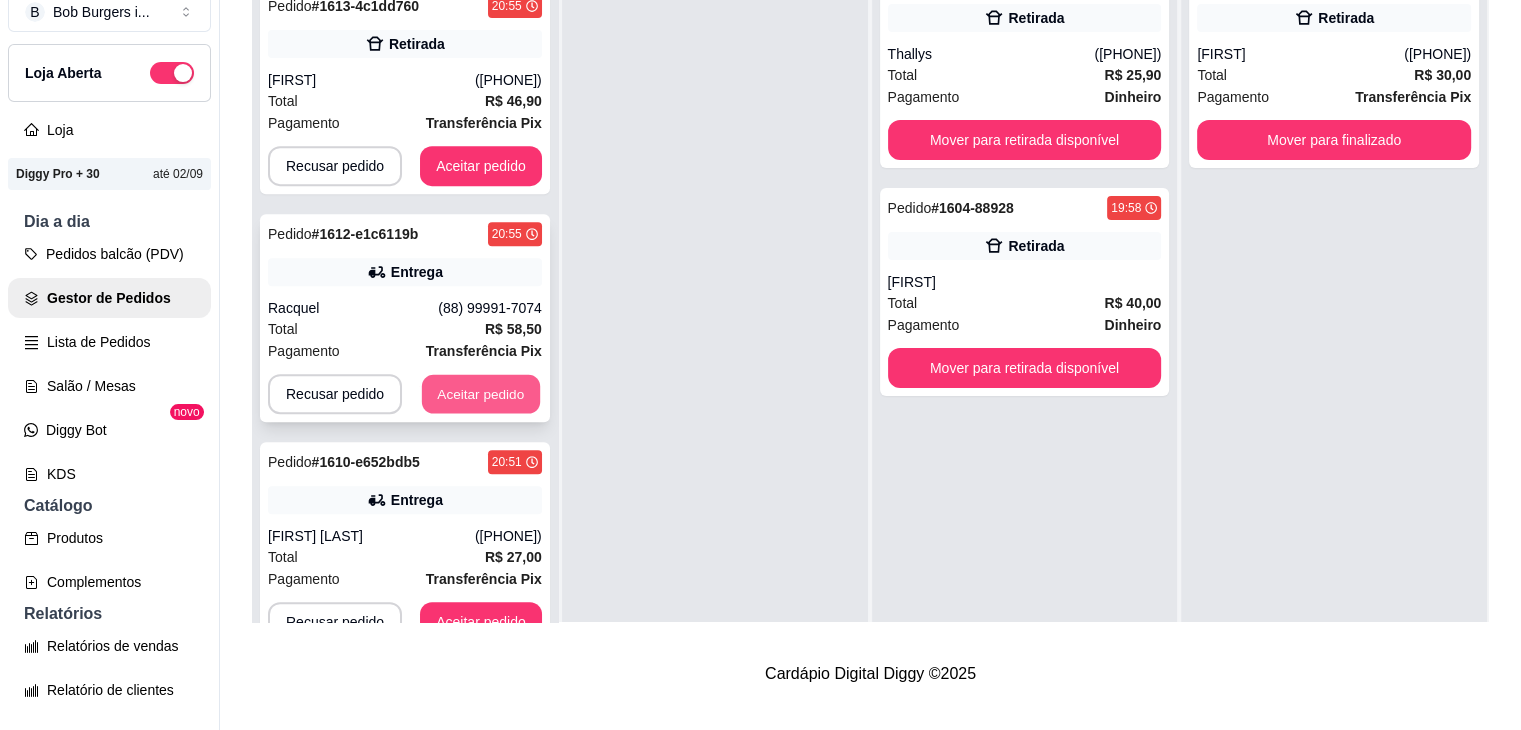 click on "Aceitar pedido" at bounding box center (481, 394) 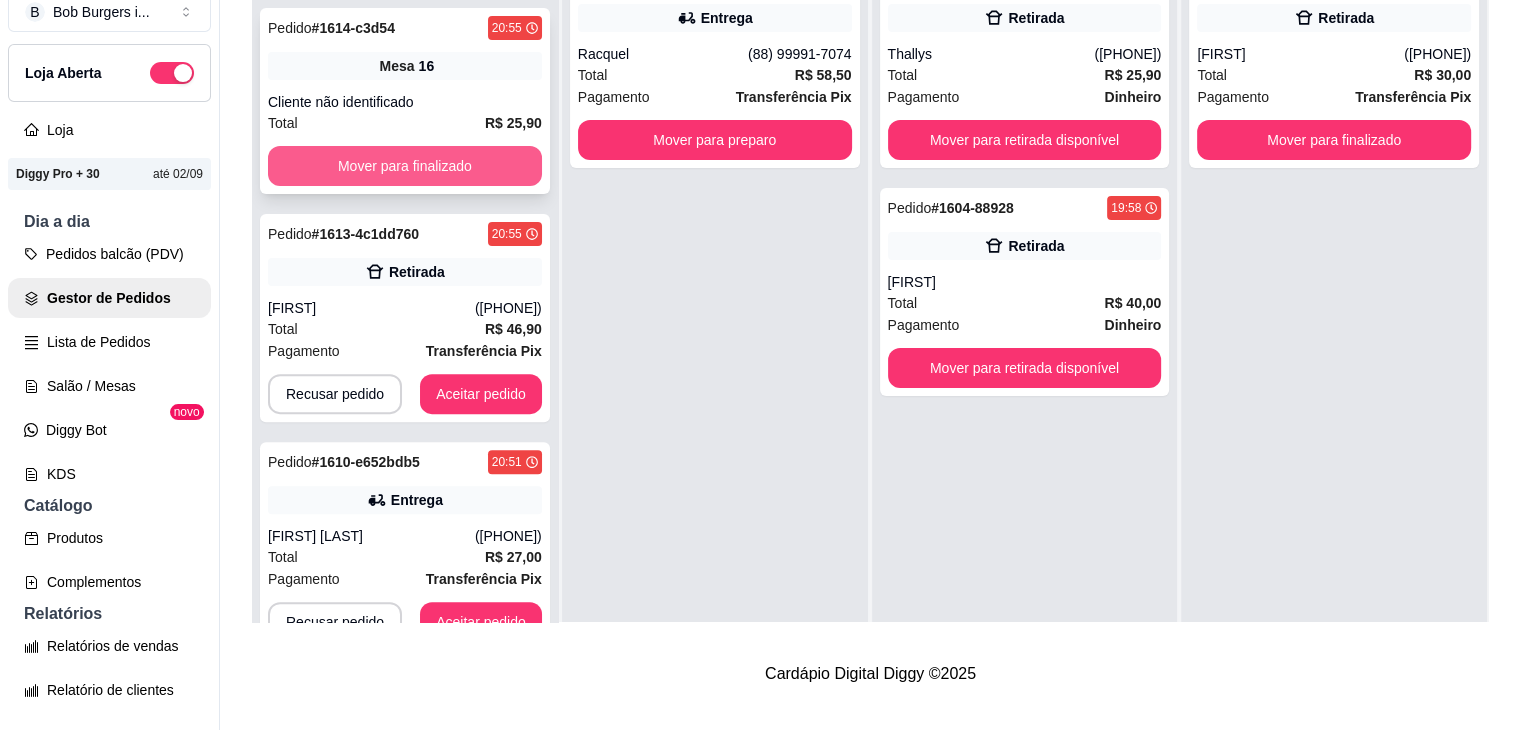 scroll, scrollTop: 570, scrollLeft: 0, axis: vertical 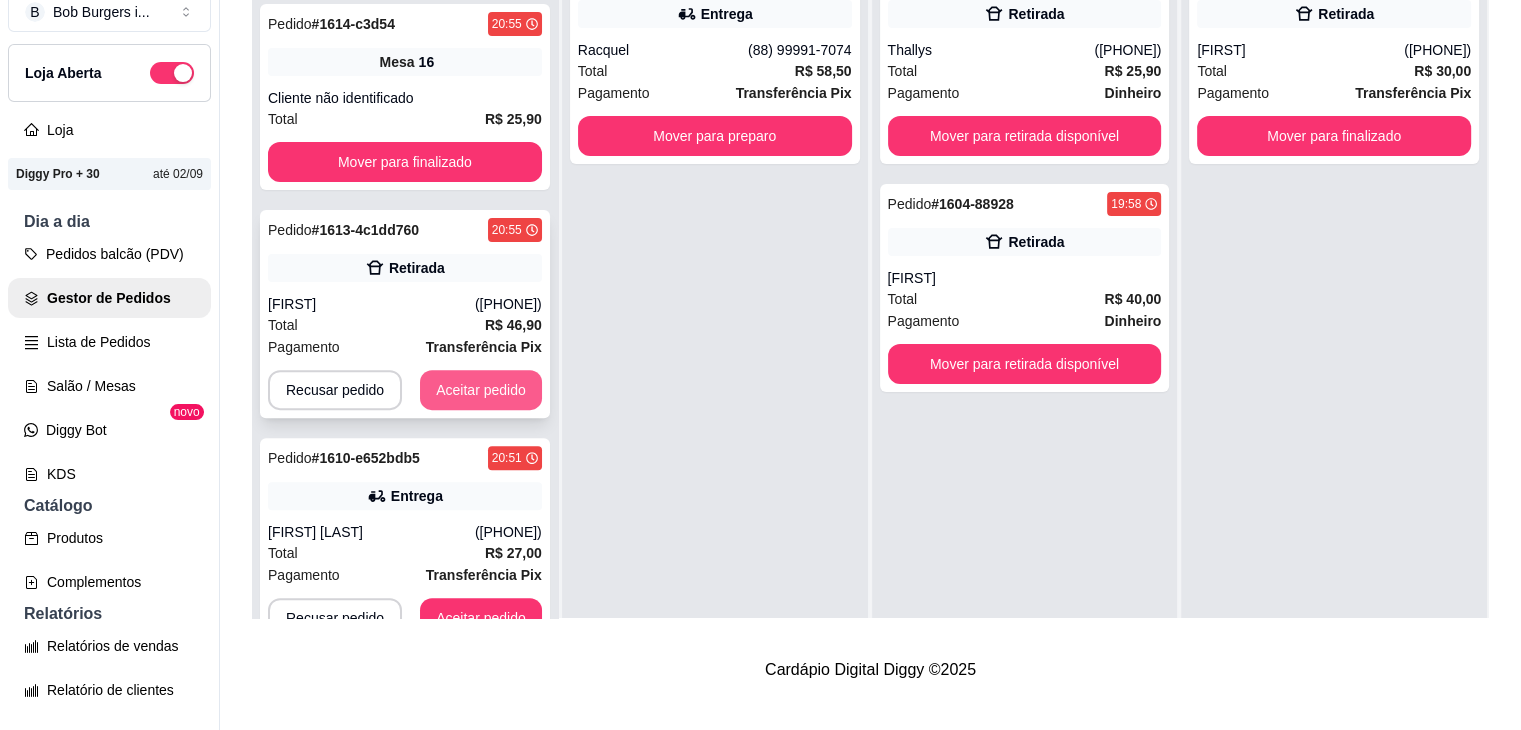 click on "Aceitar pedido" at bounding box center (481, 390) 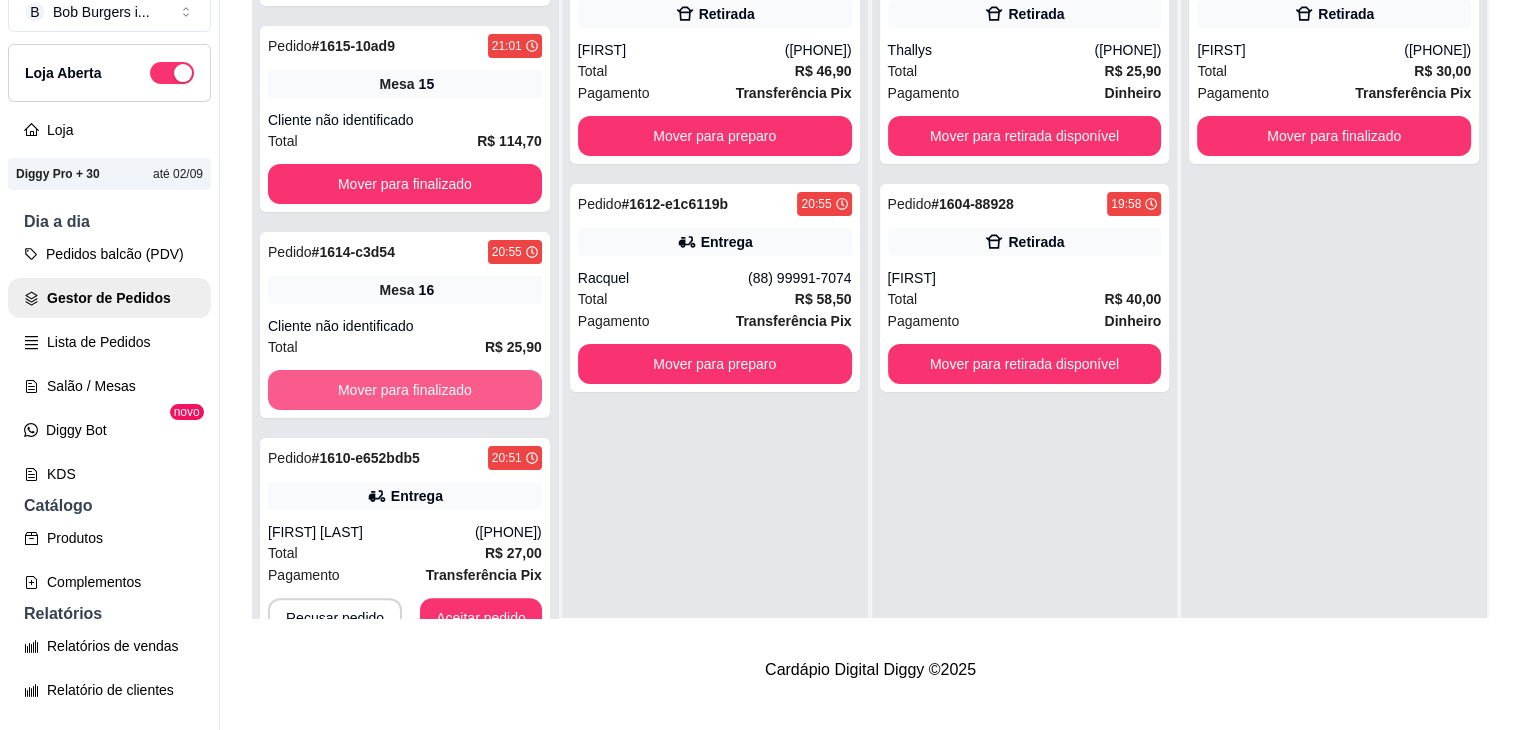 scroll, scrollTop: 342, scrollLeft: 0, axis: vertical 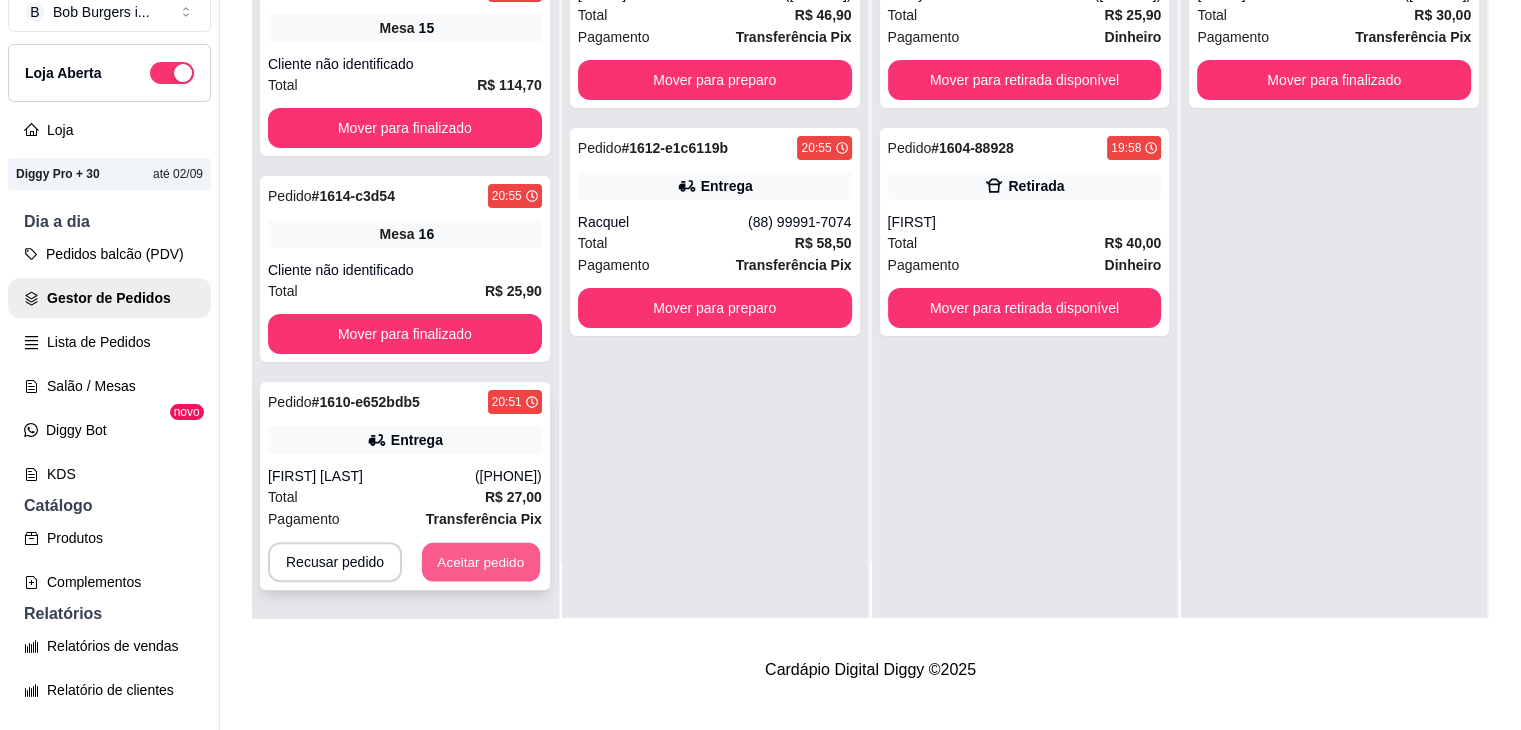 click on "Aceitar pedido" at bounding box center [481, 562] 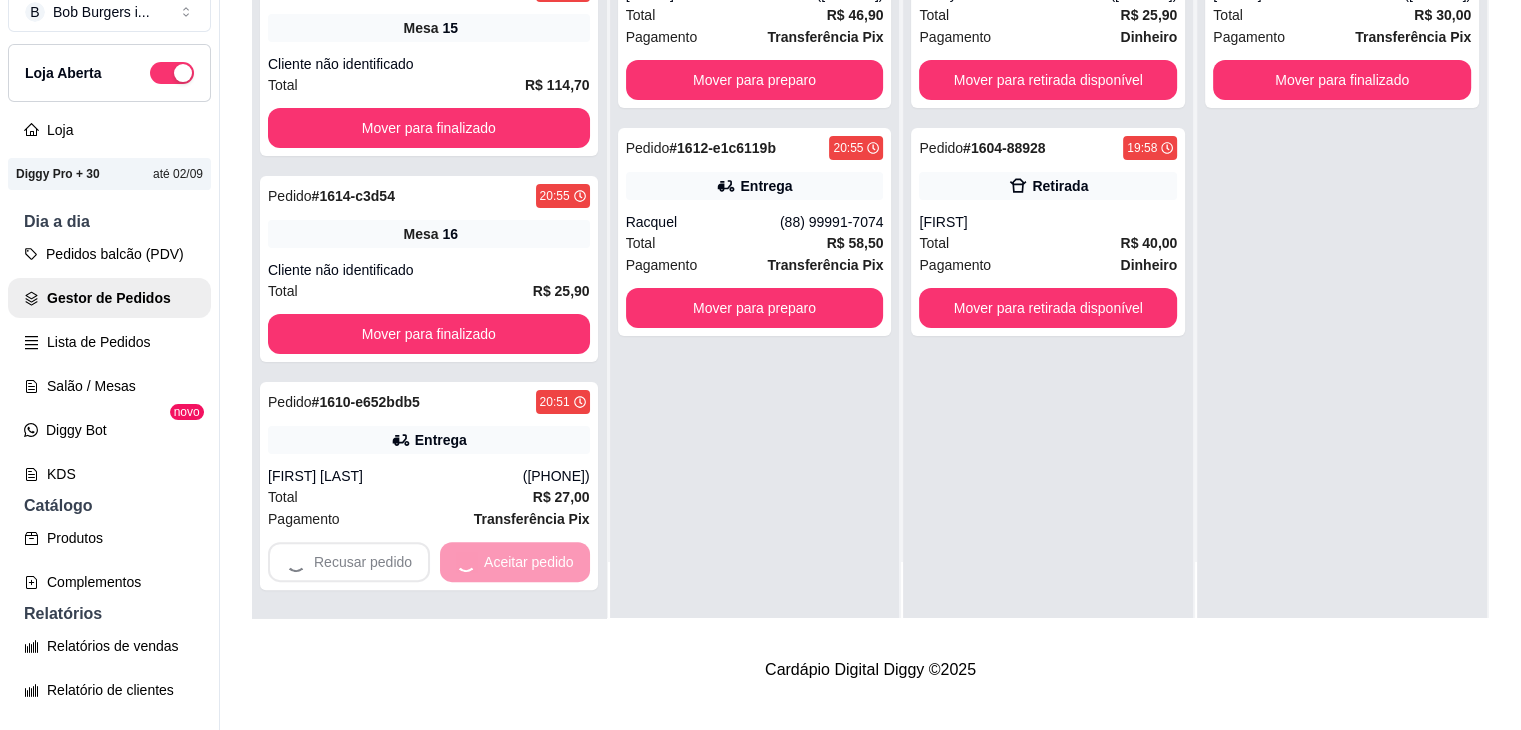 scroll, scrollTop: 114, scrollLeft: 0, axis: vertical 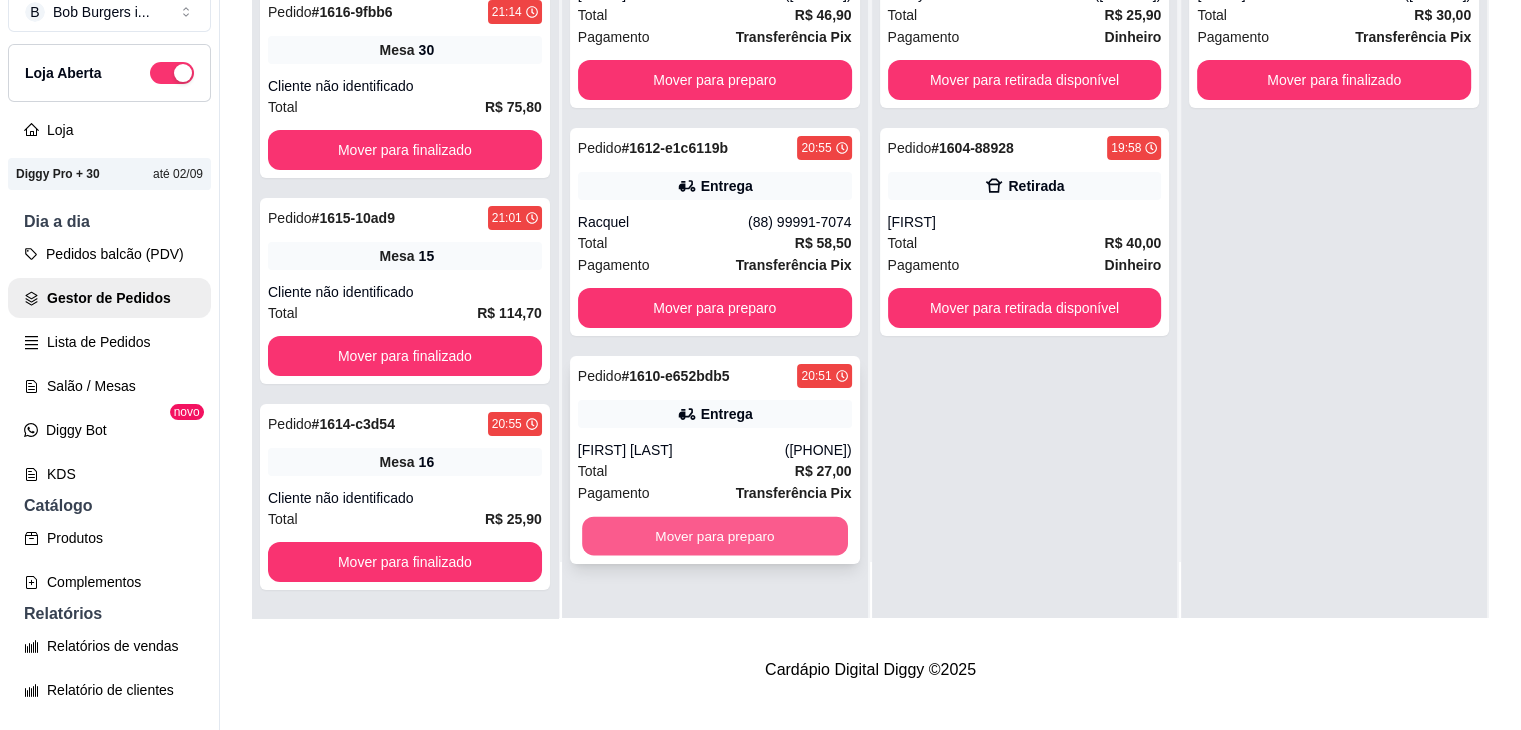 click on "Mover para preparo" at bounding box center [715, 536] 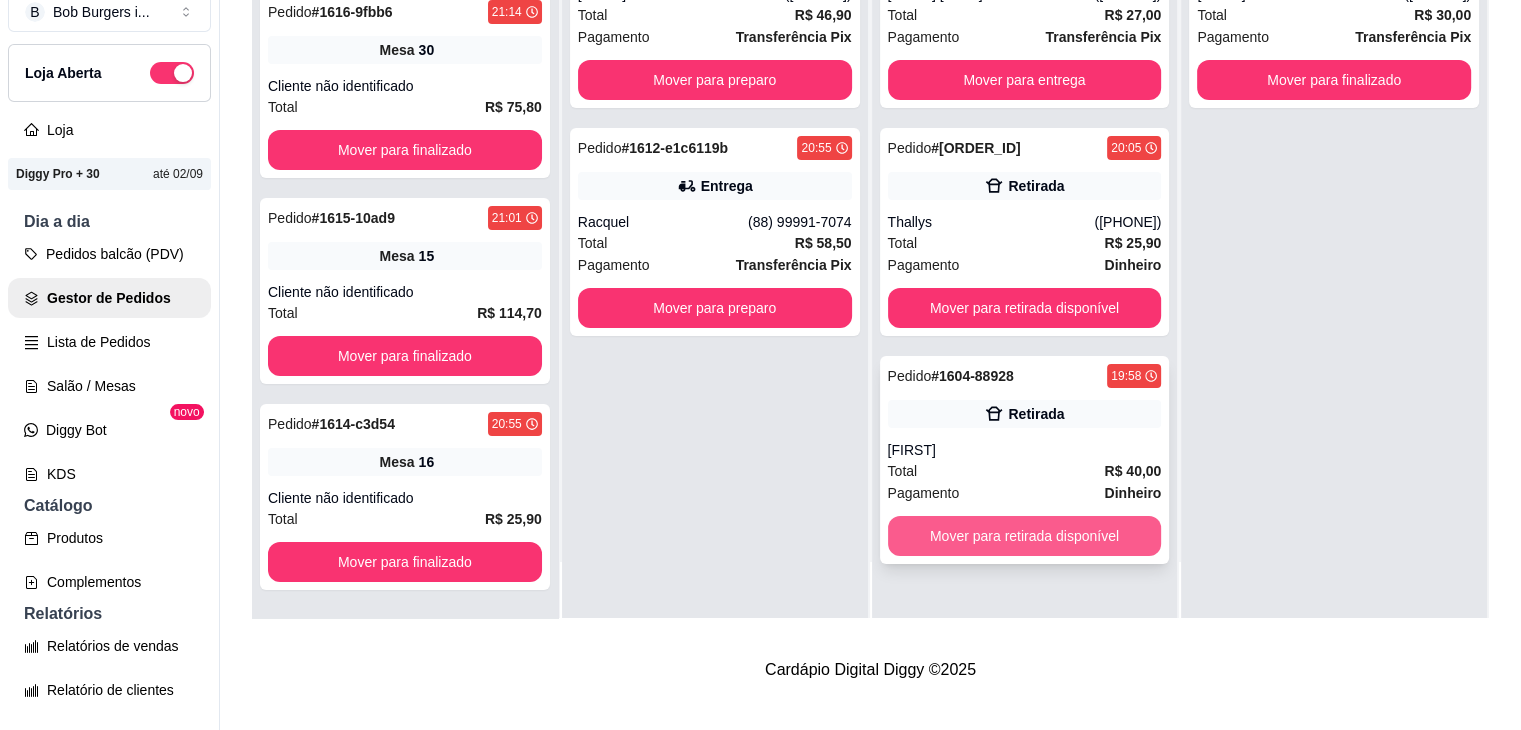 click on "Mover para retirada disponível" at bounding box center (1025, 536) 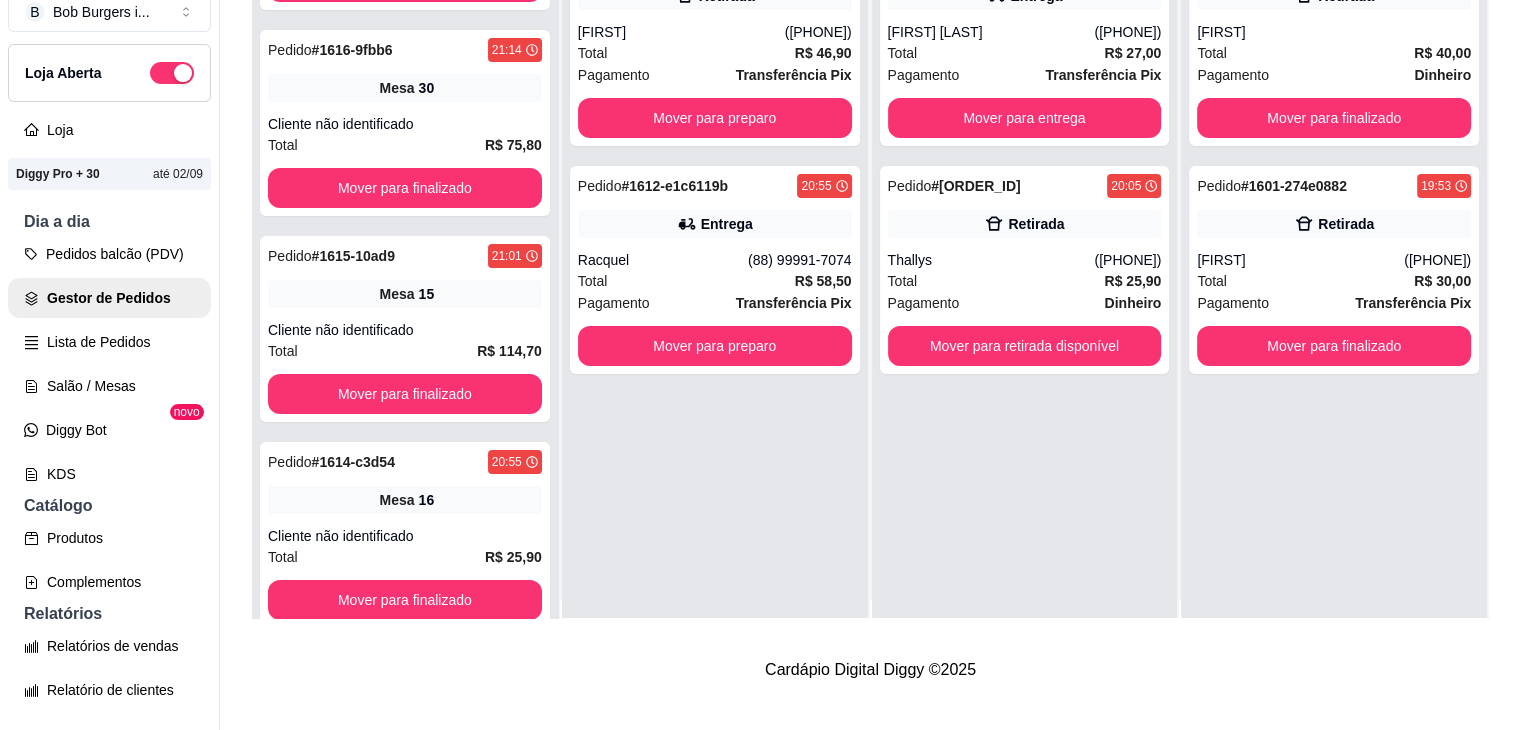 scroll, scrollTop: 0, scrollLeft: 0, axis: both 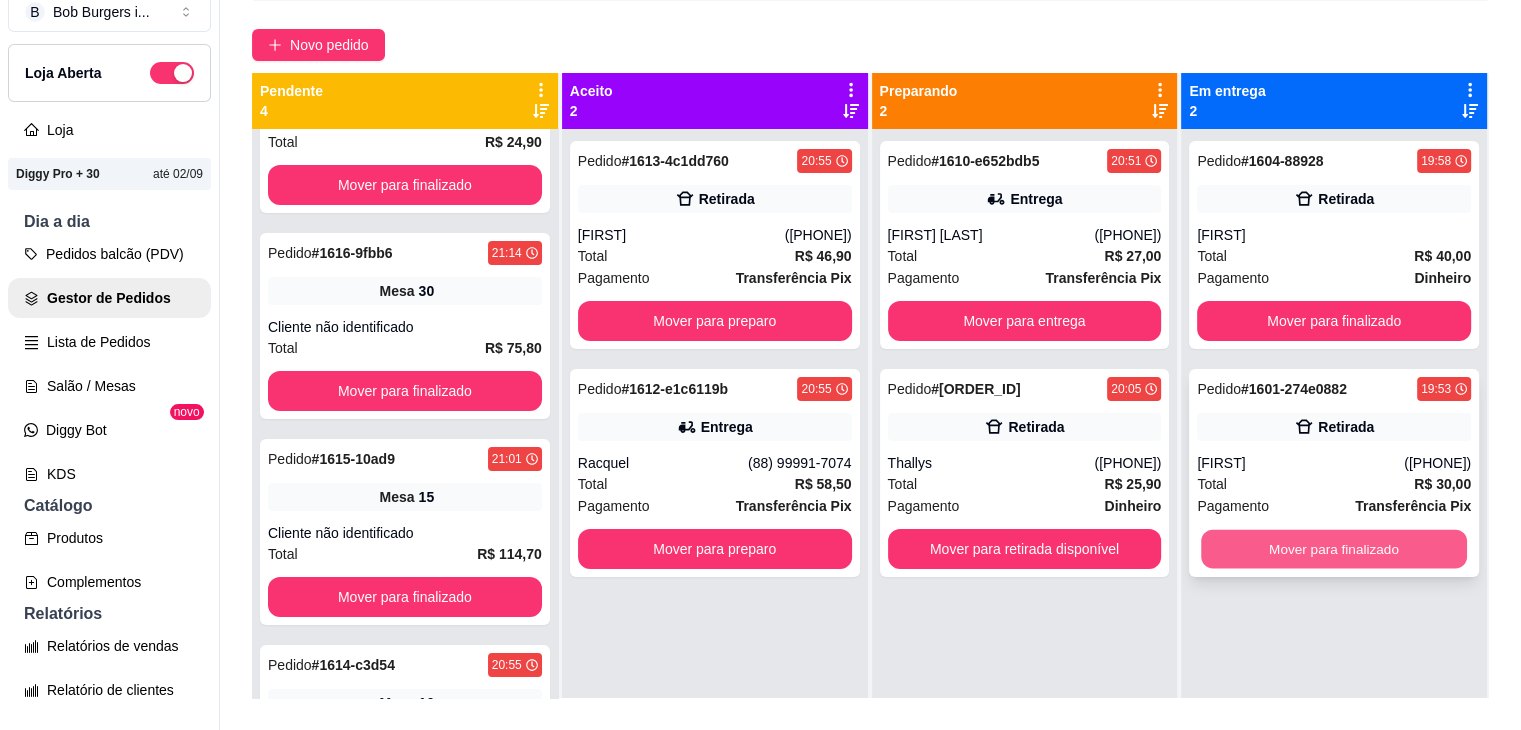 click on "Mover para finalizado" at bounding box center (1334, 549) 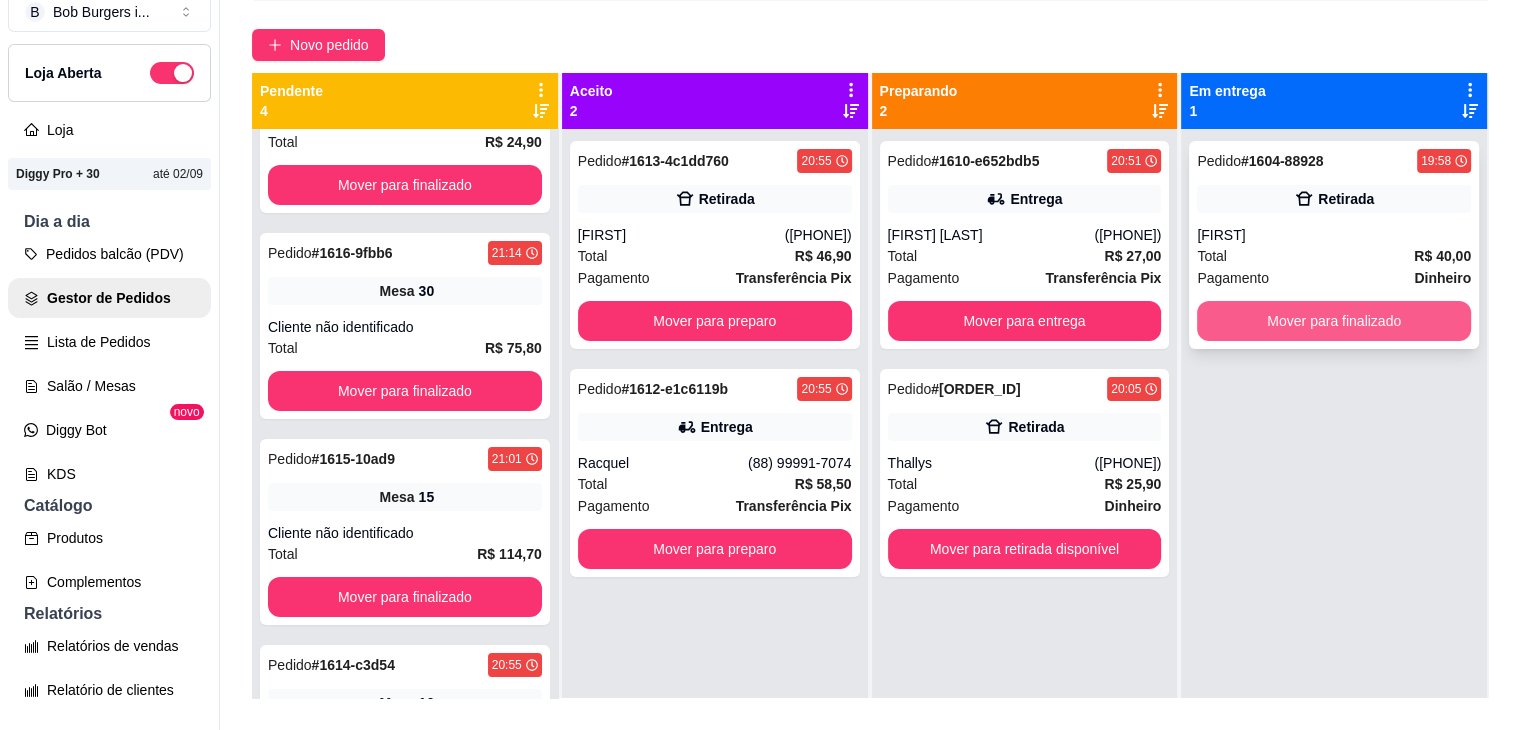 click on "Mover para finalizado" at bounding box center (1334, 321) 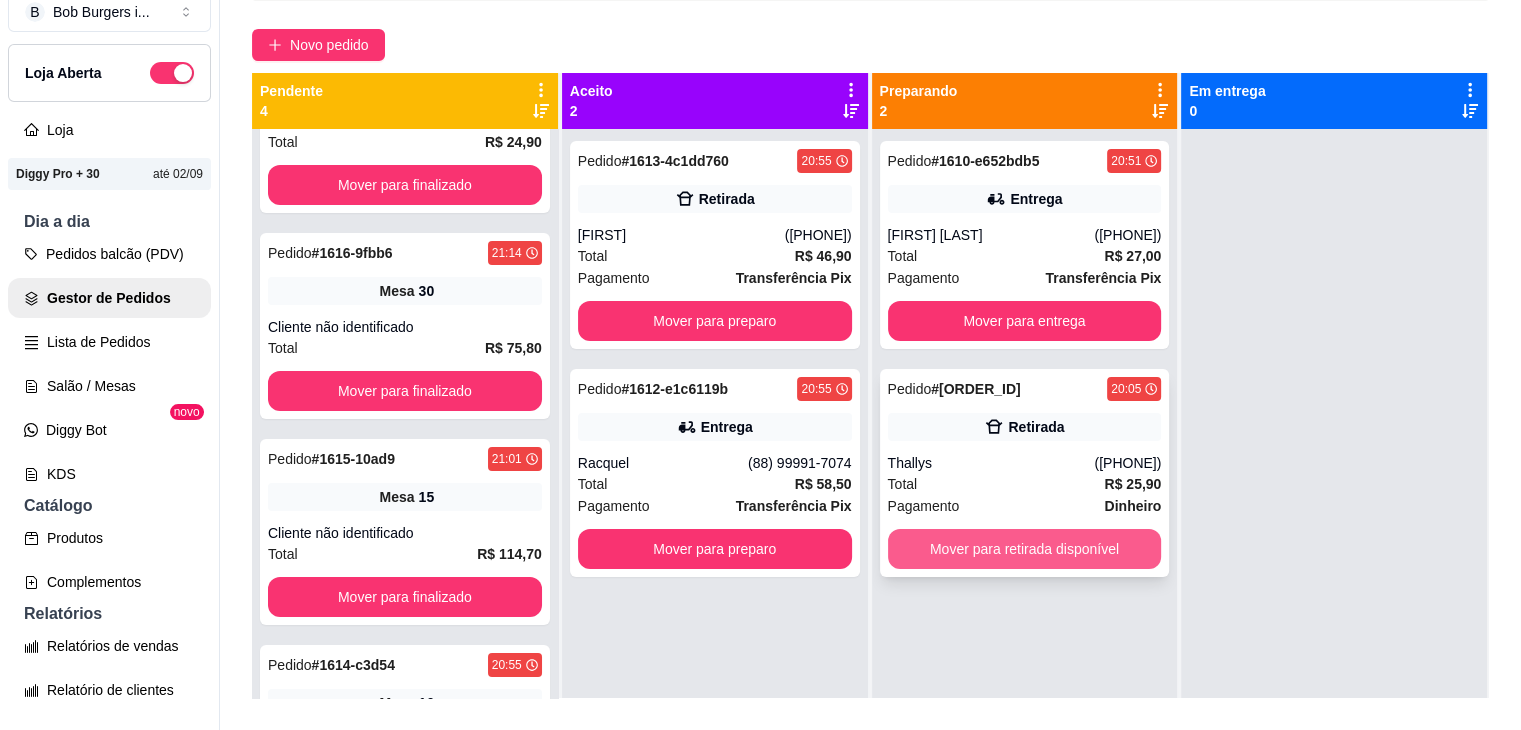click on "Mover para retirada disponível" at bounding box center (1025, 549) 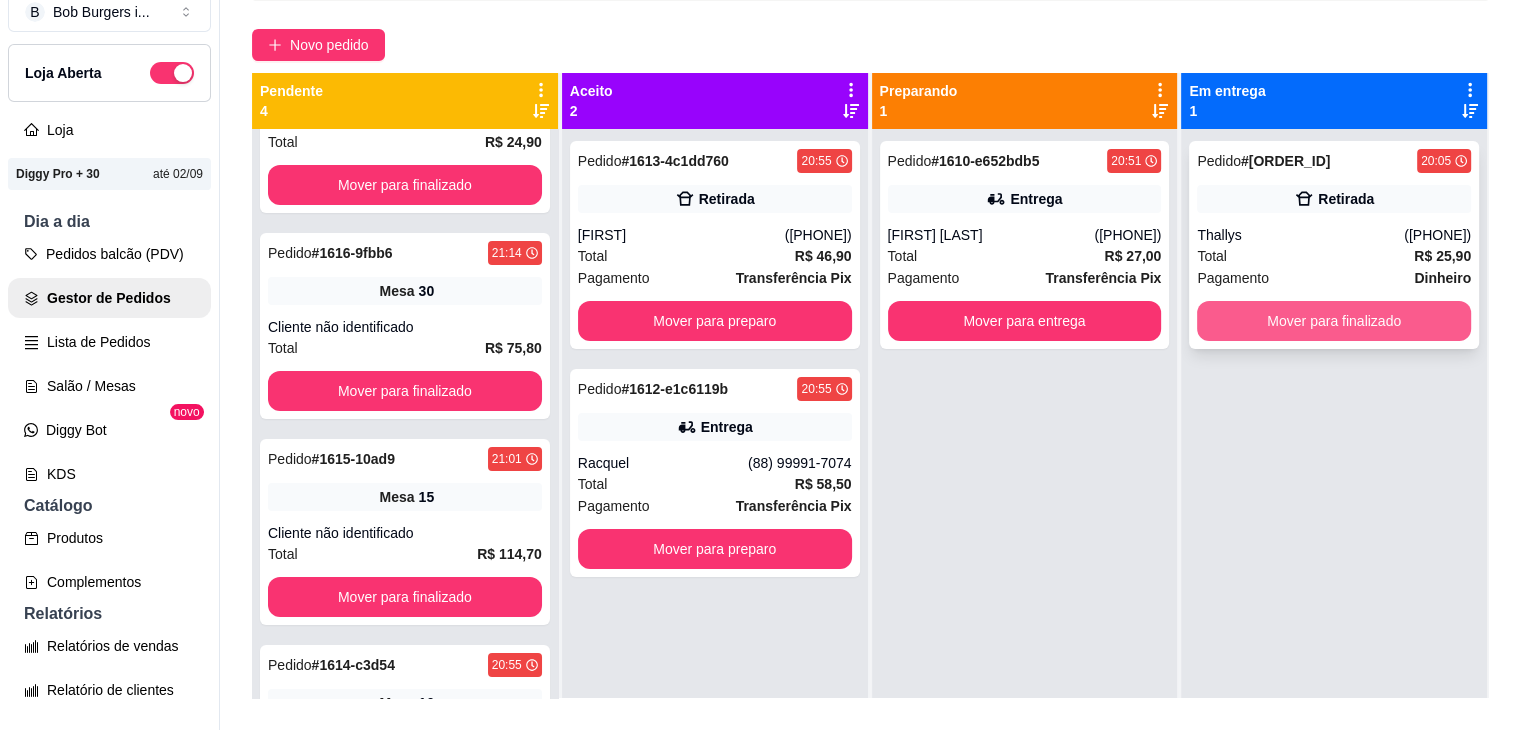 click on "Mover para finalizado" at bounding box center [1334, 321] 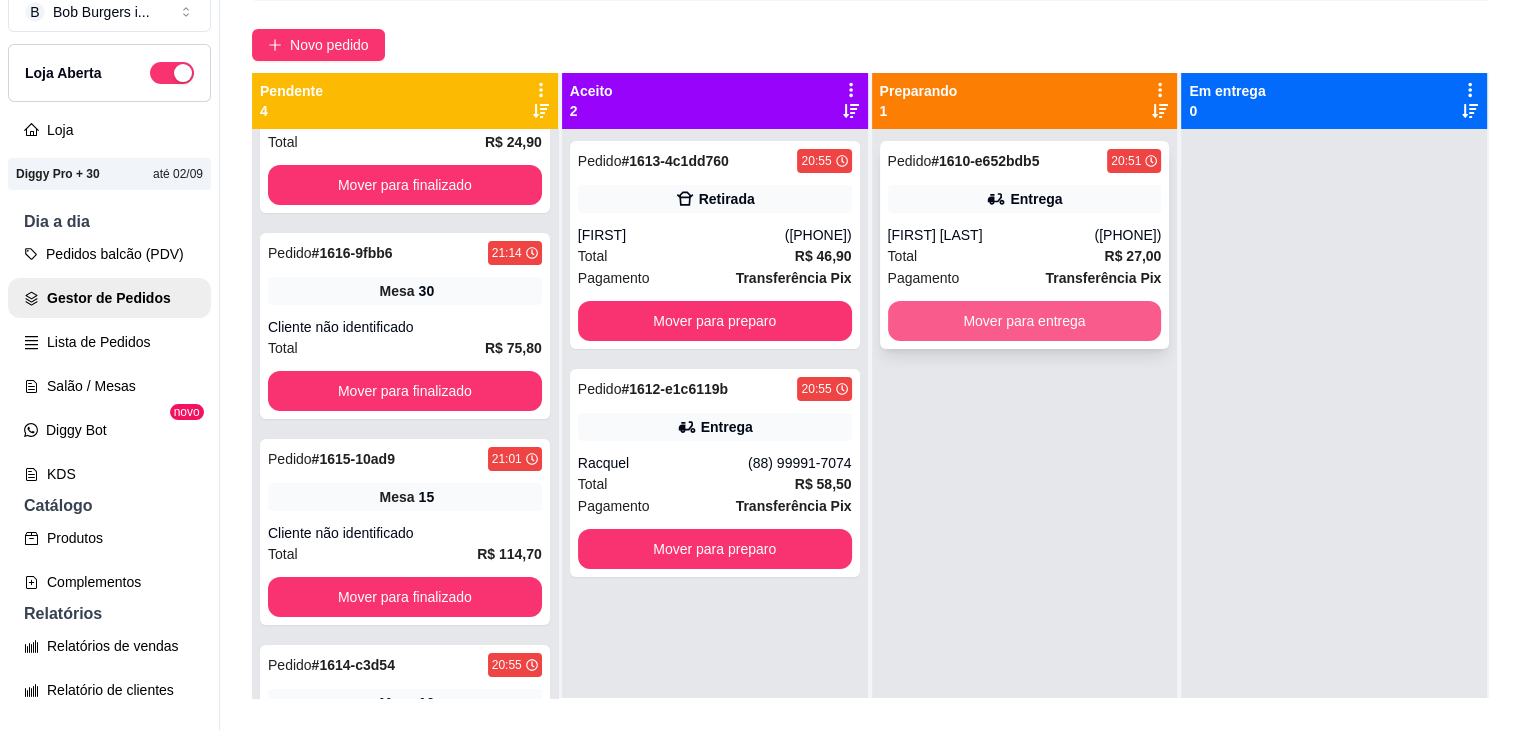 click on "Mover para entrega" at bounding box center [1025, 321] 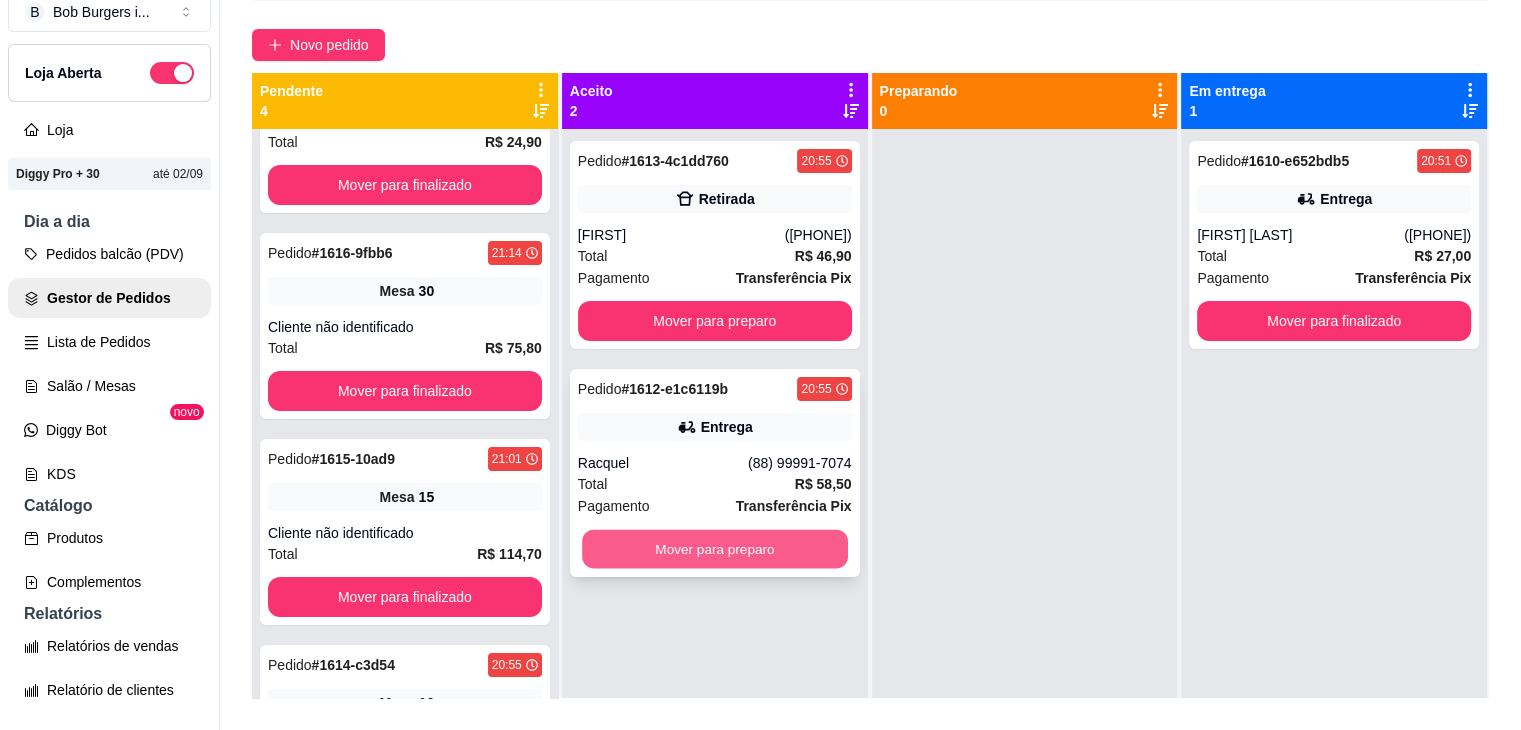 click on "Mover para preparo" at bounding box center (715, 549) 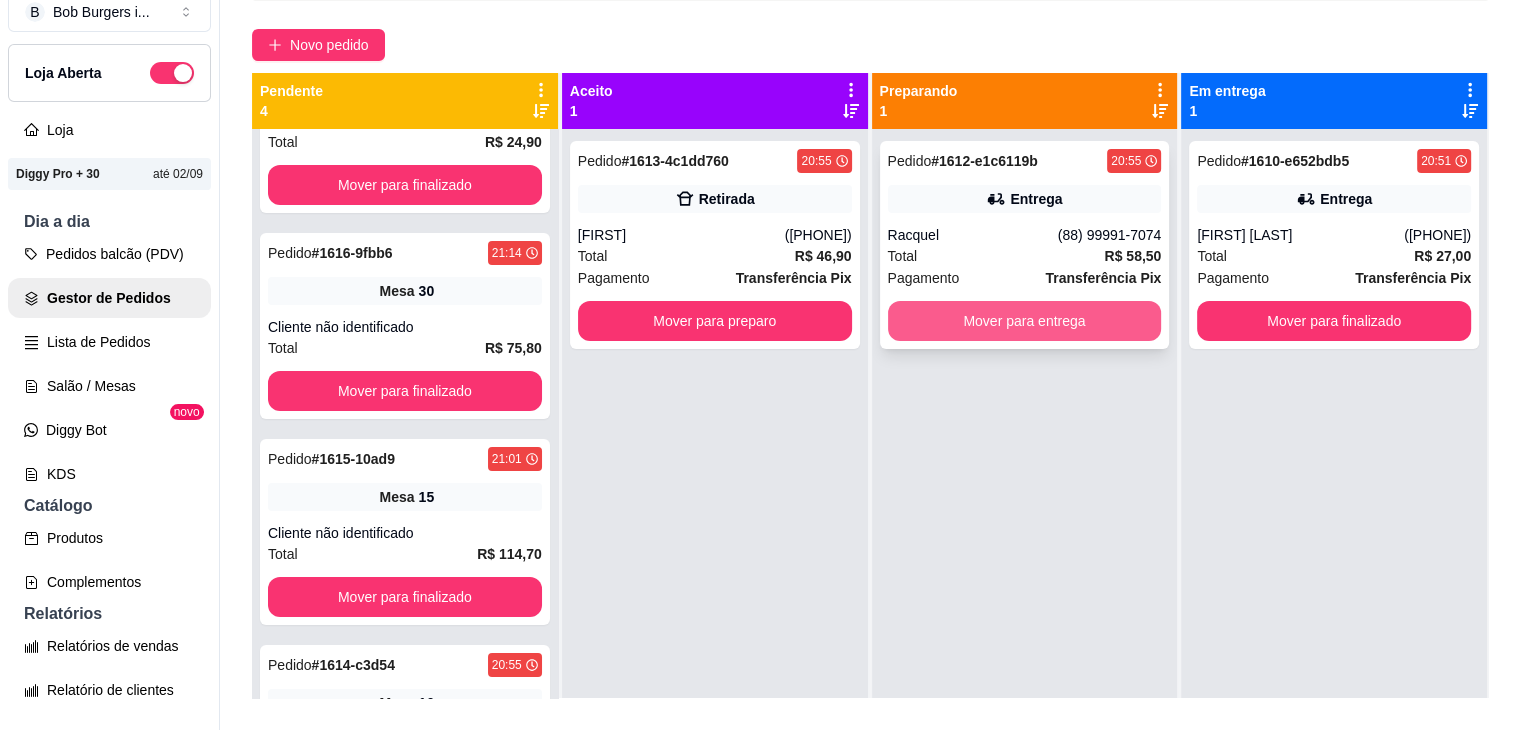 click on "Mover para entrega" at bounding box center (1025, 321) 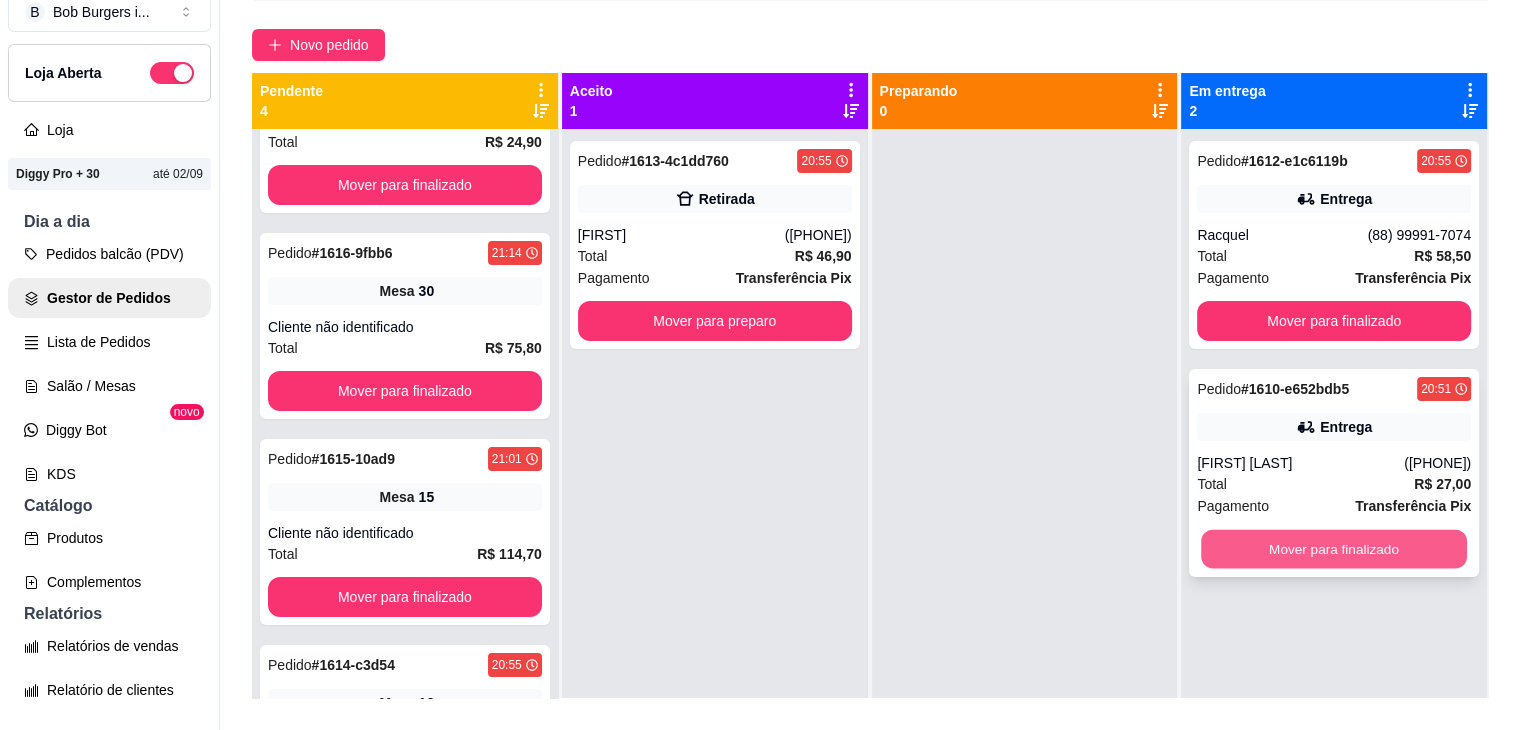 click on "Mover para finalizado" at bounding box center [1334, 549] 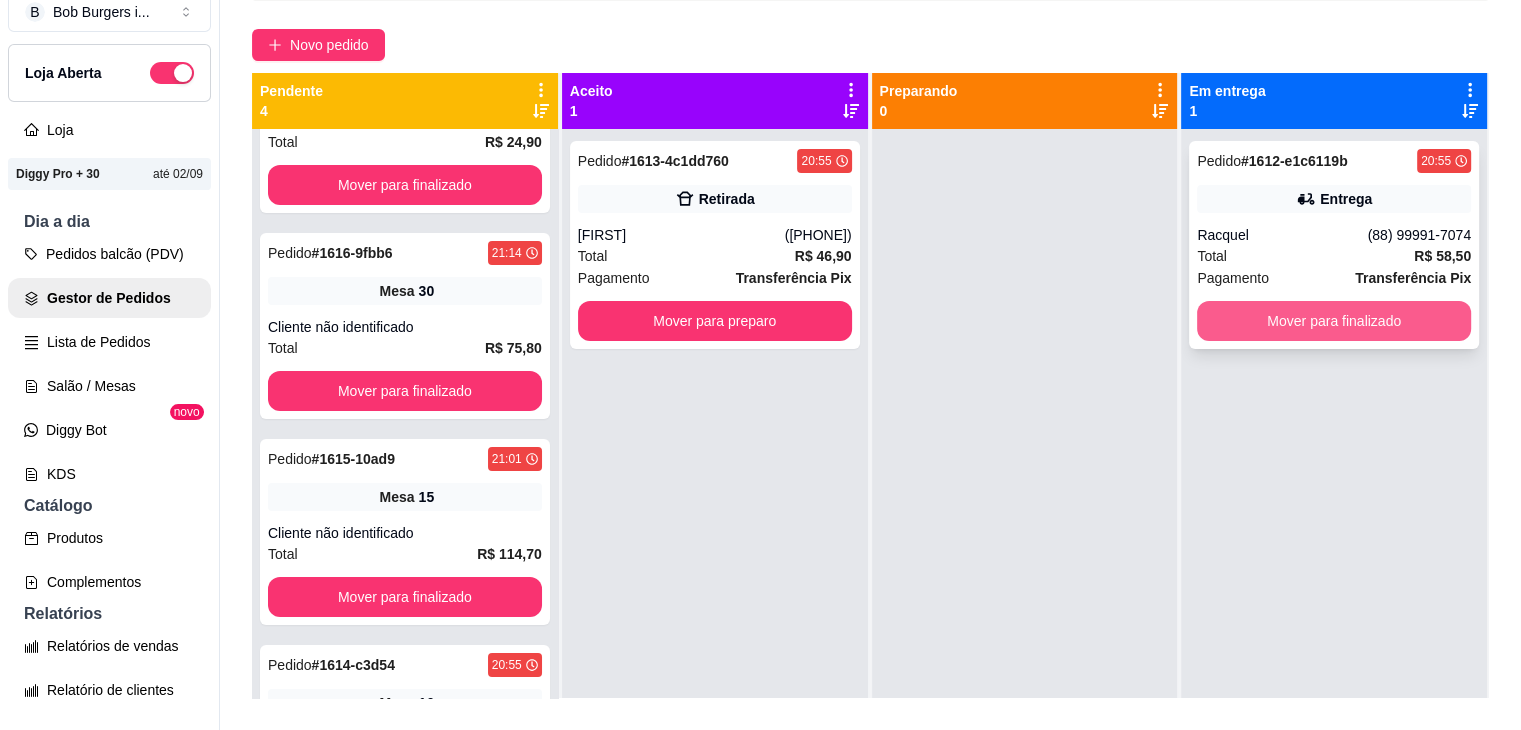click on "Mover para finalizado" at bounding box center (1334, 321) 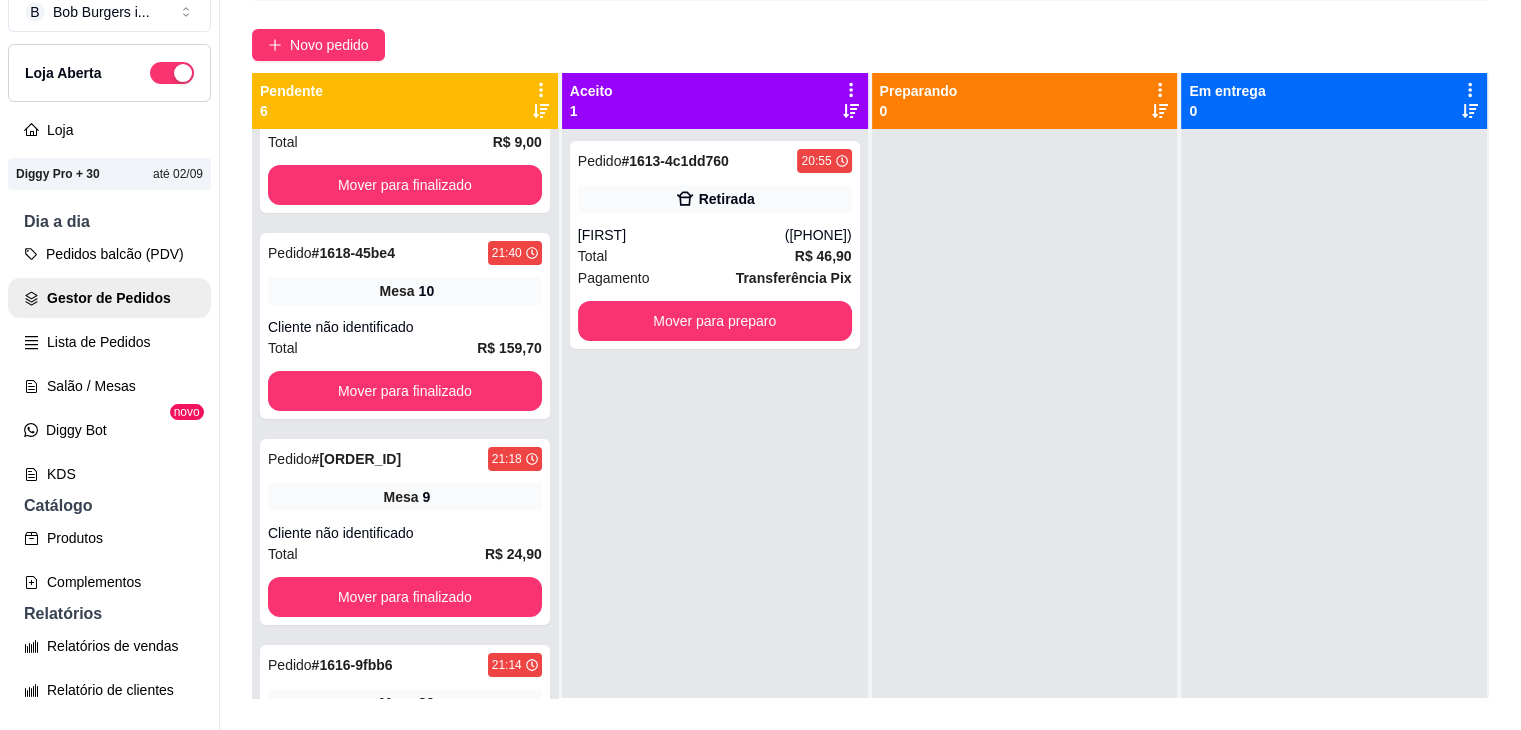 scroll, scrollTop: 526, scrollLeft: 0, axis: vertical 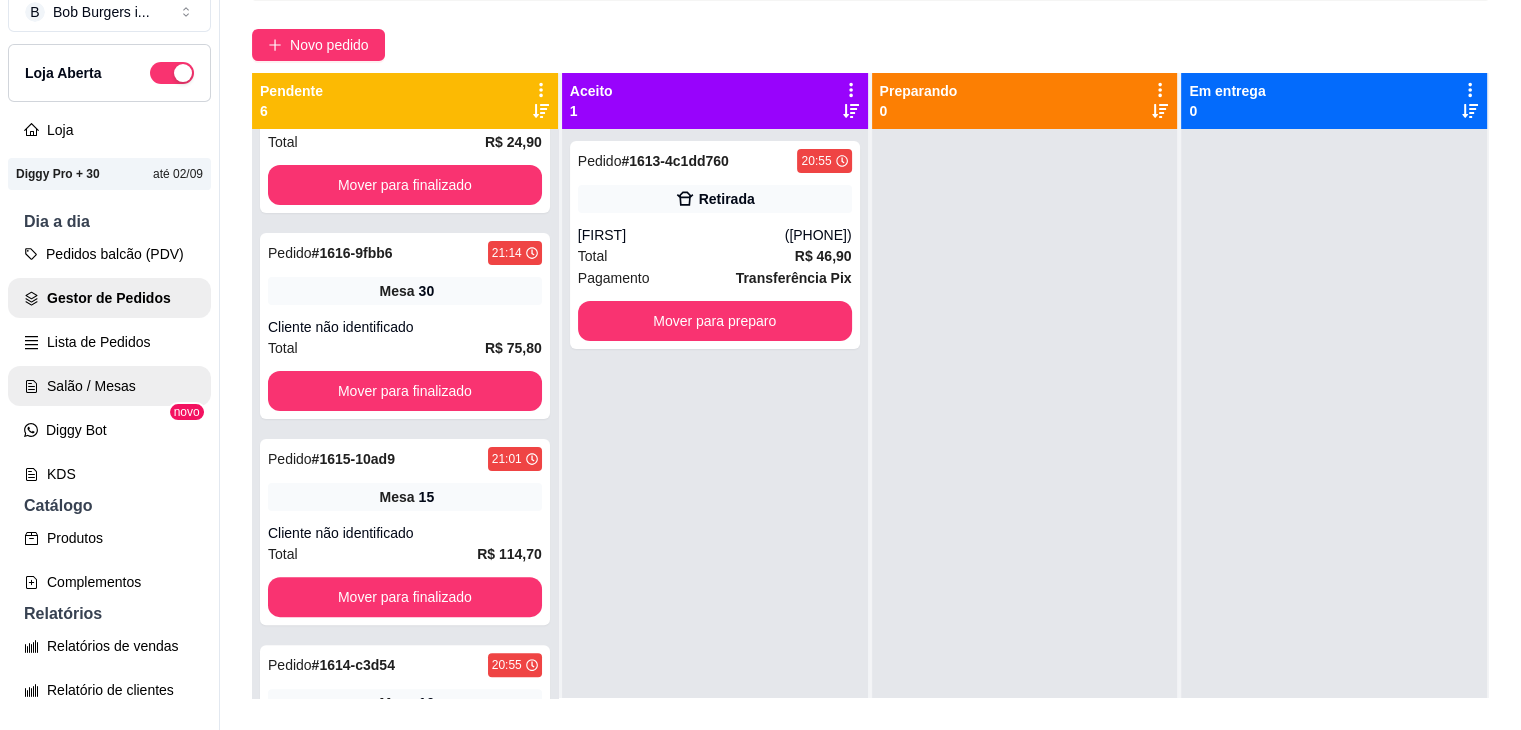 click on "Salão / Mesas" at bounding box center (109, 386) 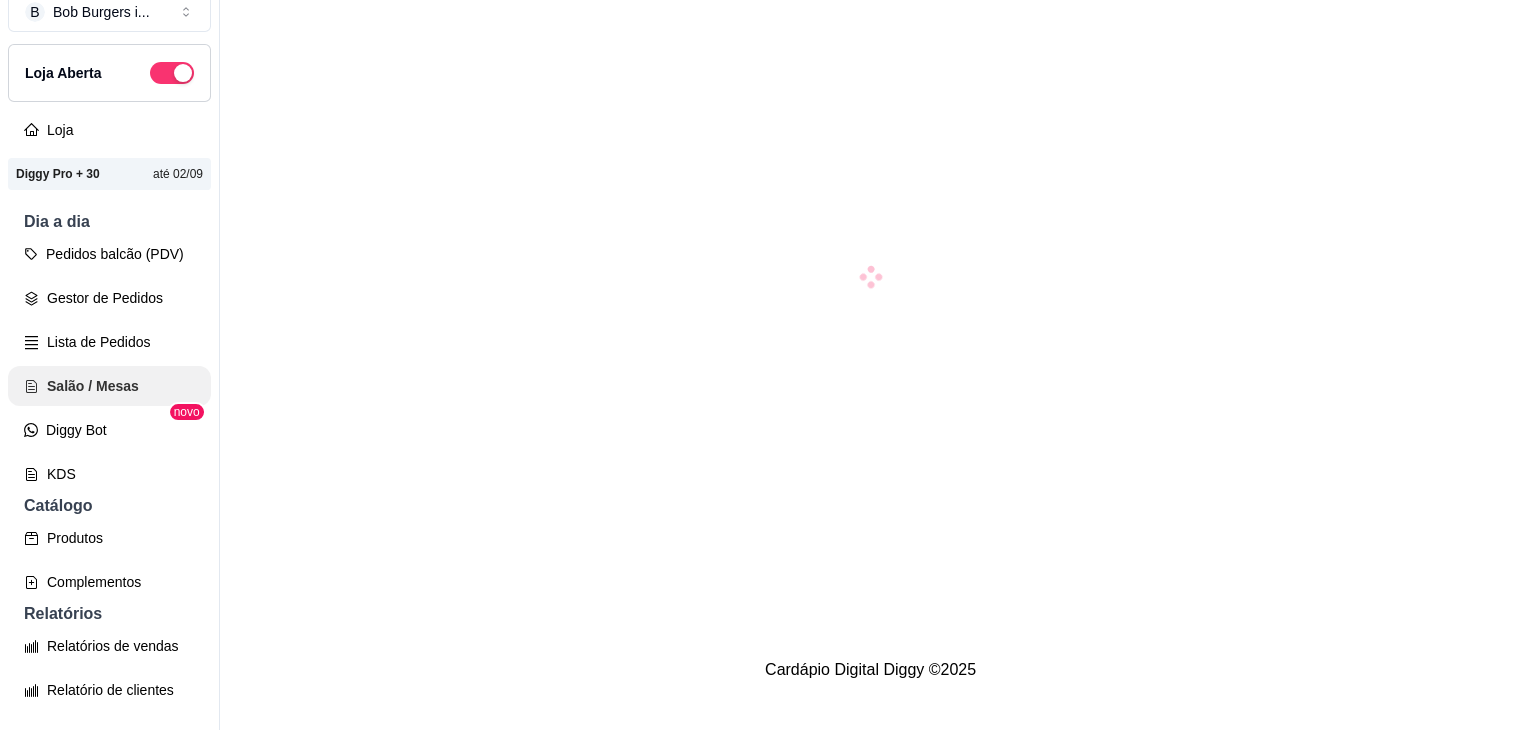 scroll, scrollTop: 0, scrollLeft: 0, axis: both 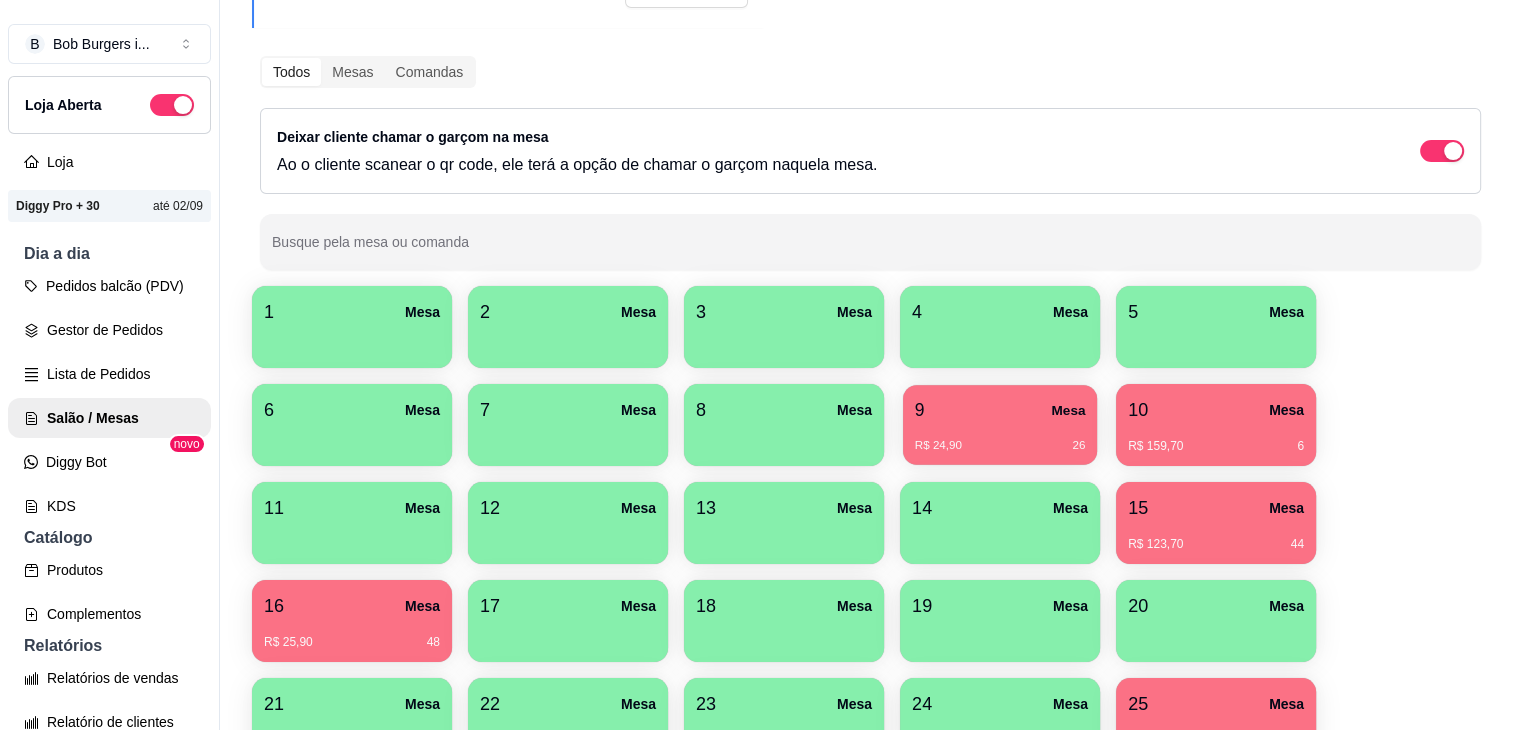 click on "R$ 24,90 26" at bounding box center [1000, 446] 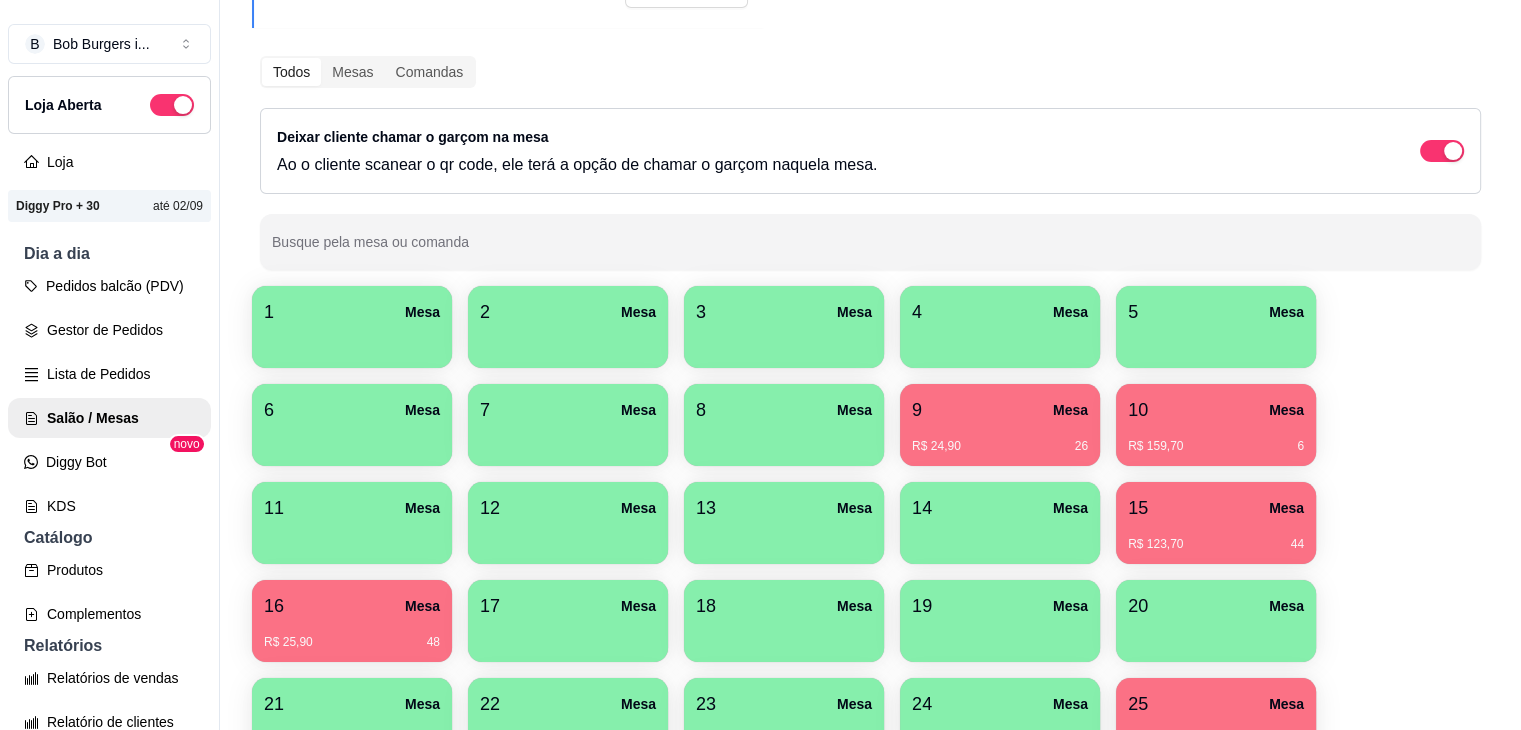 scroll, scrollTop: 400, scrollLeft: 0, axis: vertical 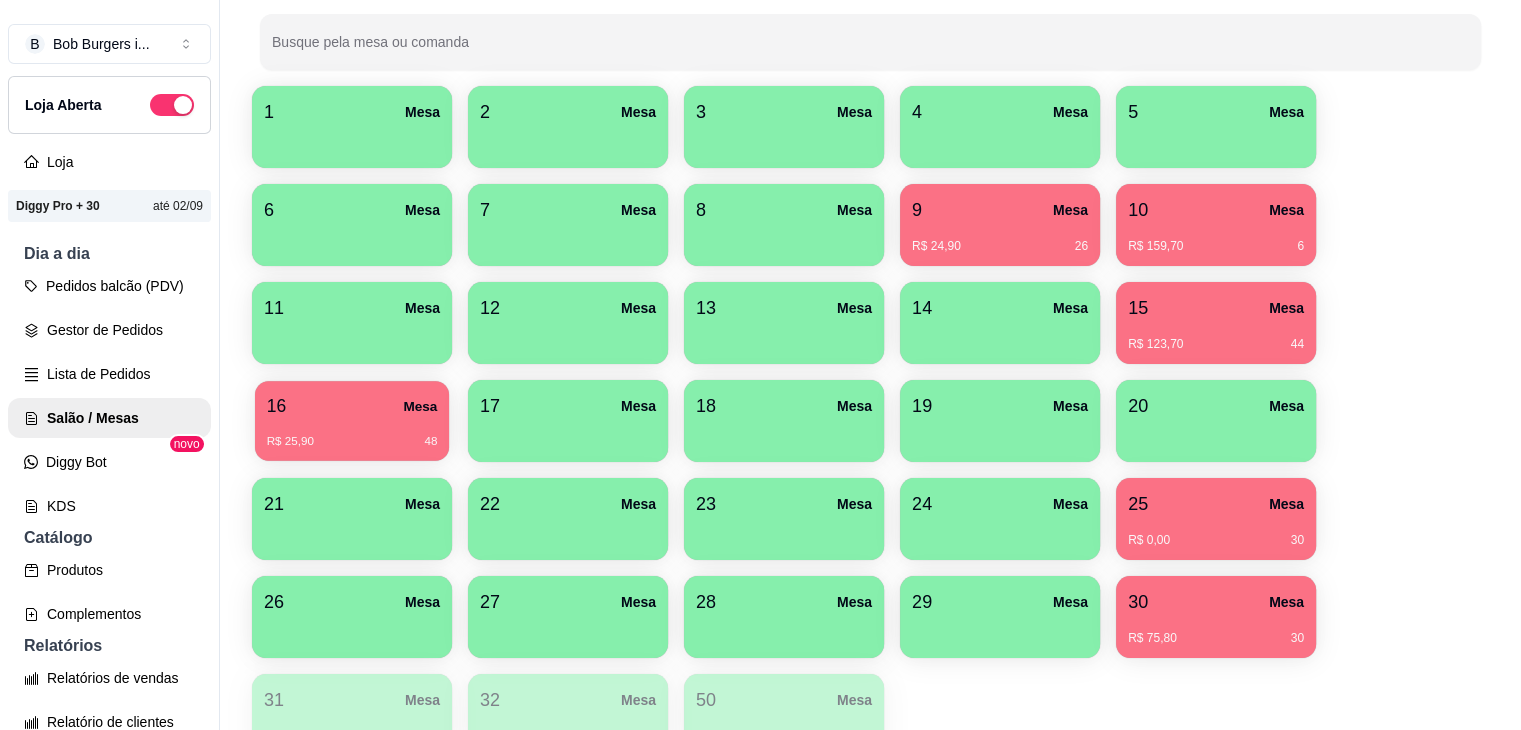 click on "R$ 25,90 48" at bounding box center (352, 442) 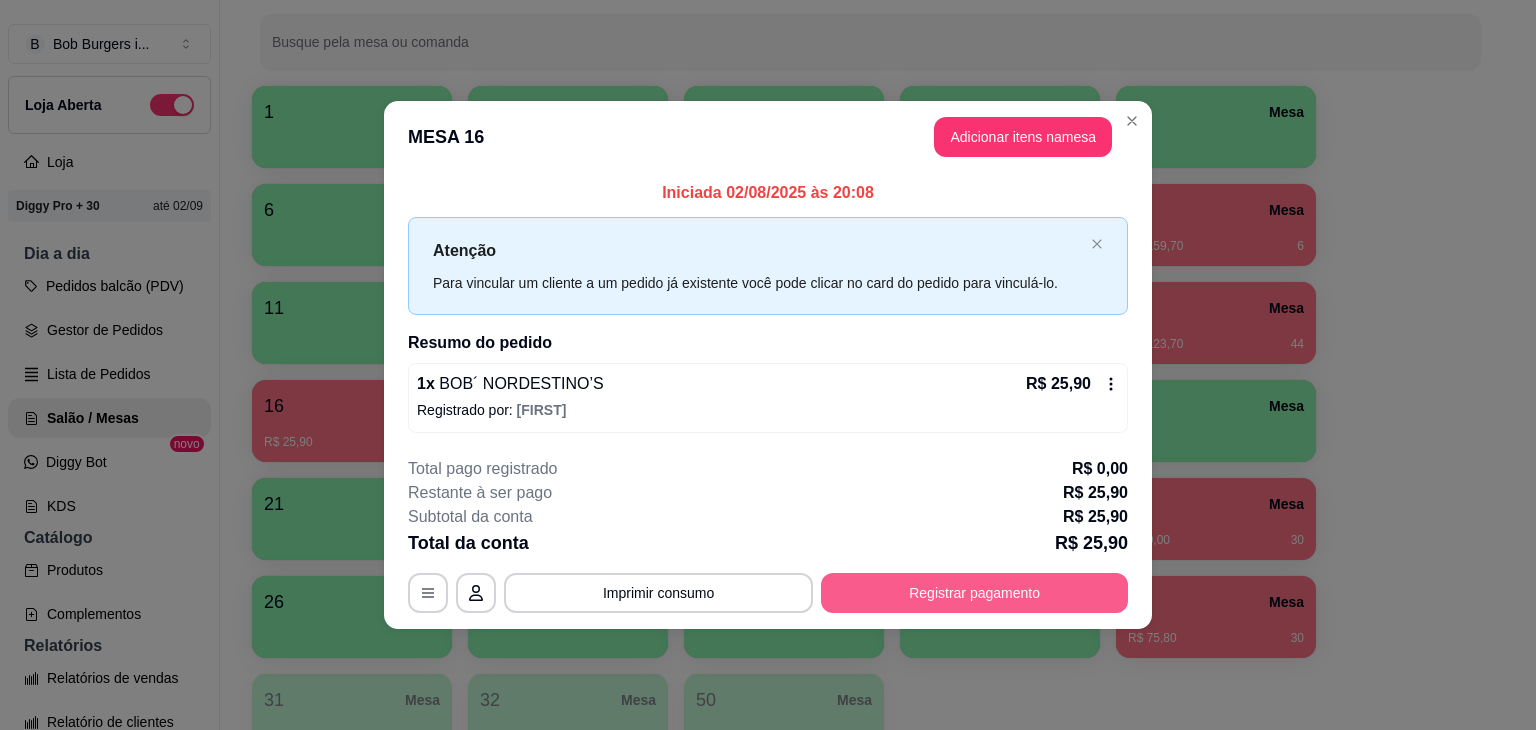 click on "Registrar pagamento" at bounding box center (974, 593) 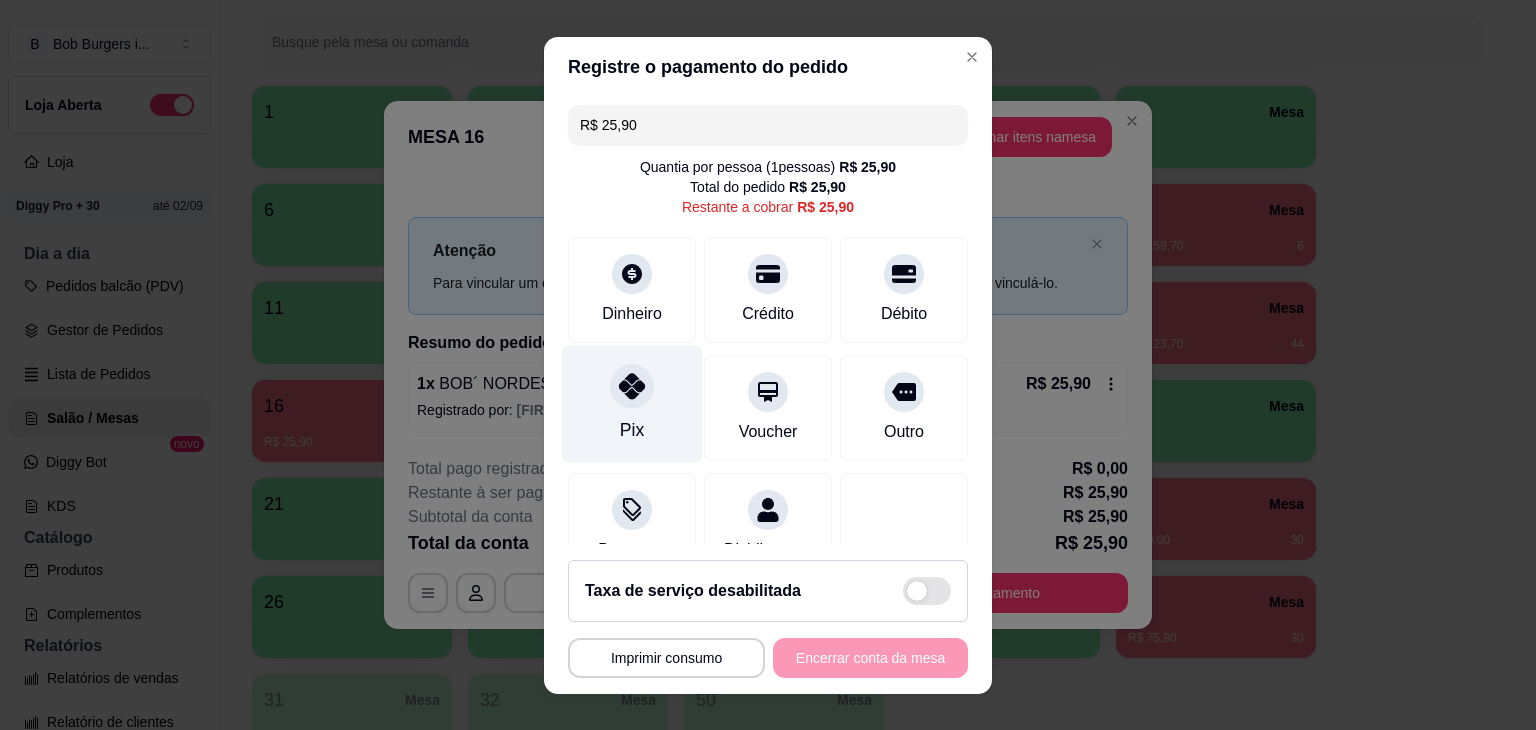 click on "Pix" at bounding box center [632, 403] 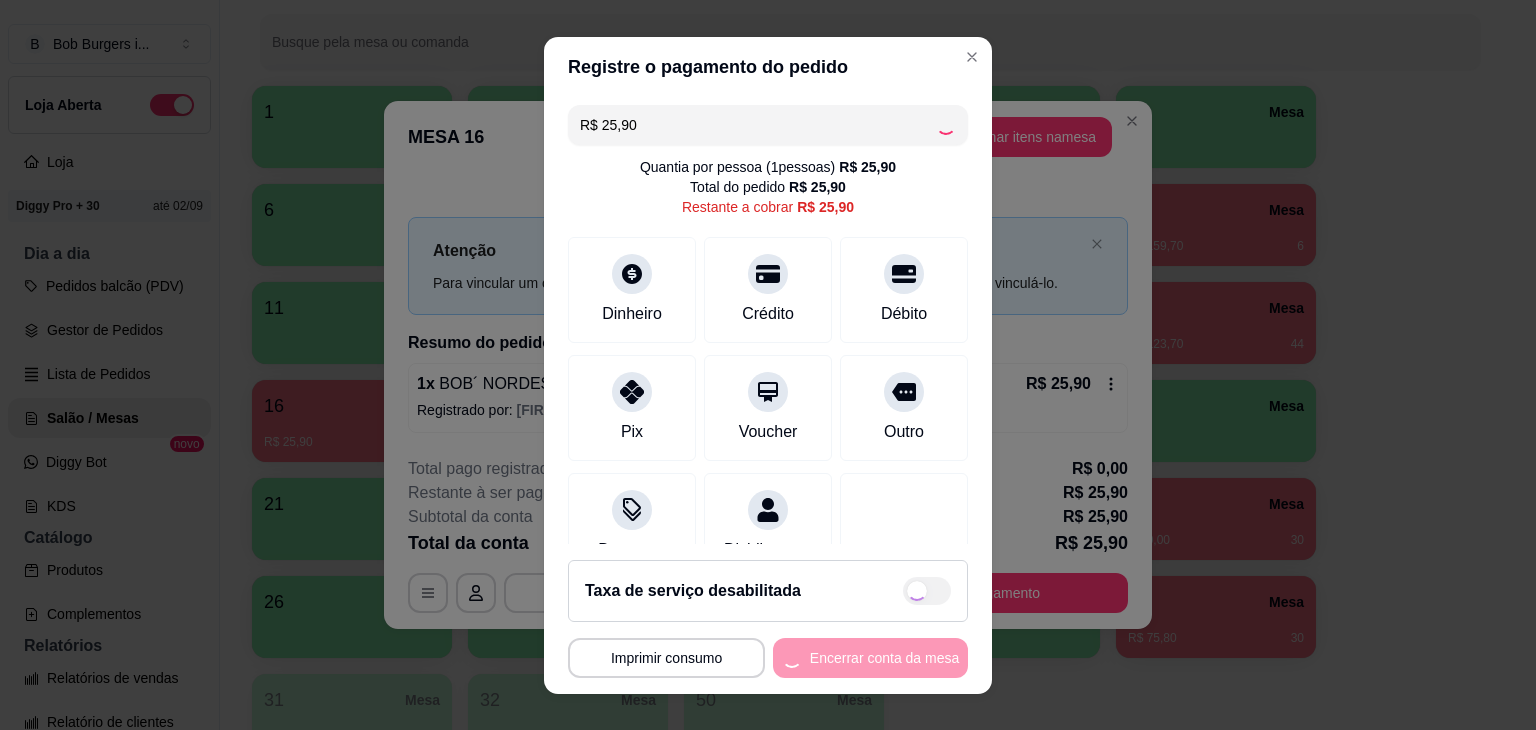 type on "R$ 0,00" 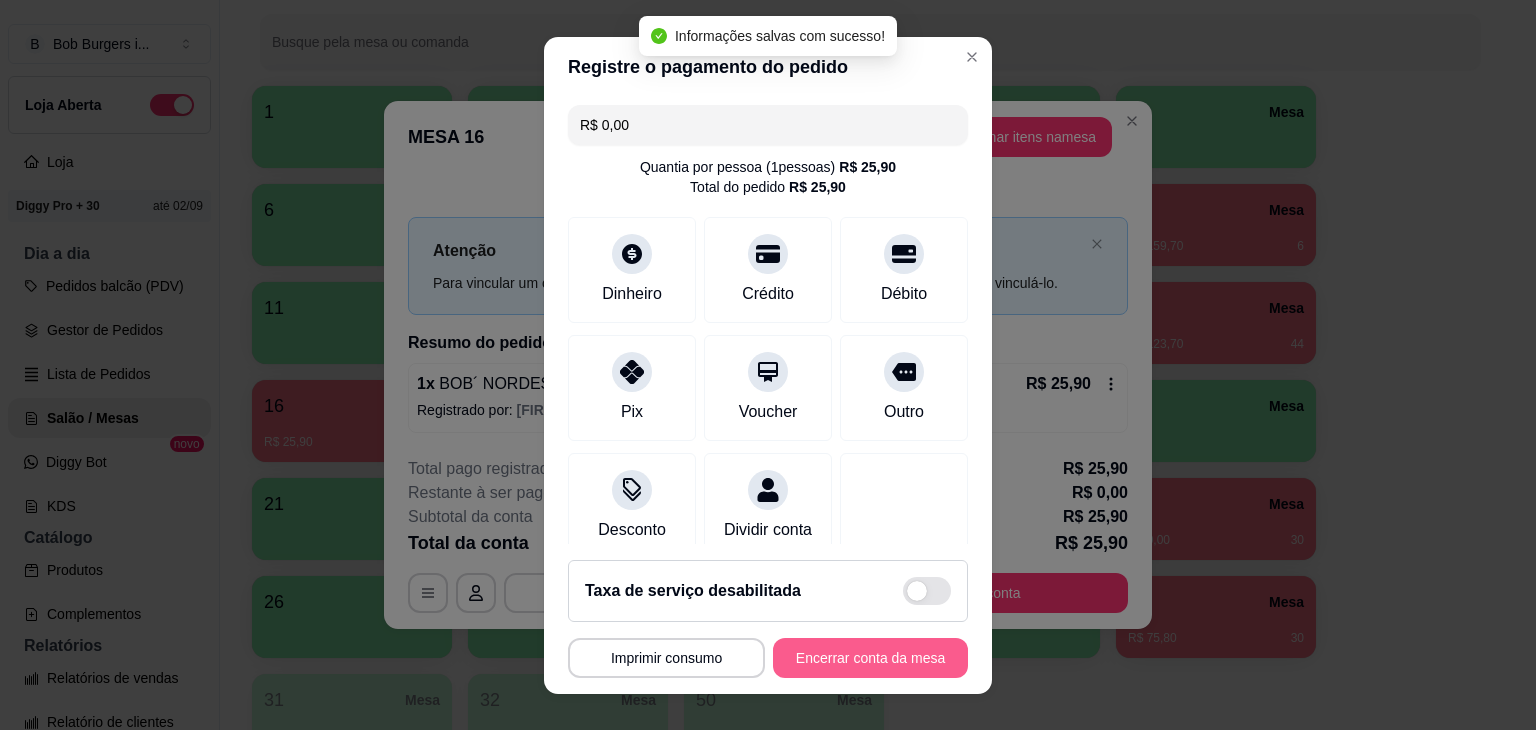 click on "Encerrar conta da mesa" at bounding box center [870, 658] 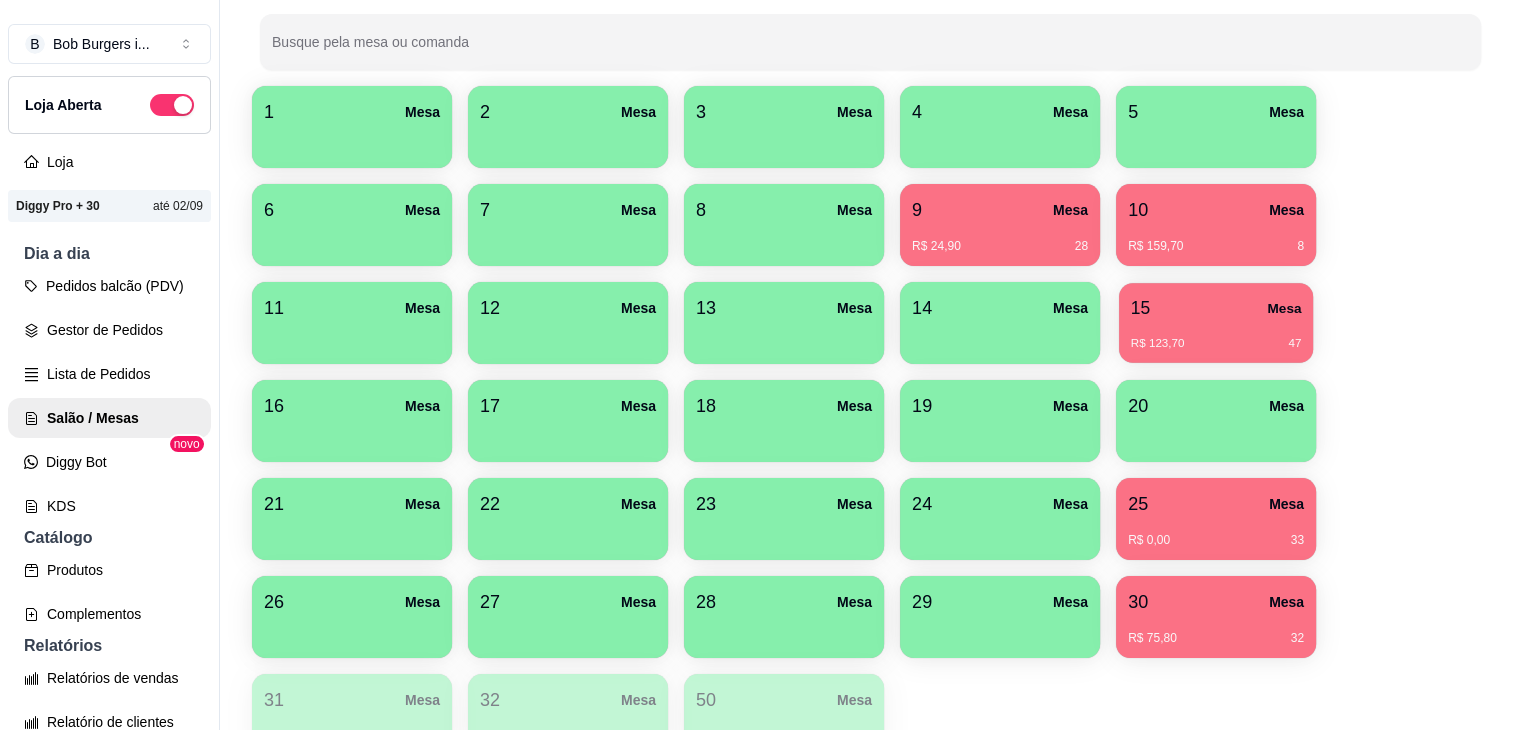 click on "R$ 123,70 47" at bounding box center (1216, 336) 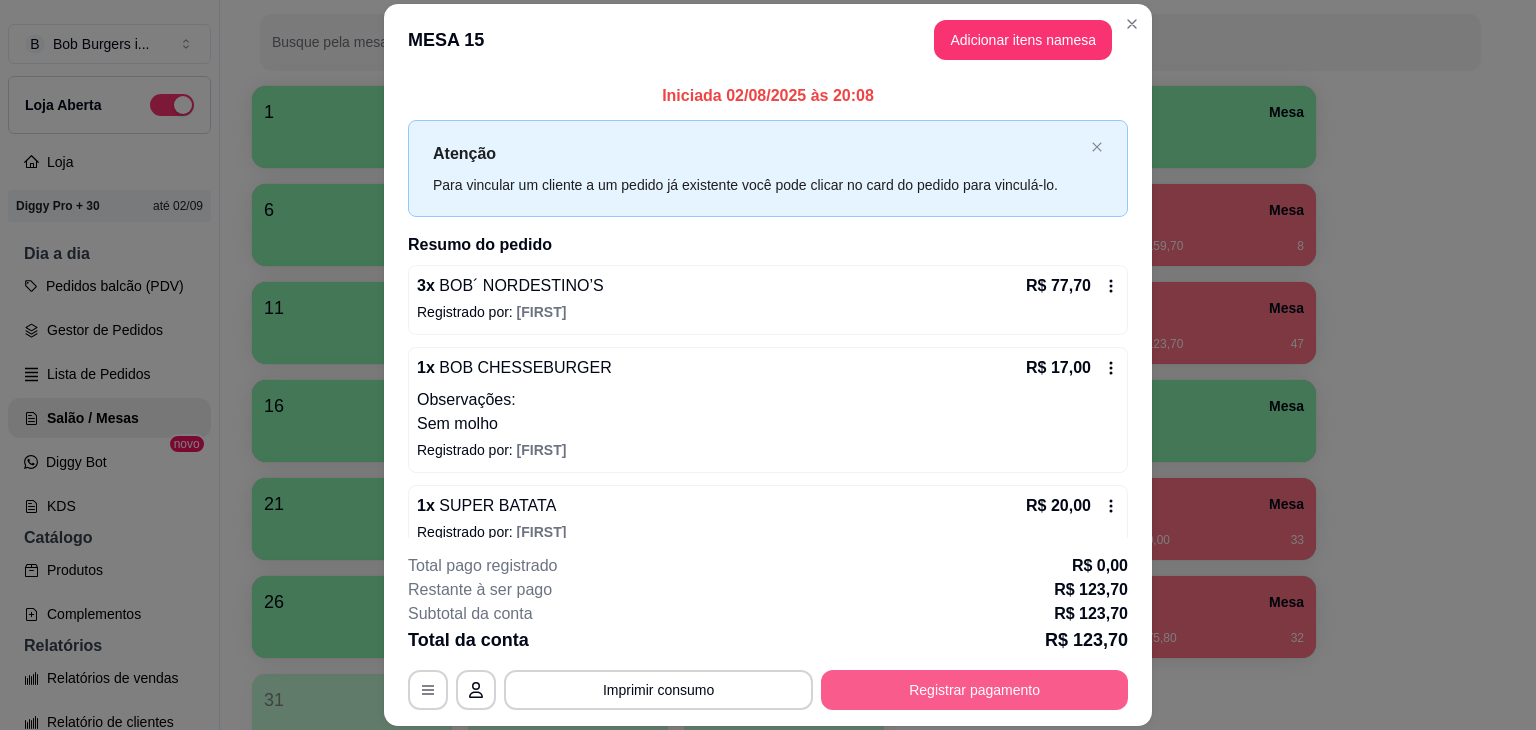 click on "Registrar pagamento" at bounding box center [974, 690] 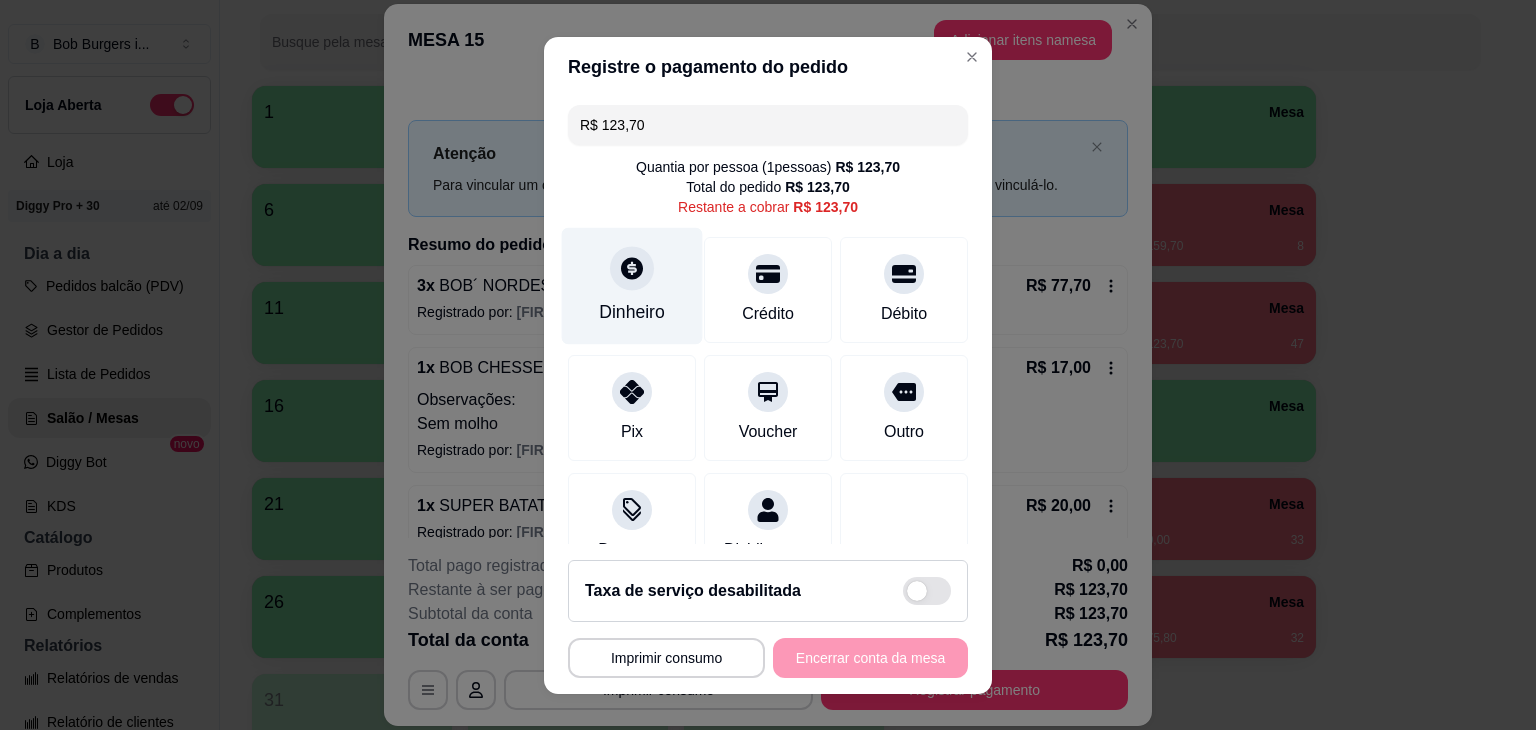 click on "Dinheiro" at bounding box center [632, 312] 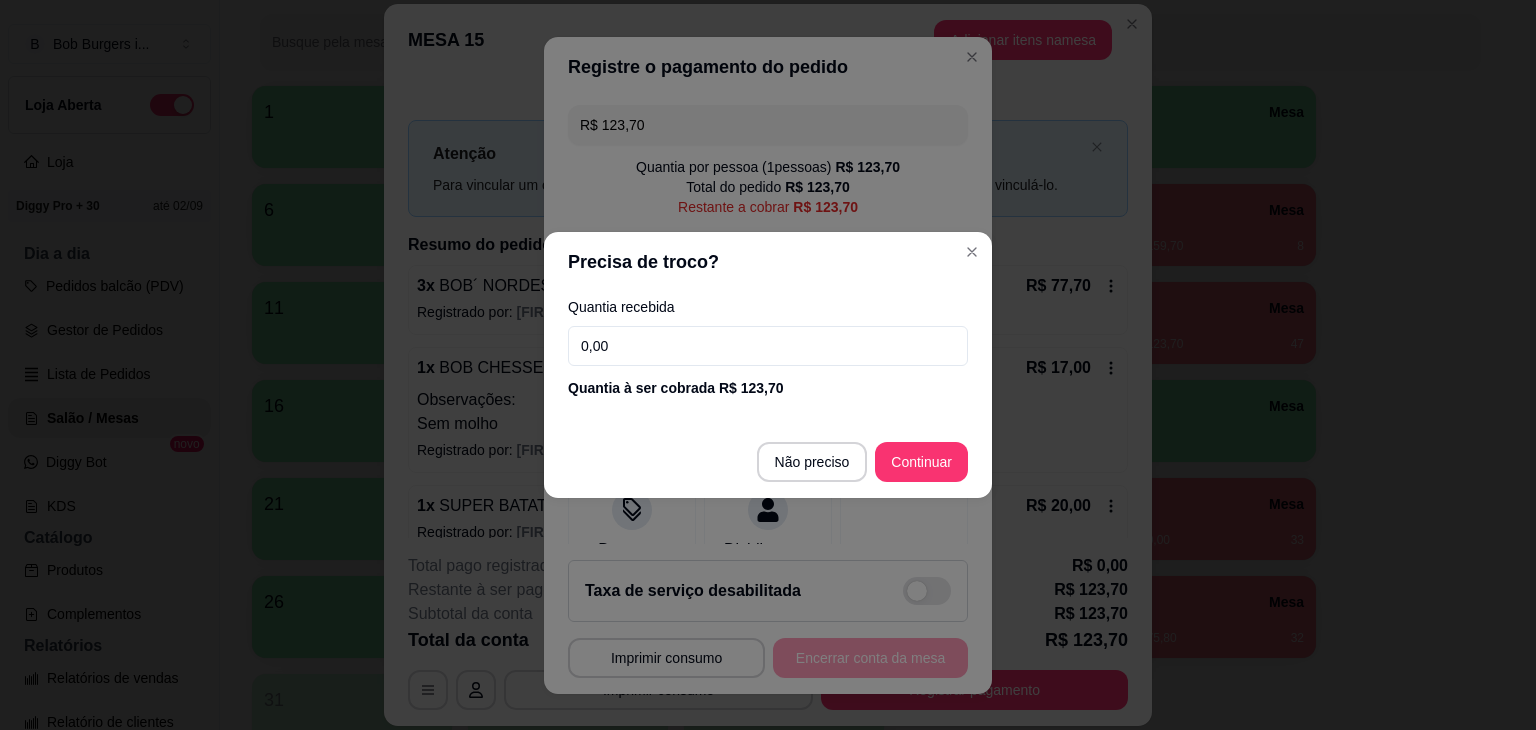 click on "0,00" at bounding box center (768, 346) 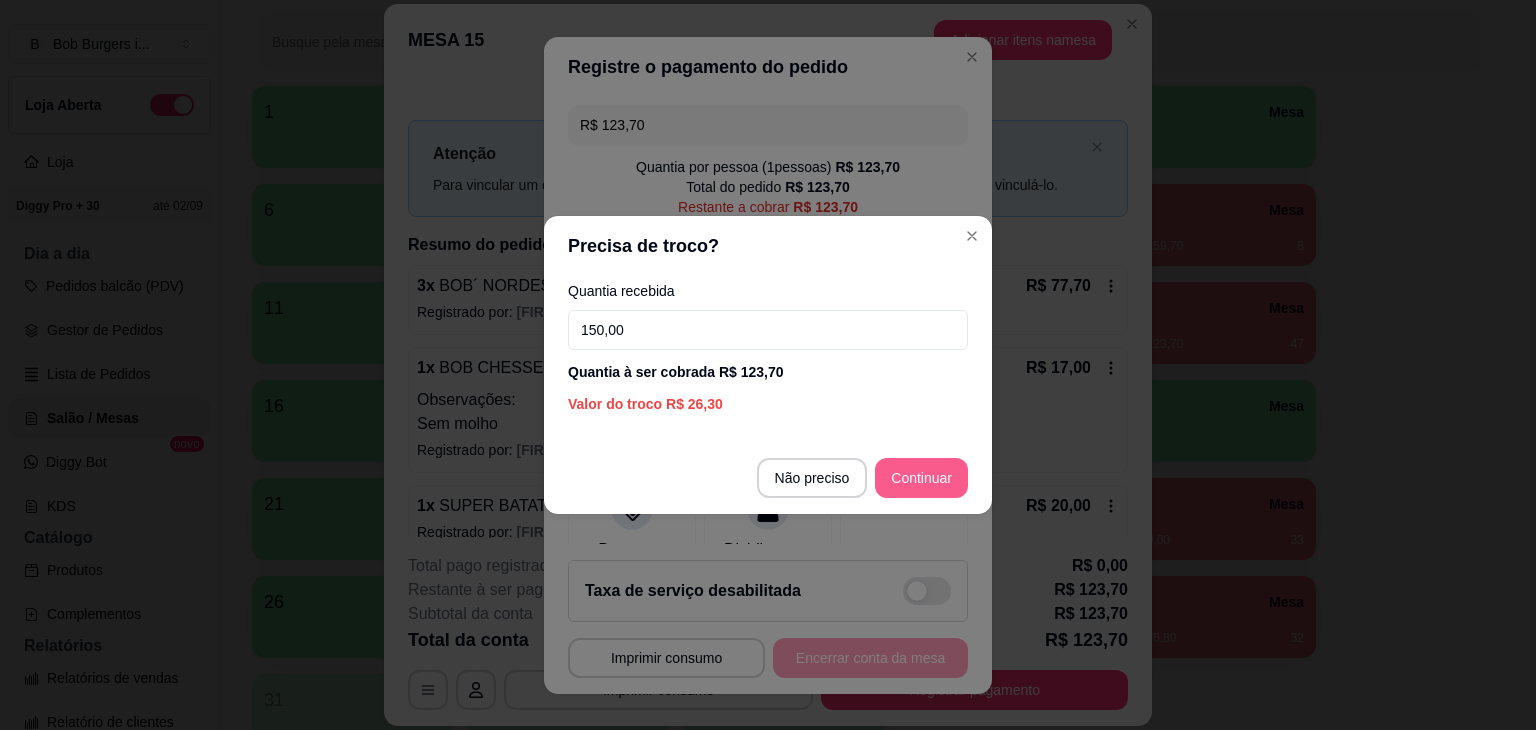 type on "150,00" 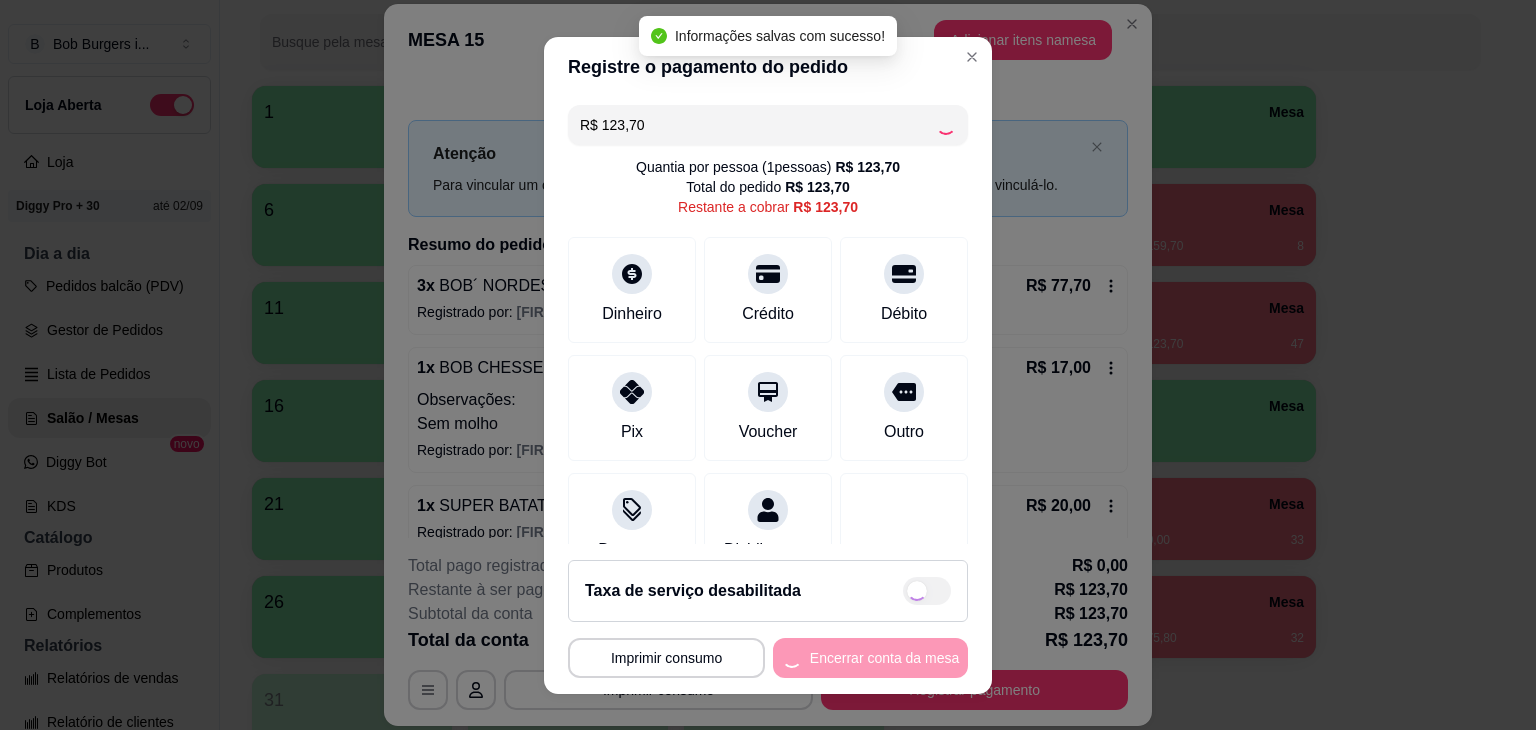 type on "R$ 0,00" 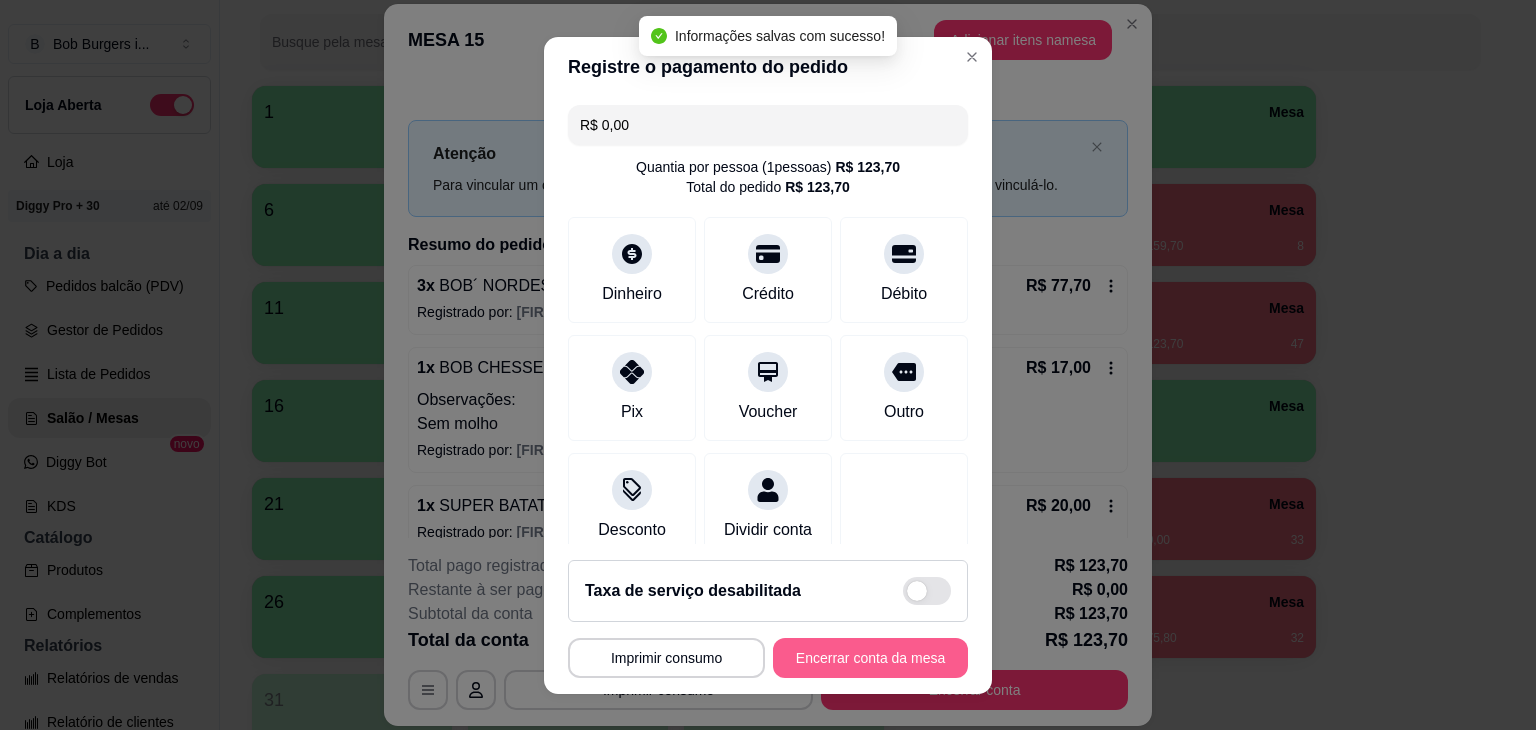 click on "Encerrar conta da mesa" at bounding box center [870, 658] 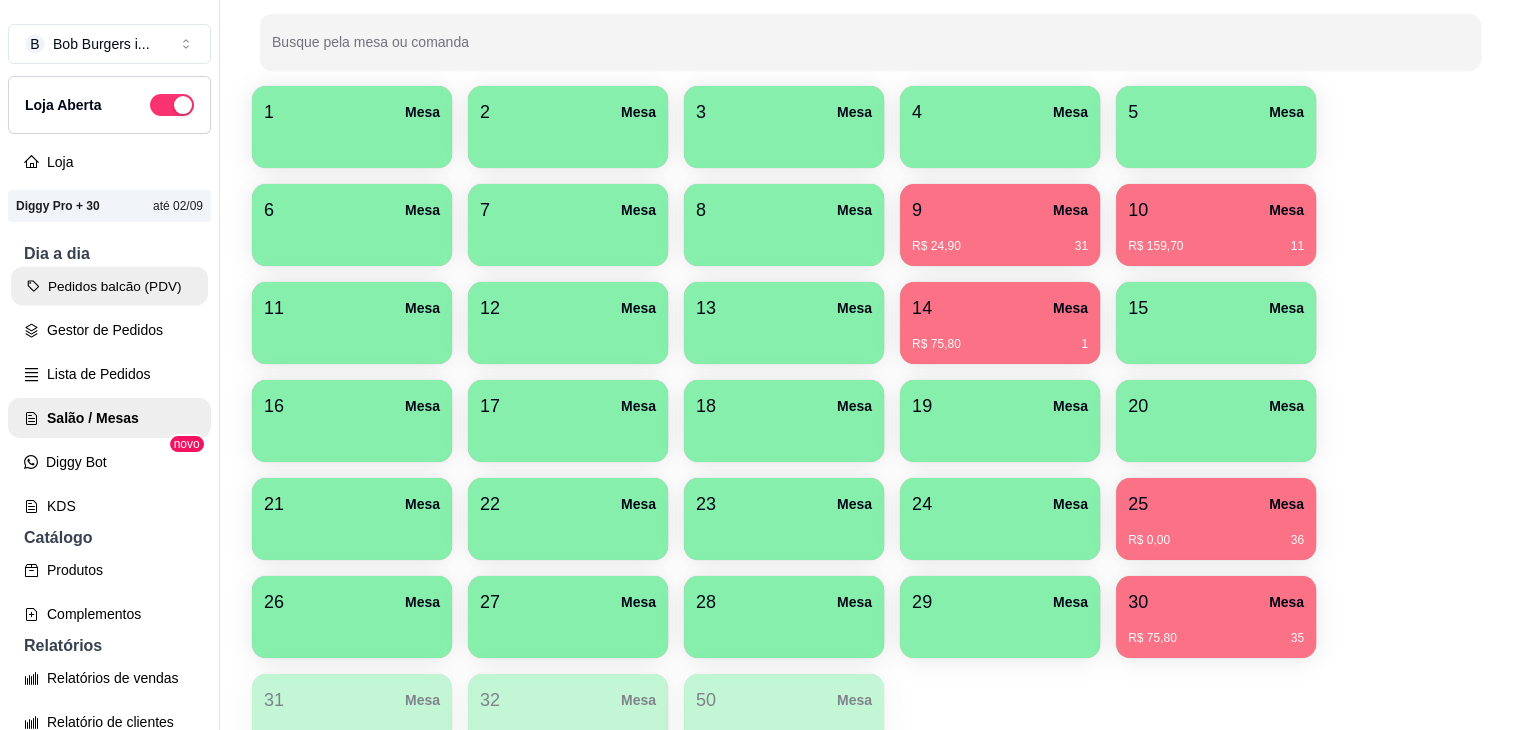 click on "Pedidos balcão (PDV)" at bounding box center (109, 286) 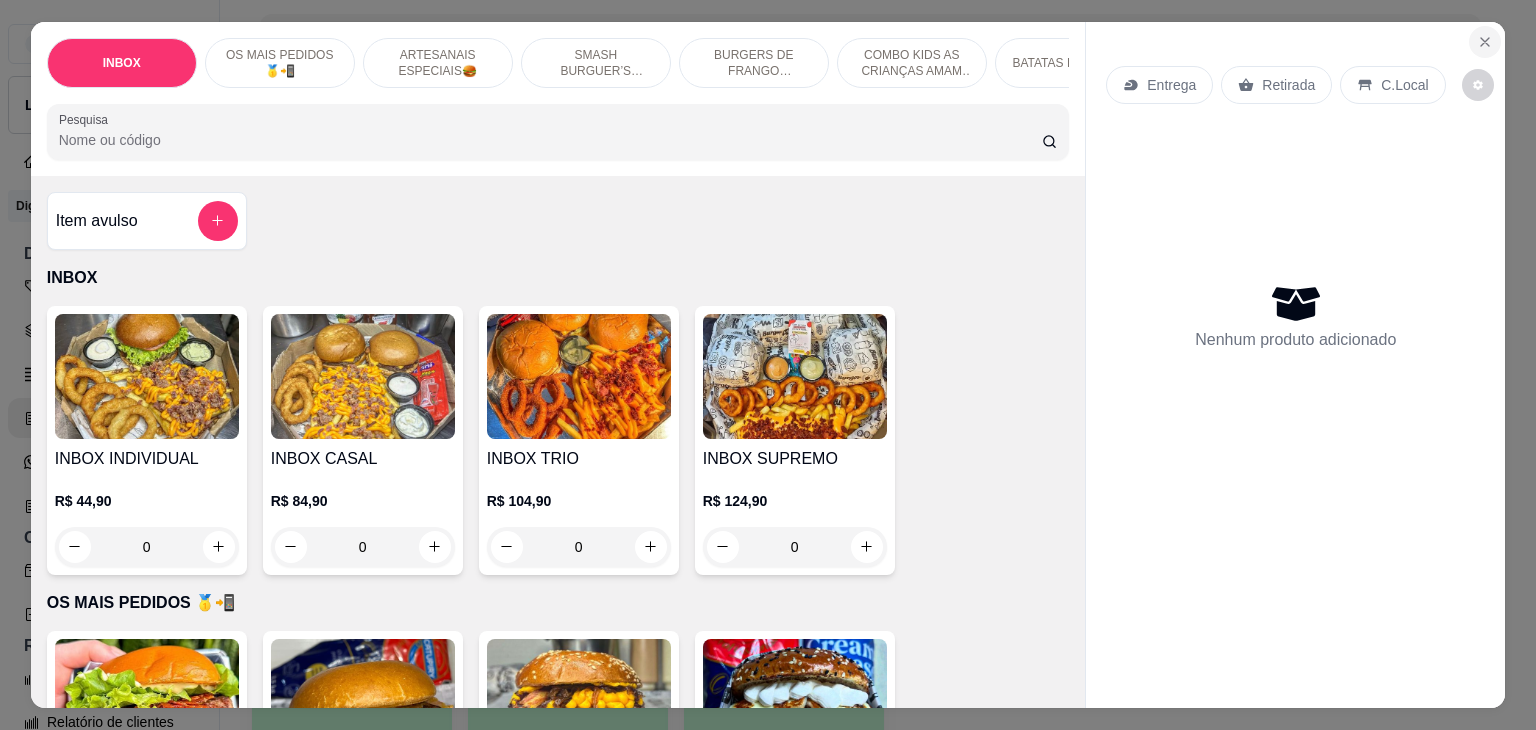click 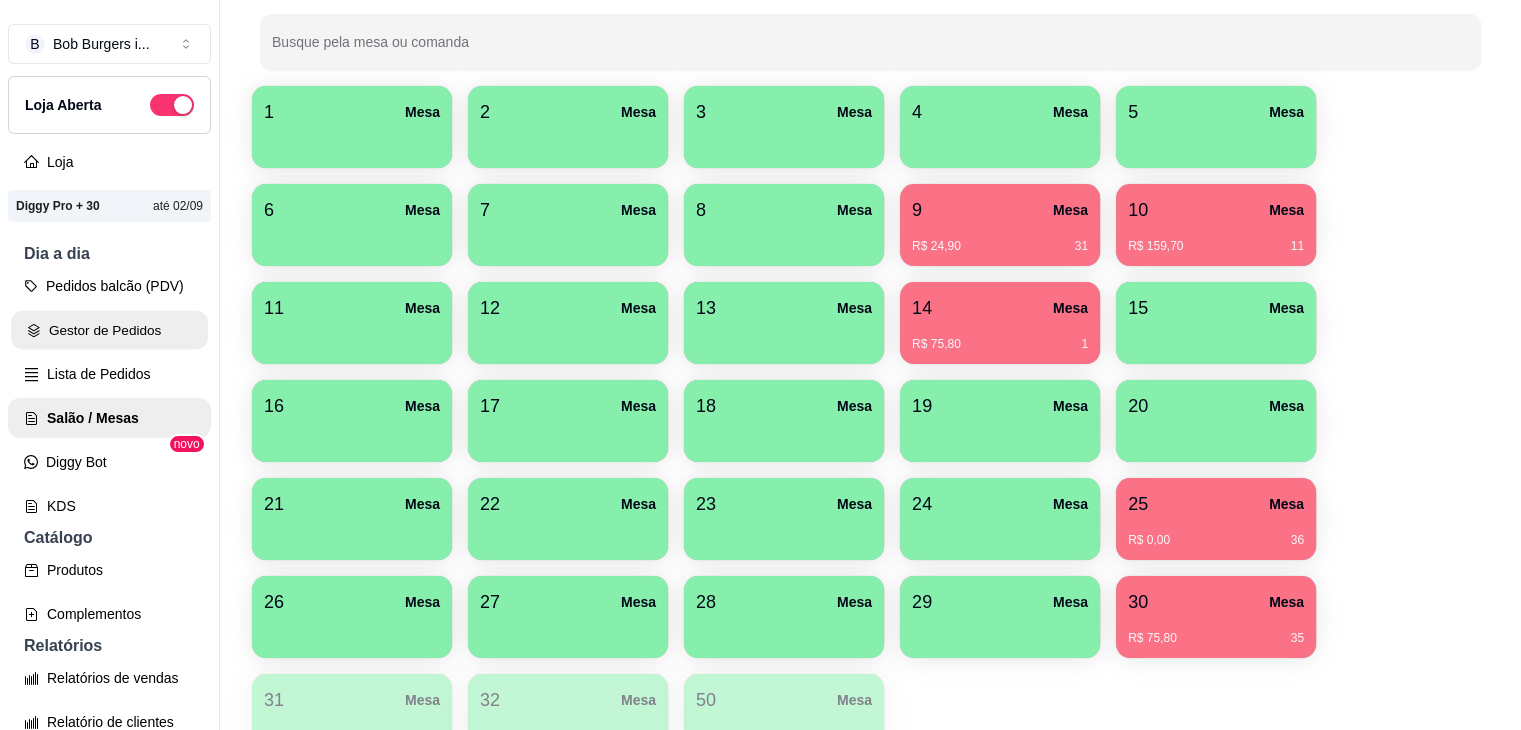 click on "Gestor de Pedidos" at bounding box center (109, 330) 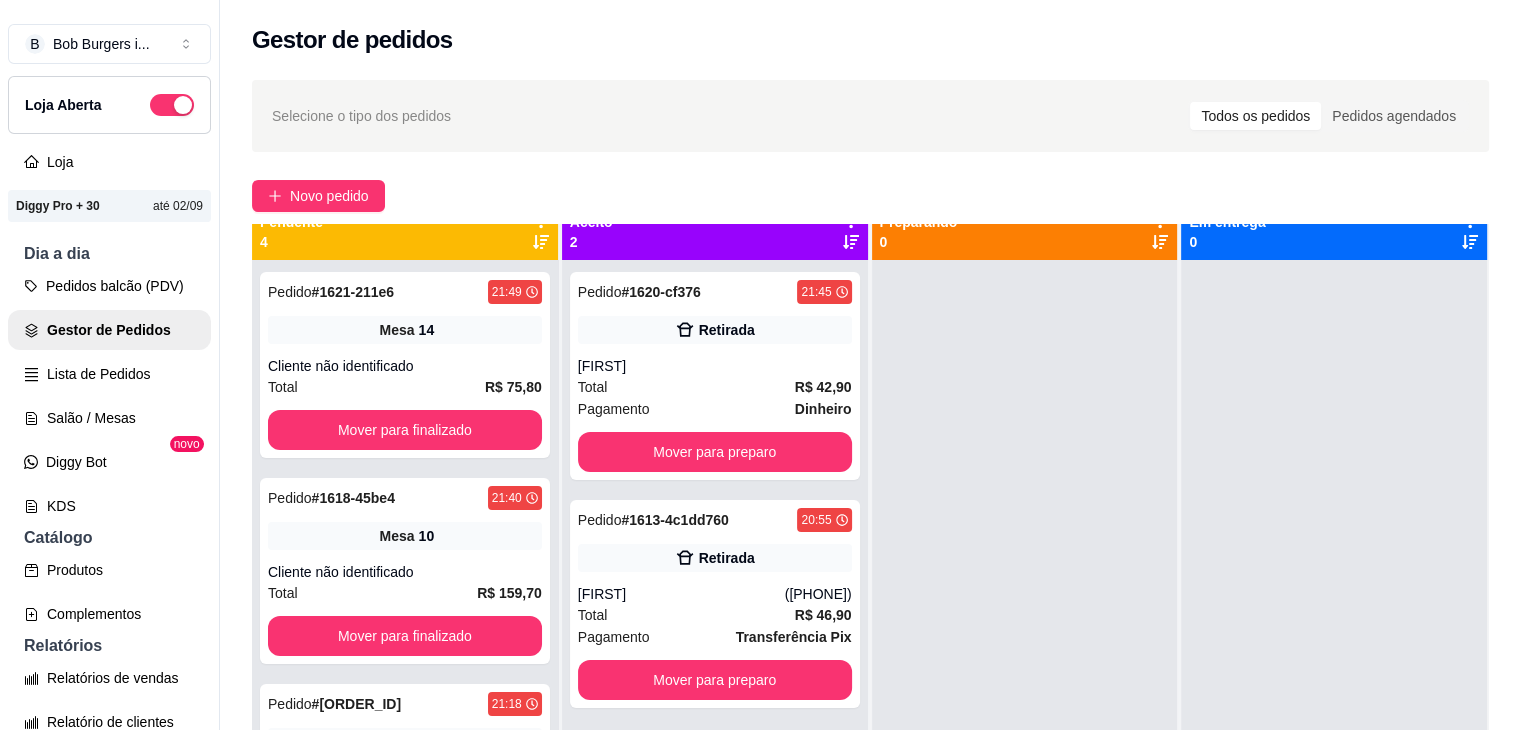 scroll, scrollTop: 56, scrollLeft: 0, axis: vertical 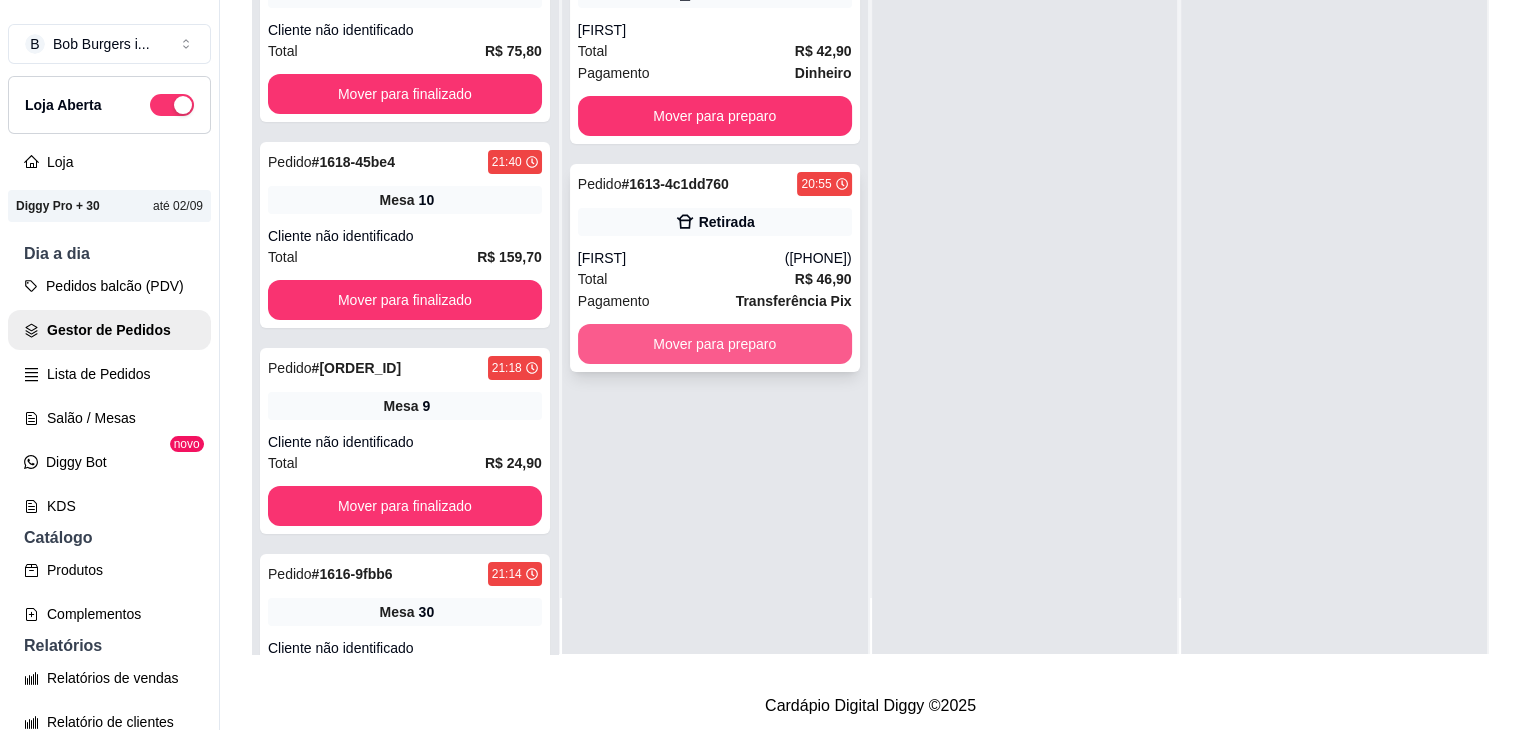 click on "Mover para preparo" at bounding box center [715, 344] 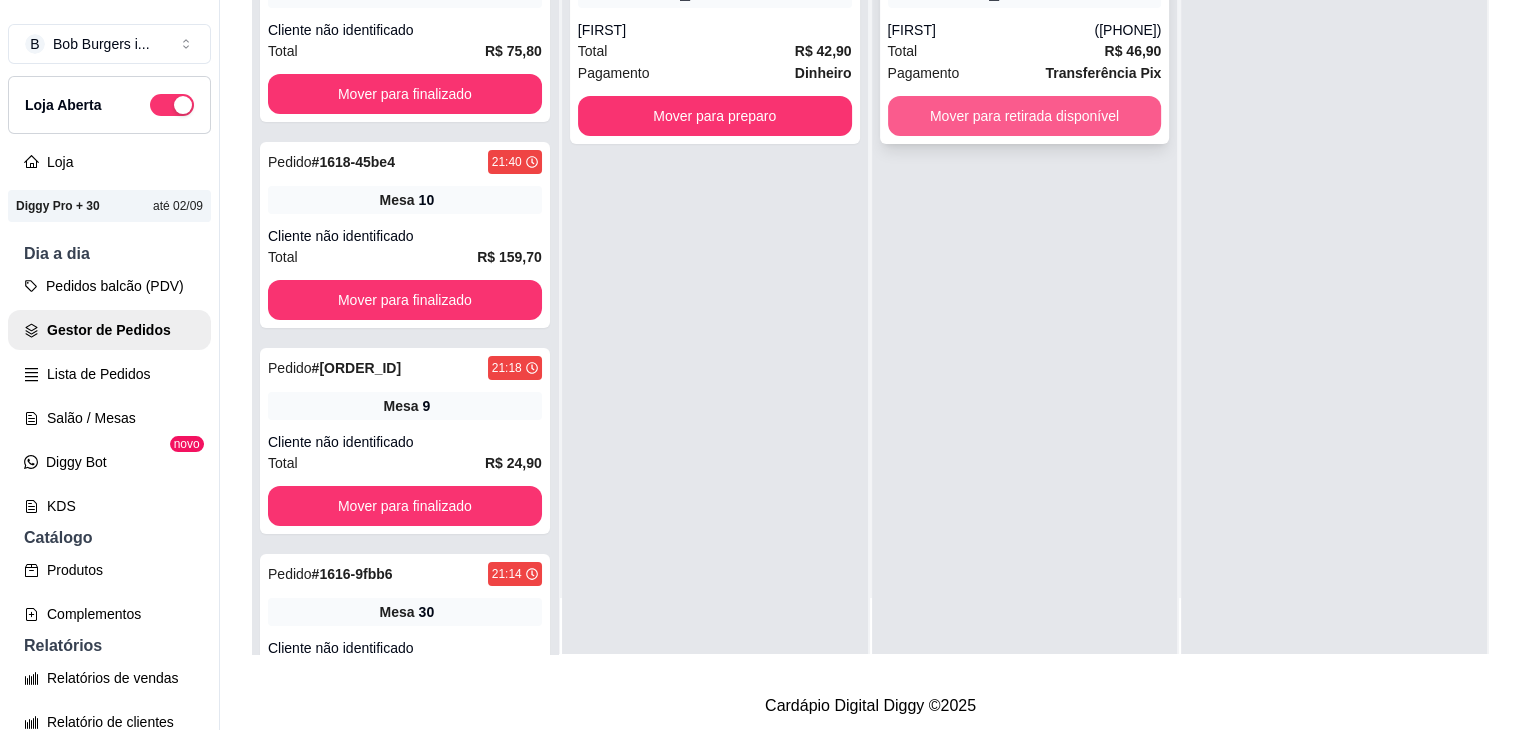 click on "Mover para retirada disponível" at bounding box center (1025, 116) 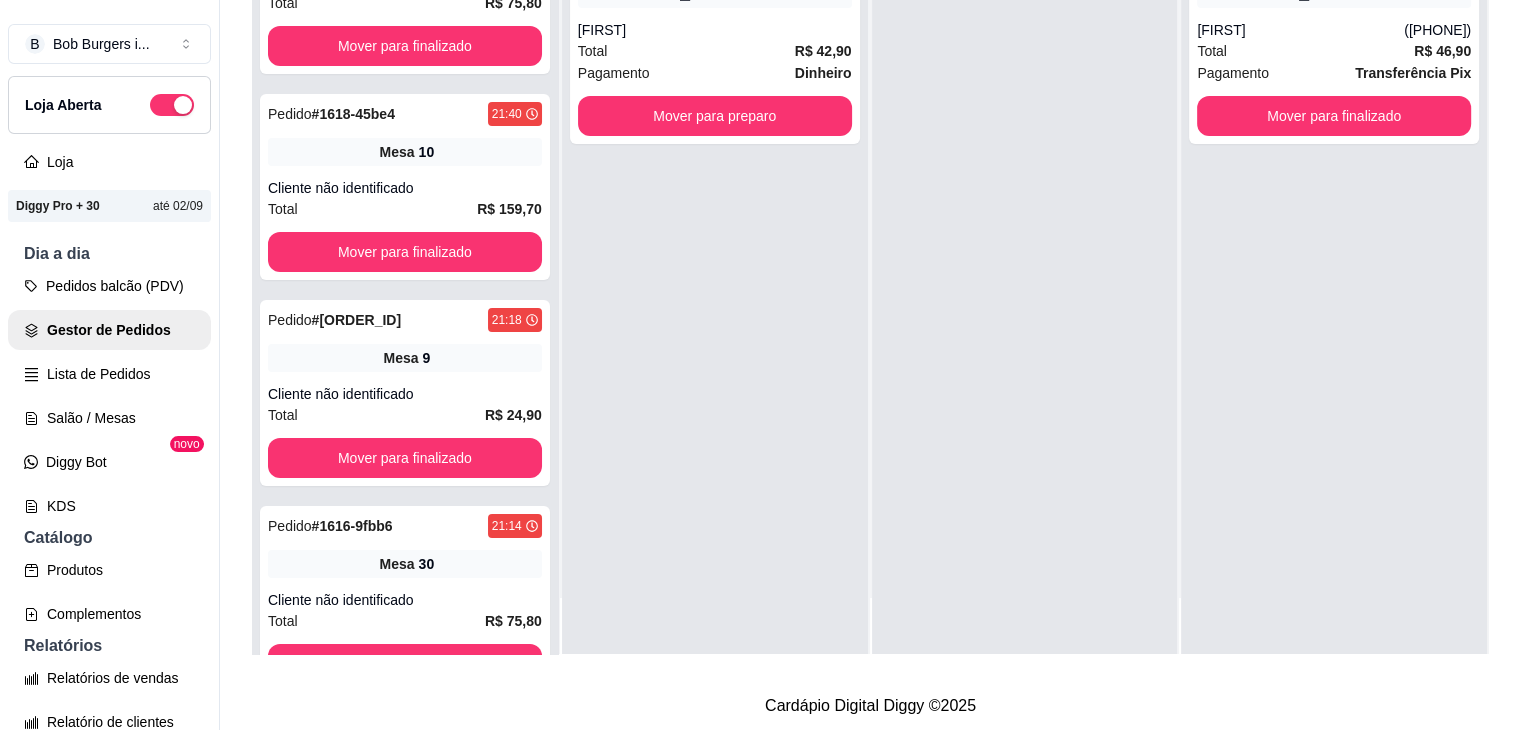 scroll, scrollTop: 0, scrollLeft: 0, axis: both 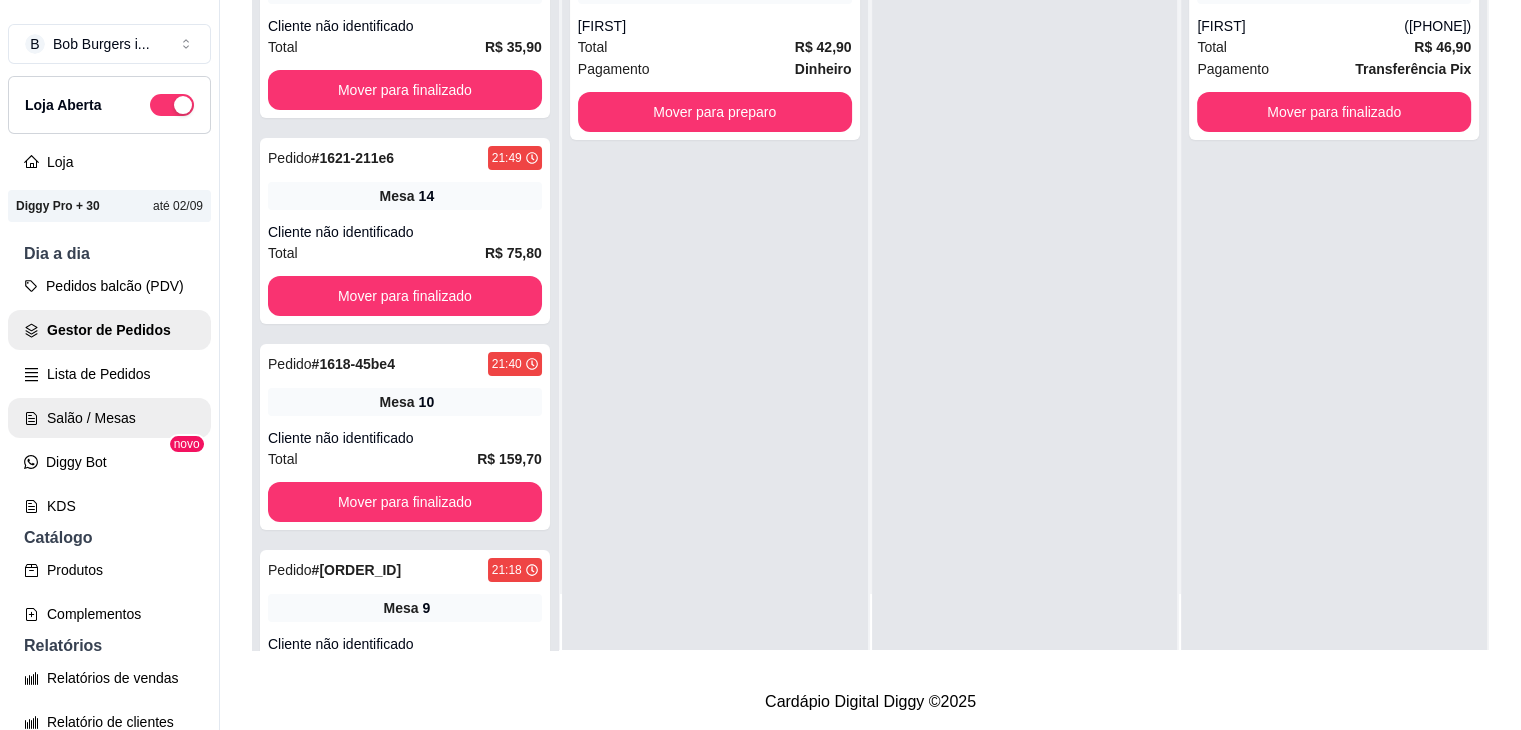 click on "Salão / Mesas" at bounding box center (109, 418) 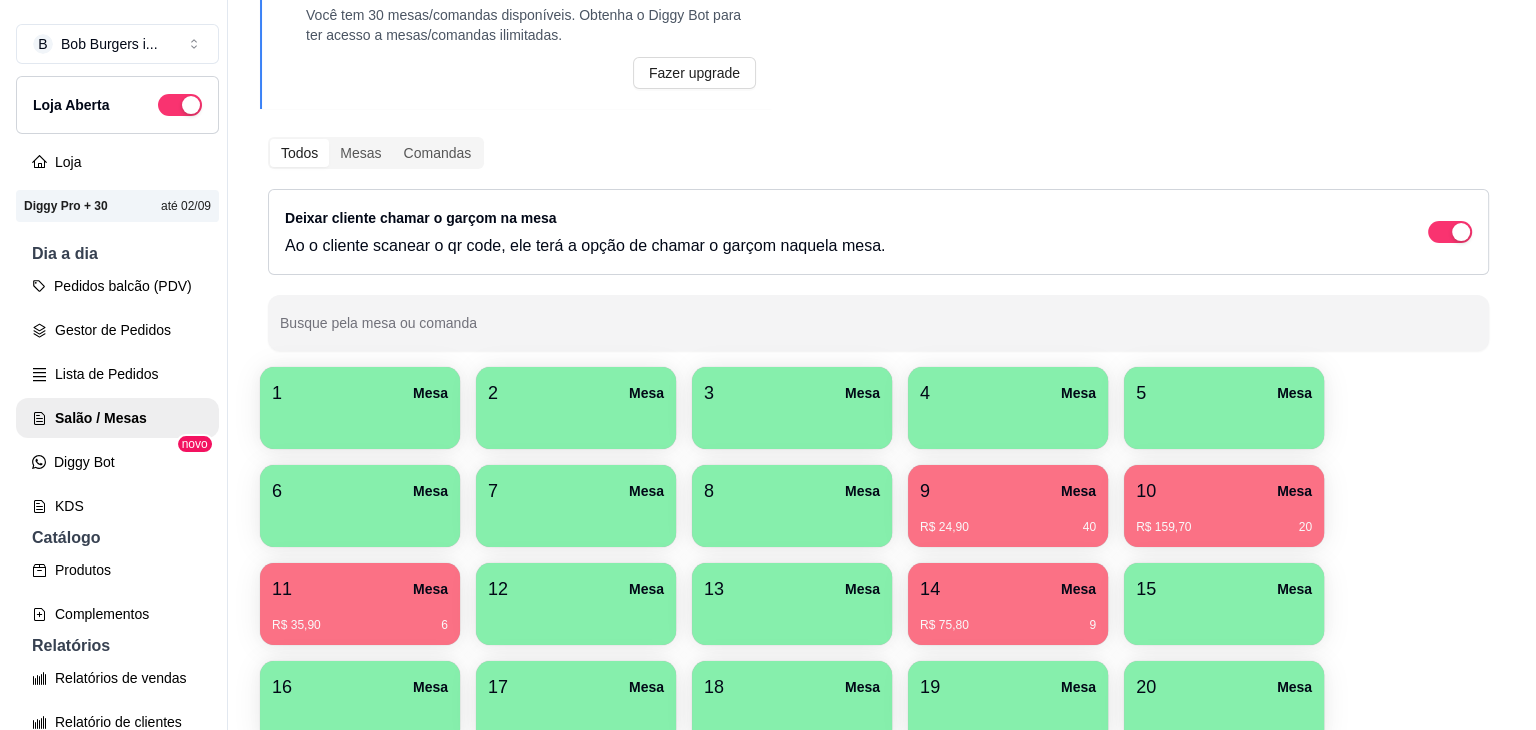 scroll, scrollTop: 200, scrollLeft: 0, axis: vertical 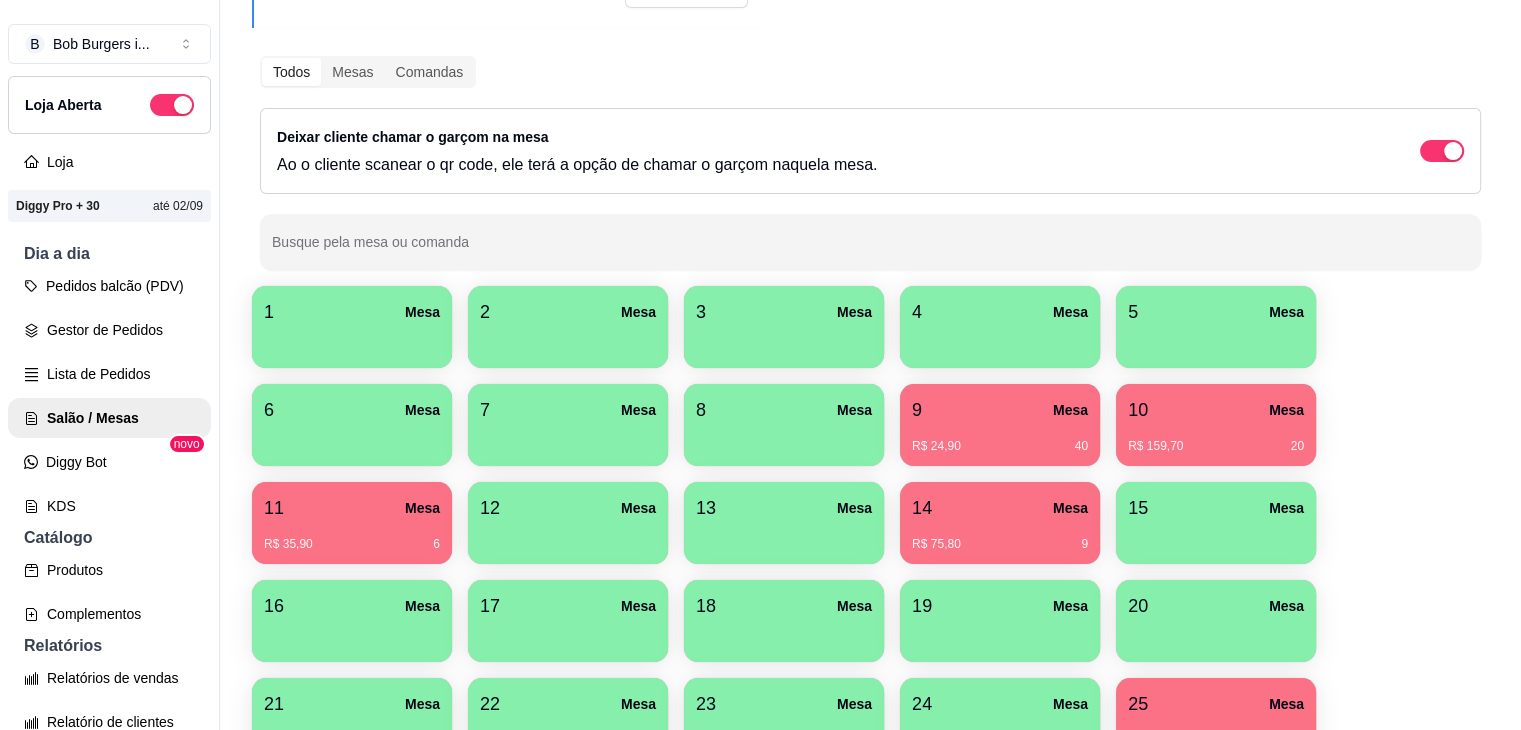 click on "14 Mesa" at bounding box center [1000, 508] 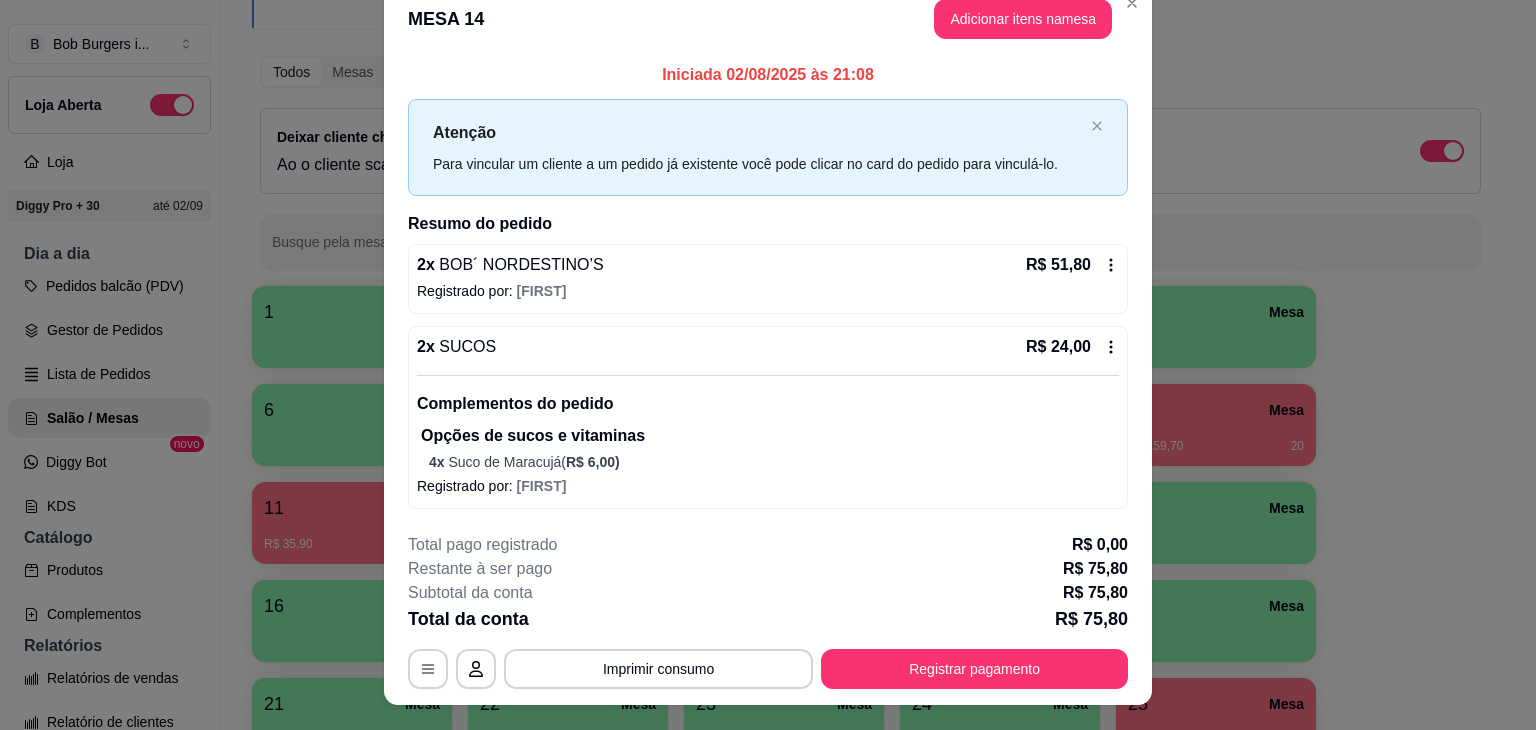 scroll, scrollTop: 60, scrollLeft: 0, axis: vertical 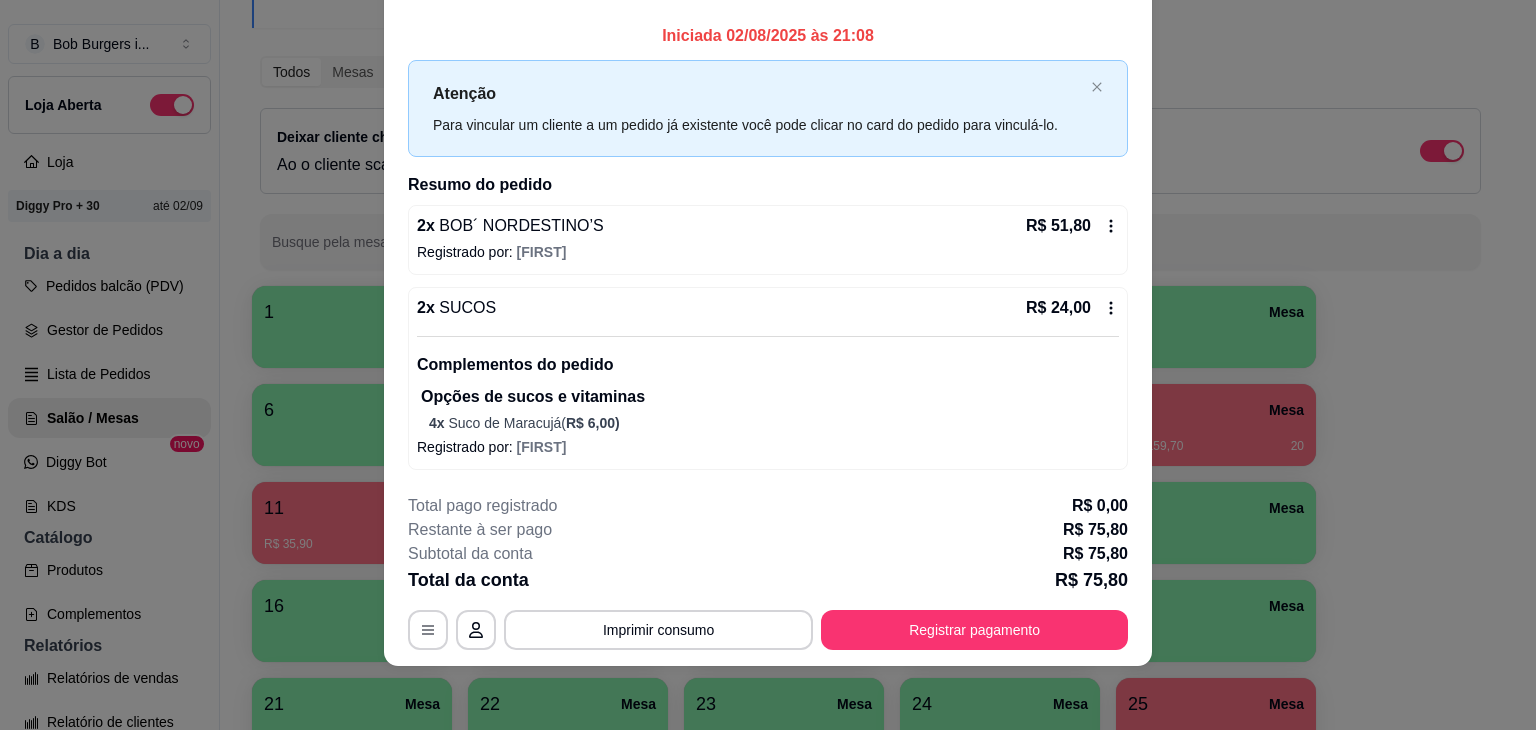 click on "4 x   Suco de Maracujá   ( R$ 6,00 )" at bounding box center [774, 423] 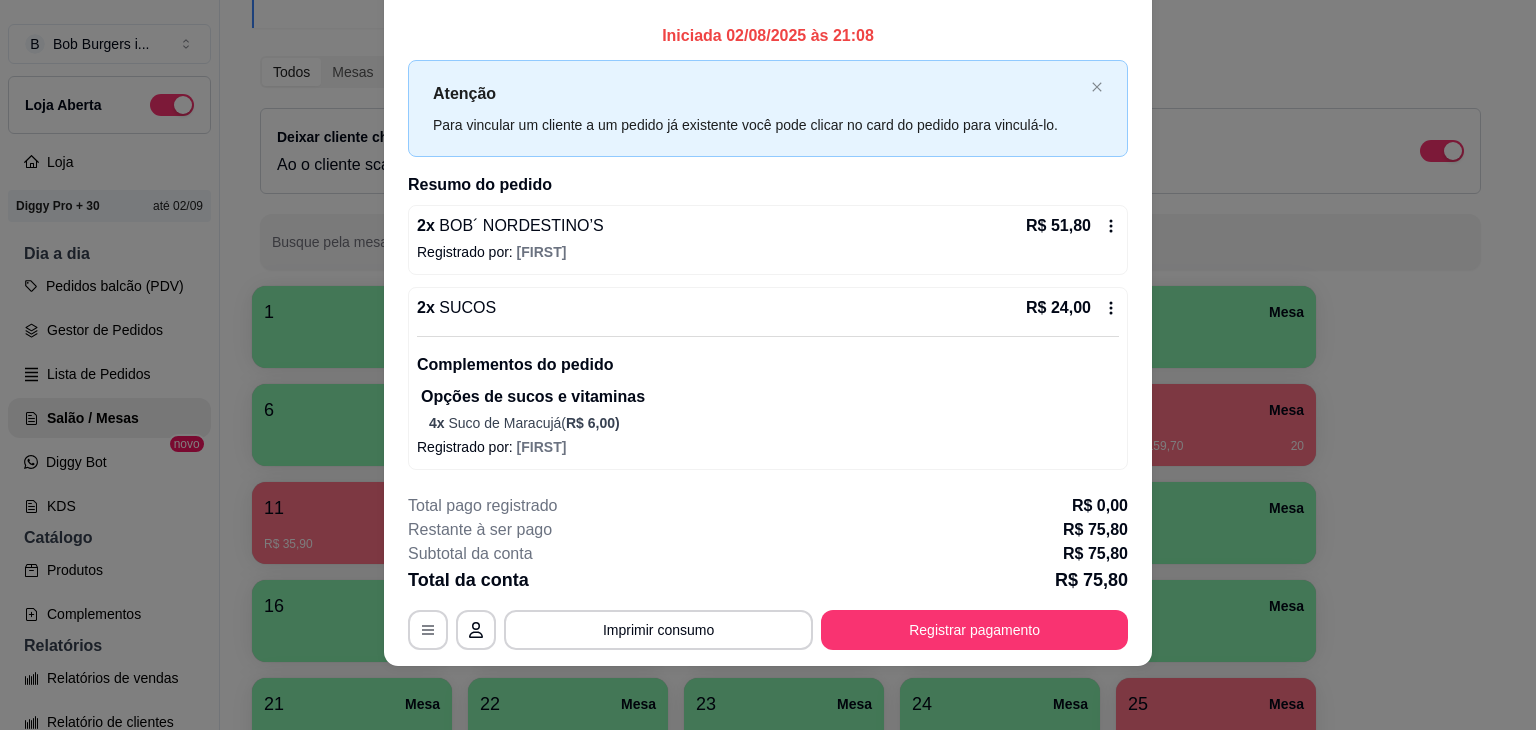 click on "4 x   Suco de Maracujá   ( R$ 6,00 )" at bounding box center (774, 423) 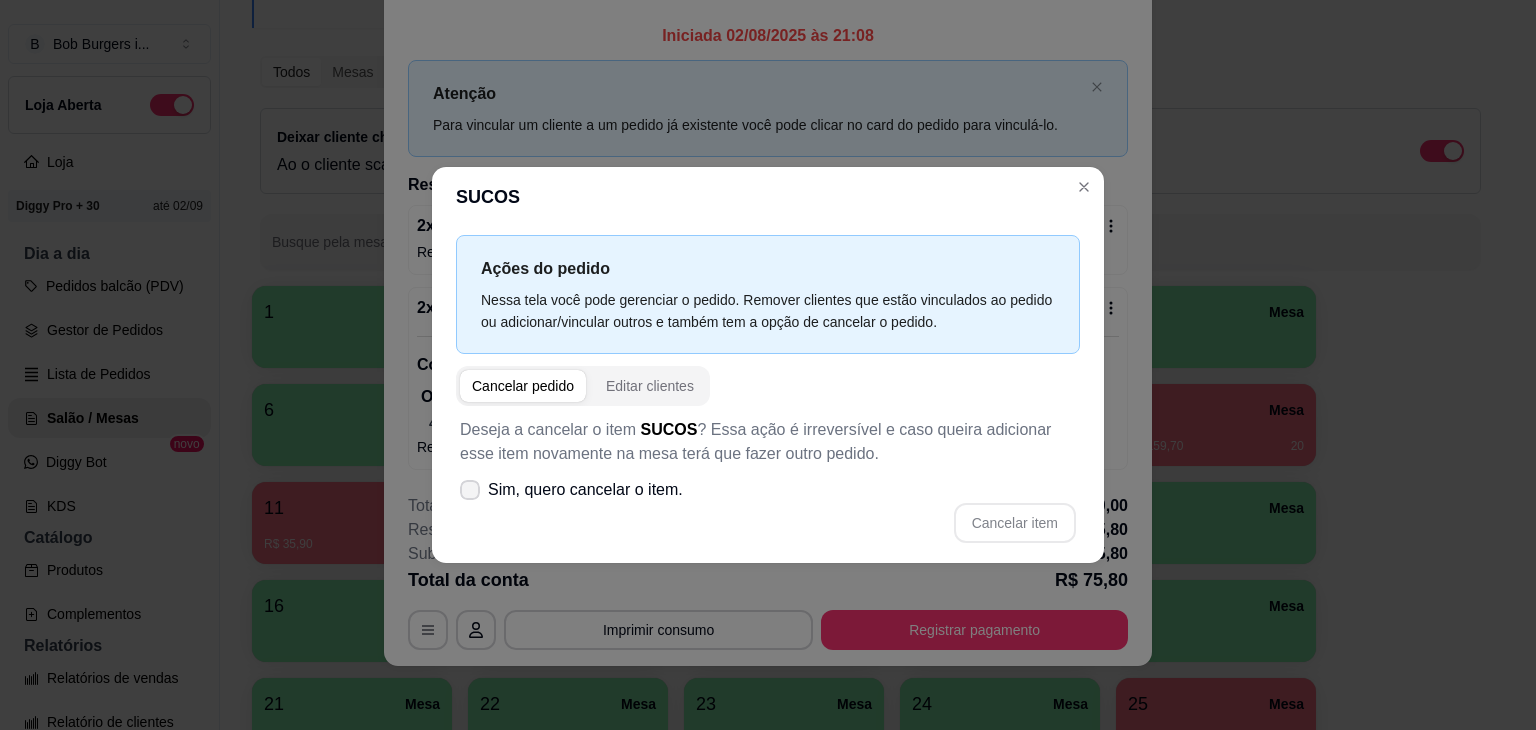click on "Sim, quero cancelar o item." at bounding box center (585, 490) 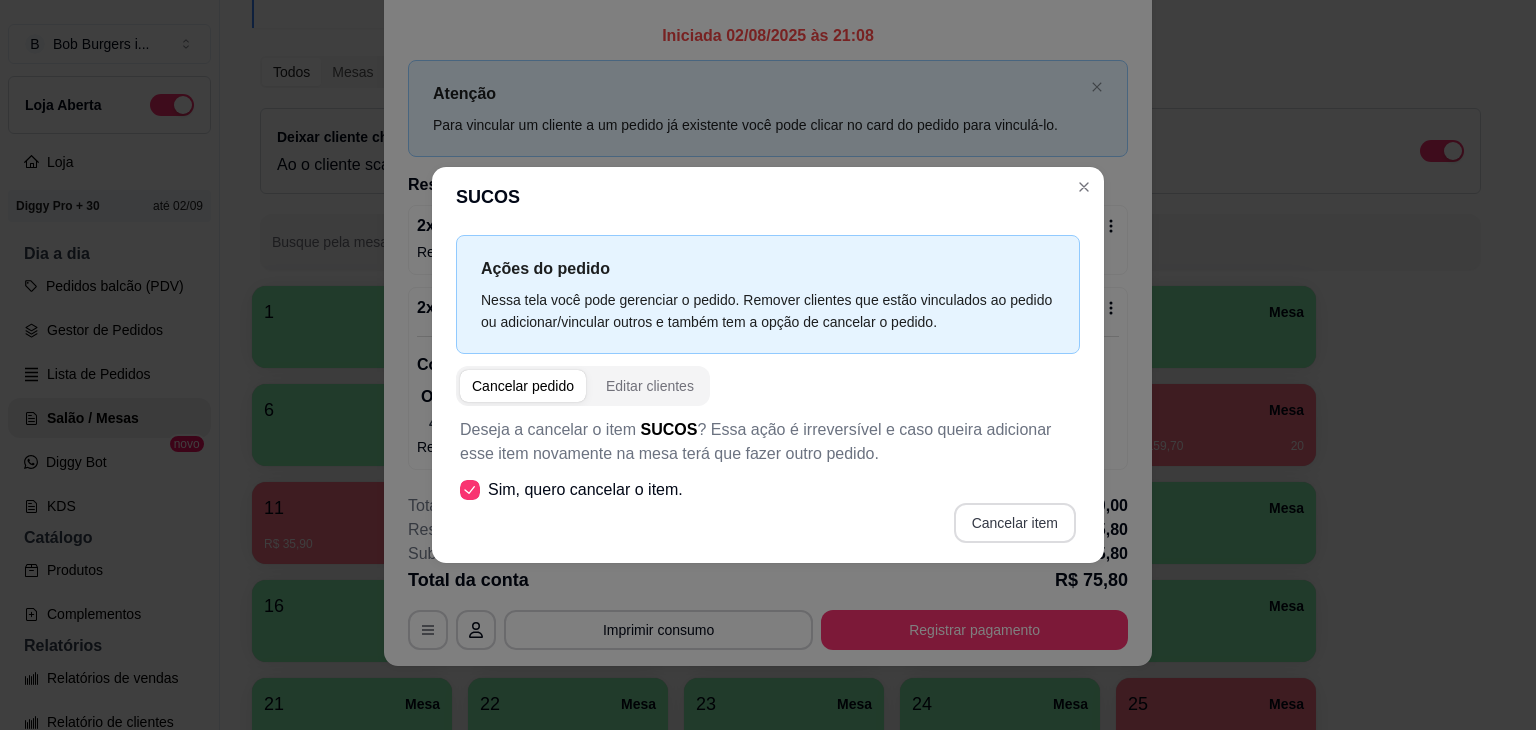 click on "Cancelar item" at bounding box center (1015, 523) 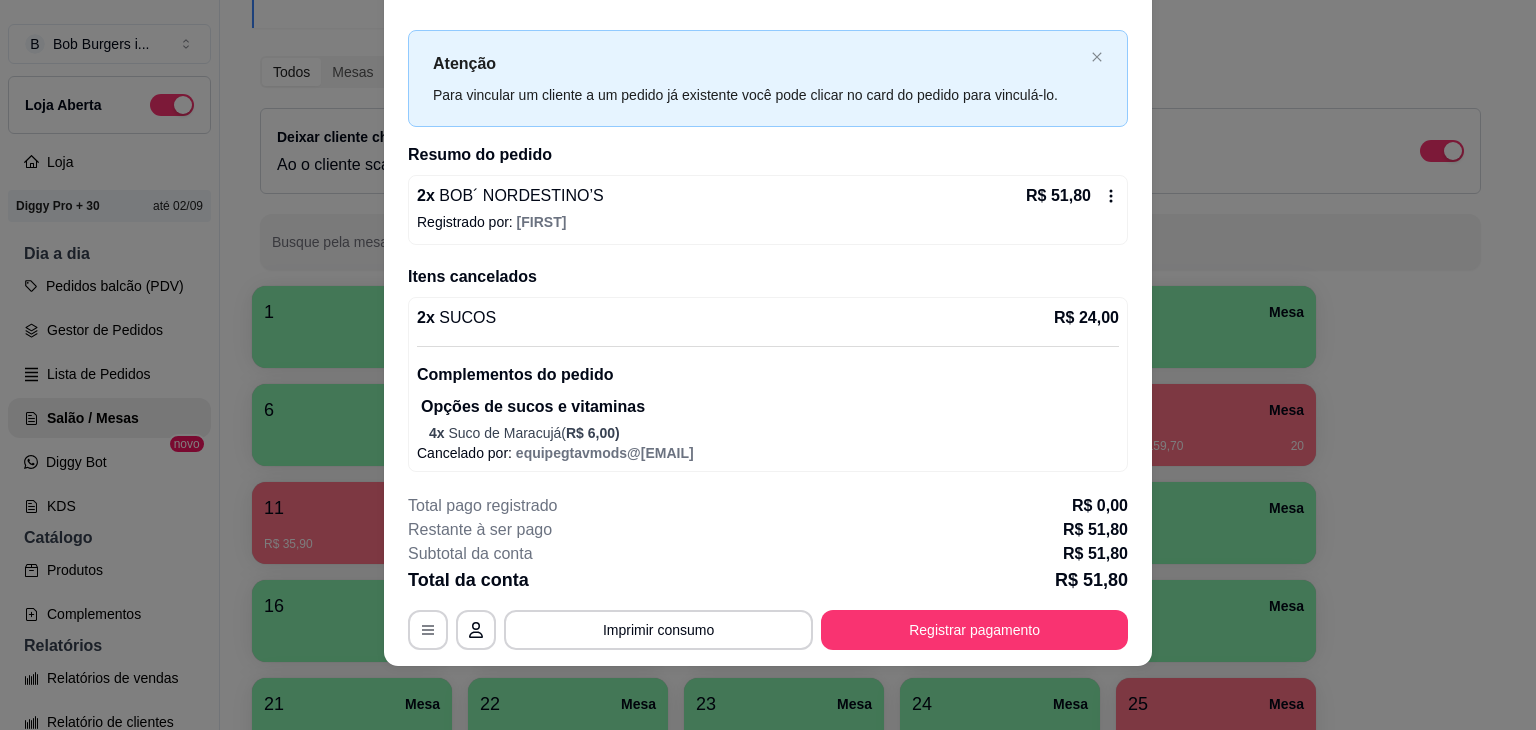 scroll, scrollTop: 0, scrollLeft: 0, axis: both 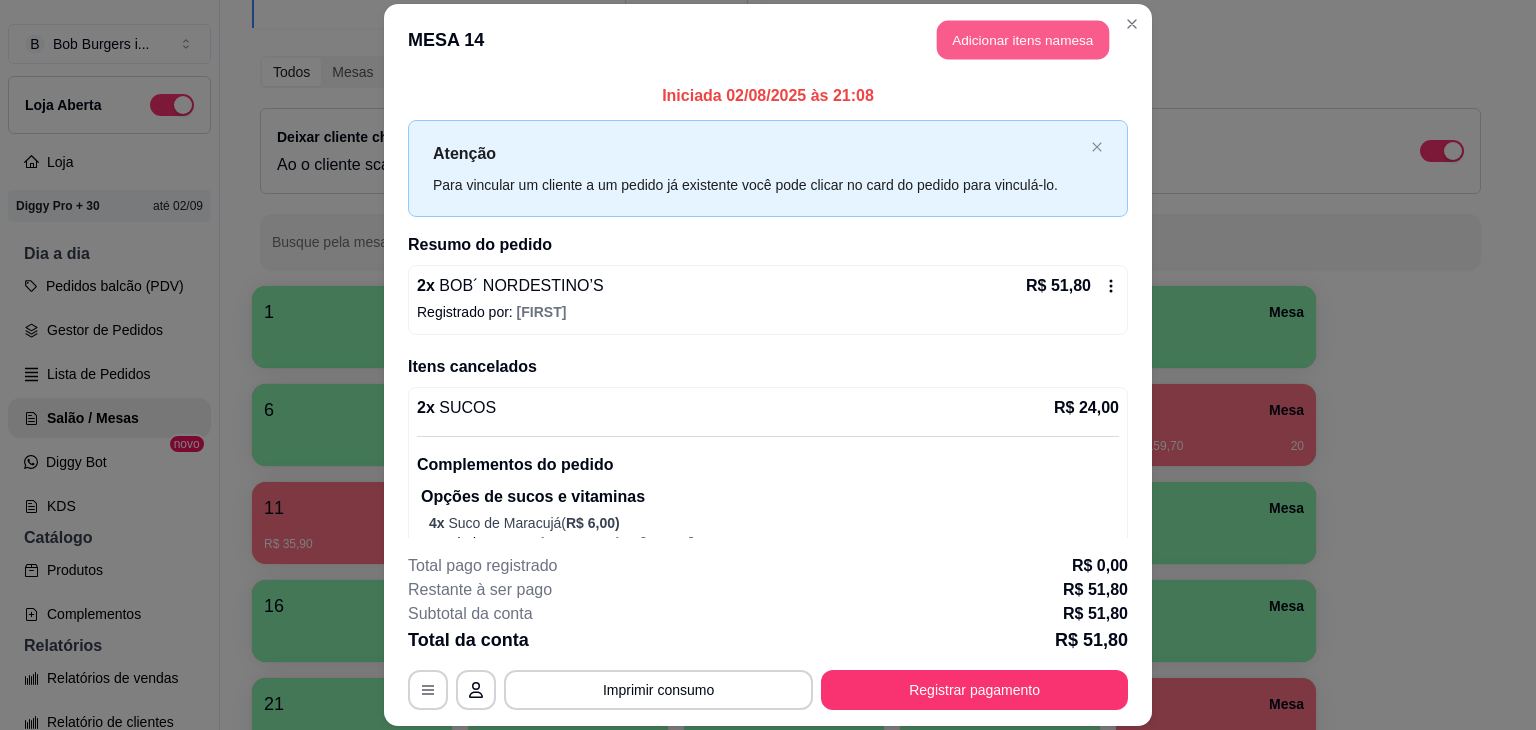 click on "Adicionar itens na  mesa" at bounding box center (1023, 39) 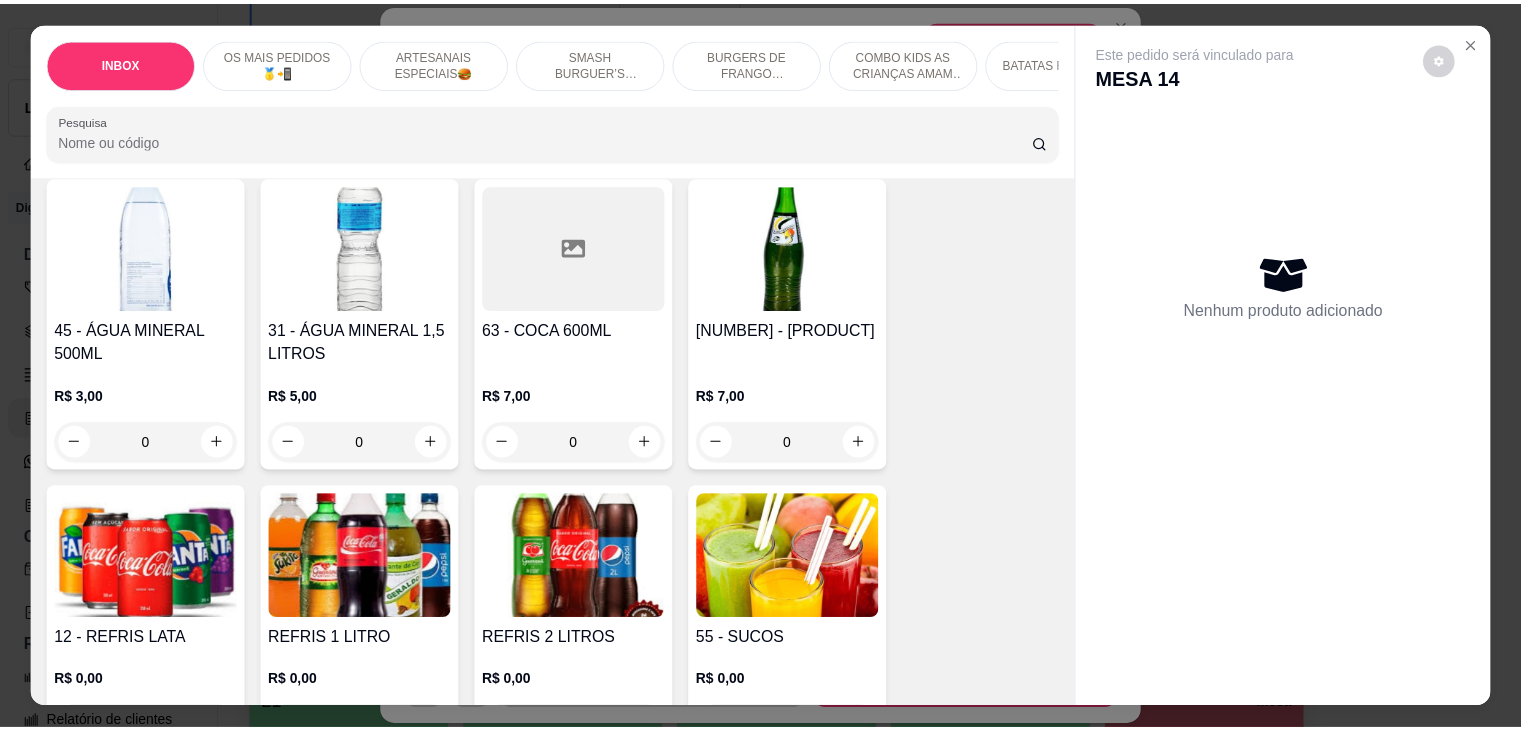 scroll, scrollTop: 3900, scrollLeft: 0, axis: vertical 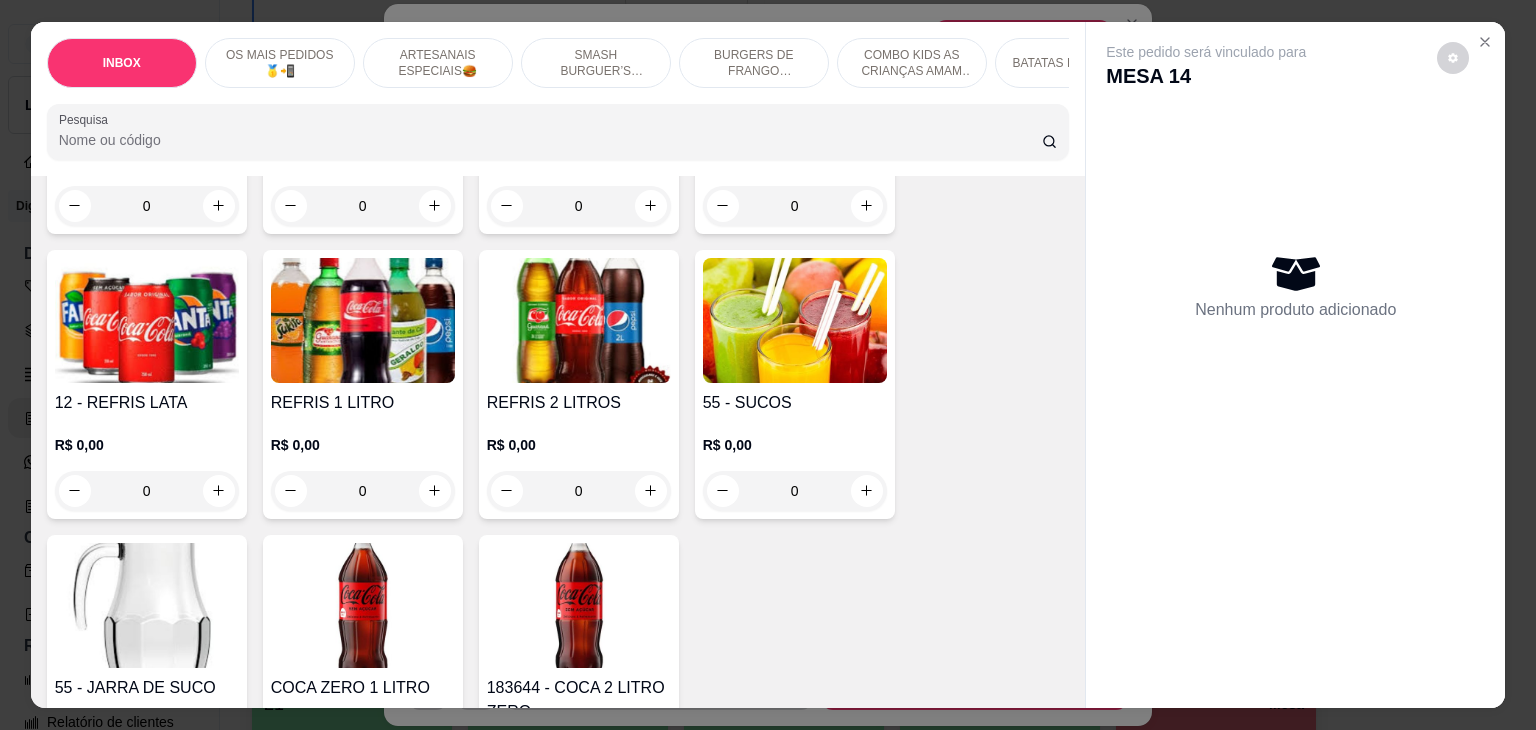 click on "55 - SUCOS" at bounding box center (795, 403) 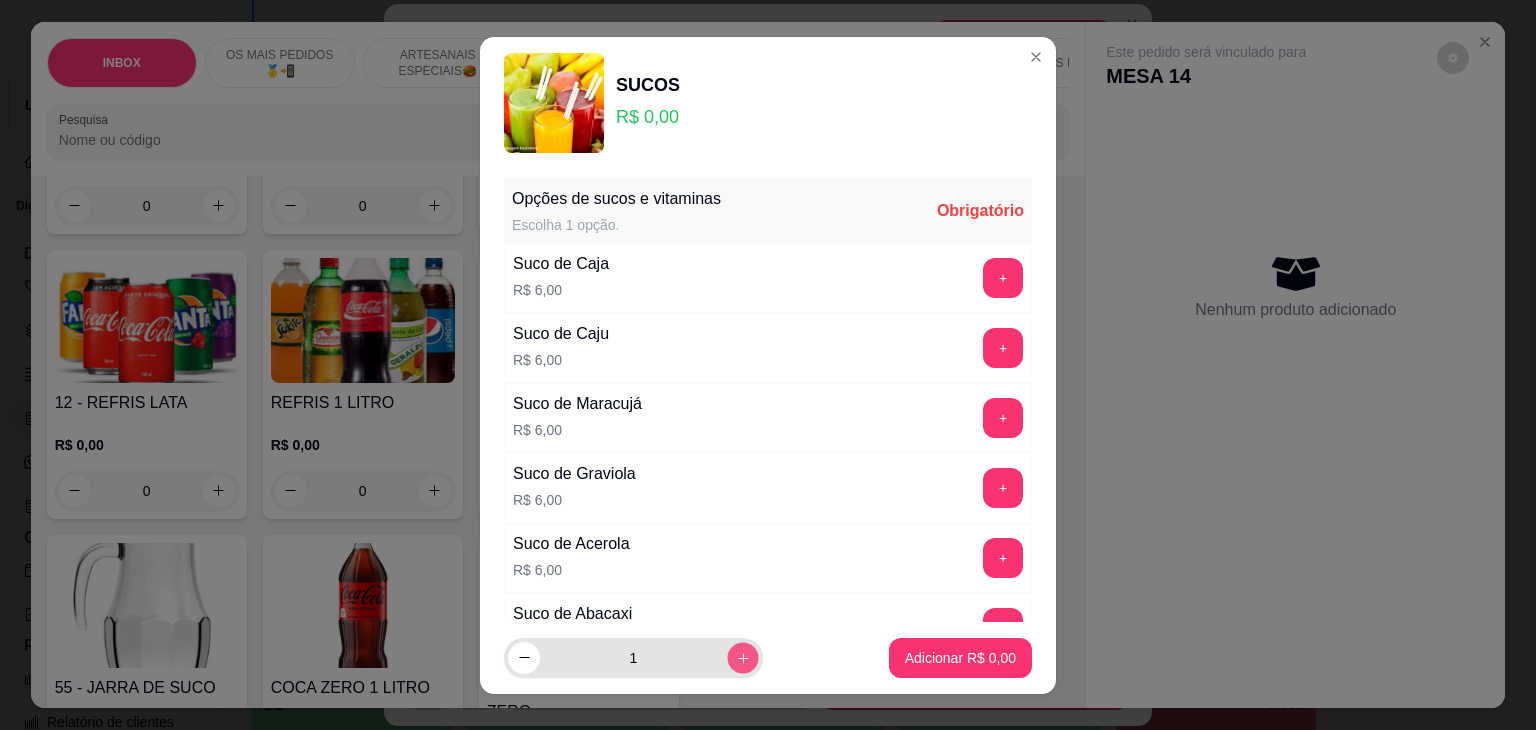 click 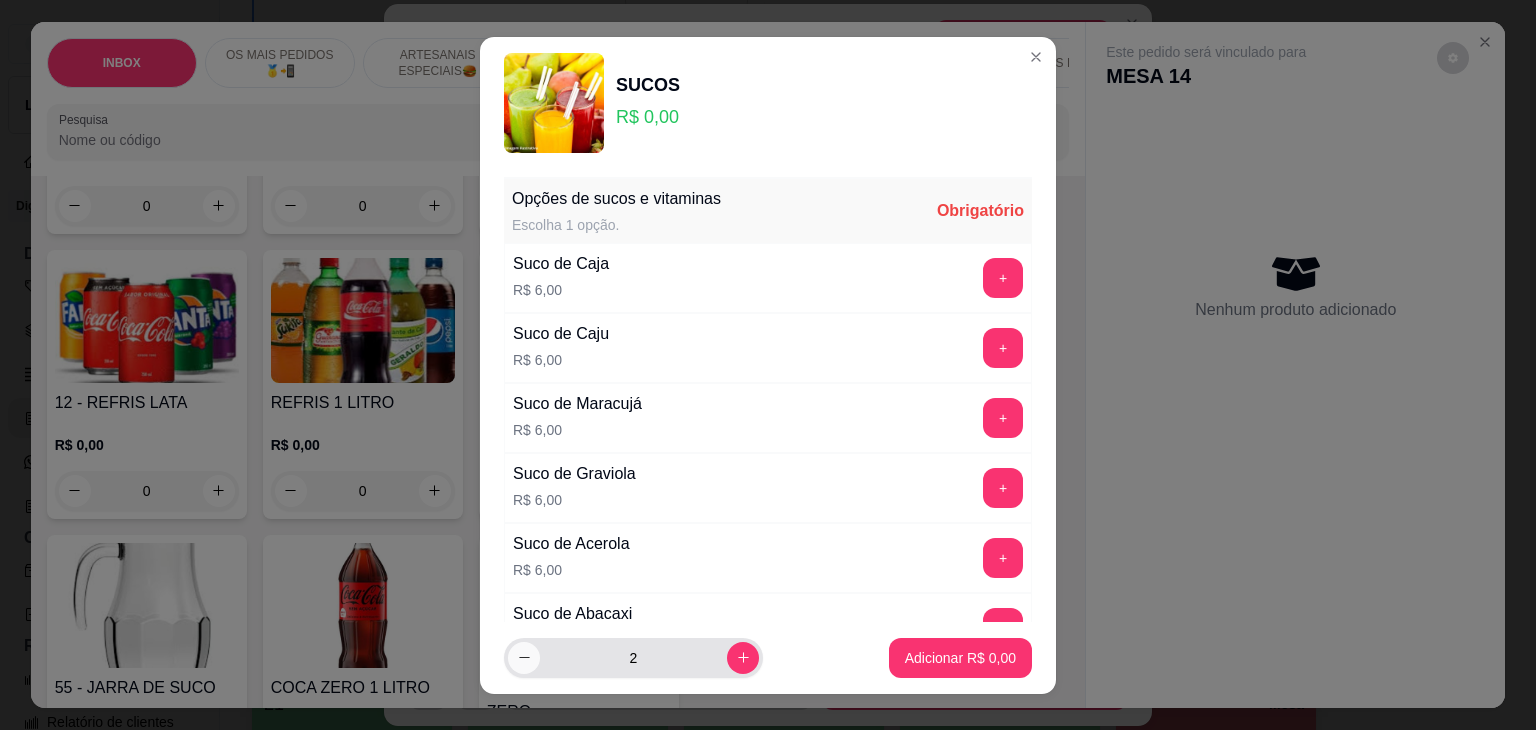 click at bounding box center [524, 658] 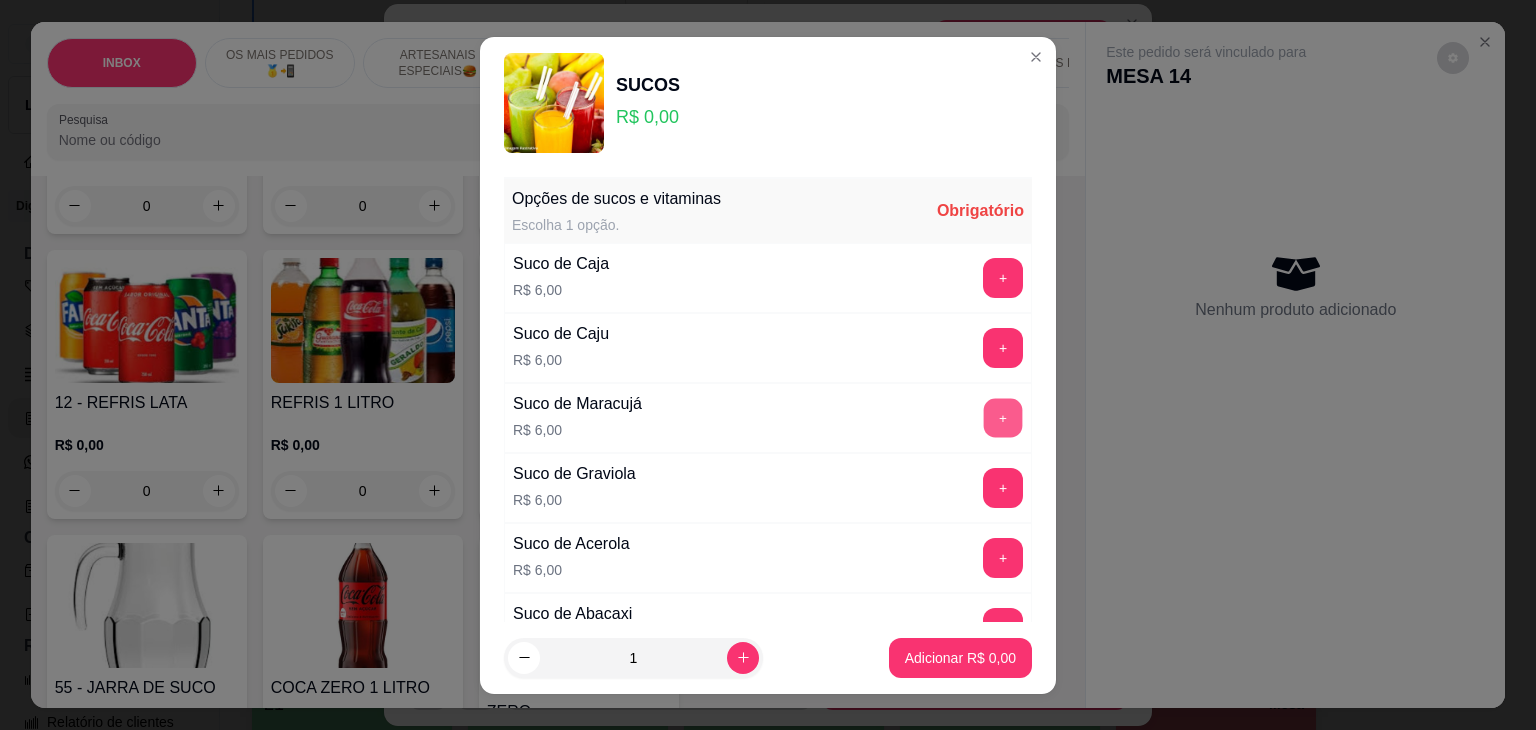 click on "+" at bounding box center [1003, 417] 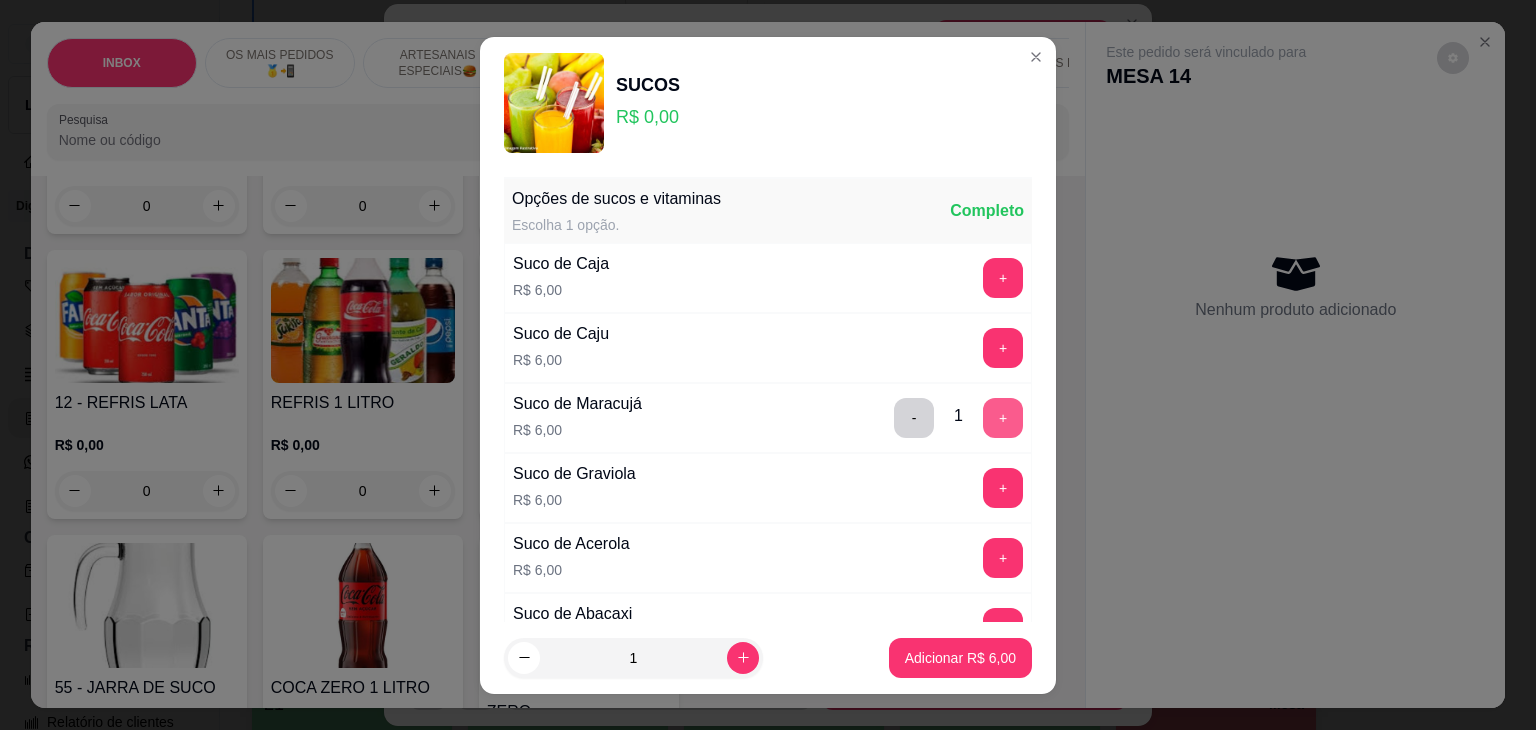 click on "+" at bounding box center [1003, 418] 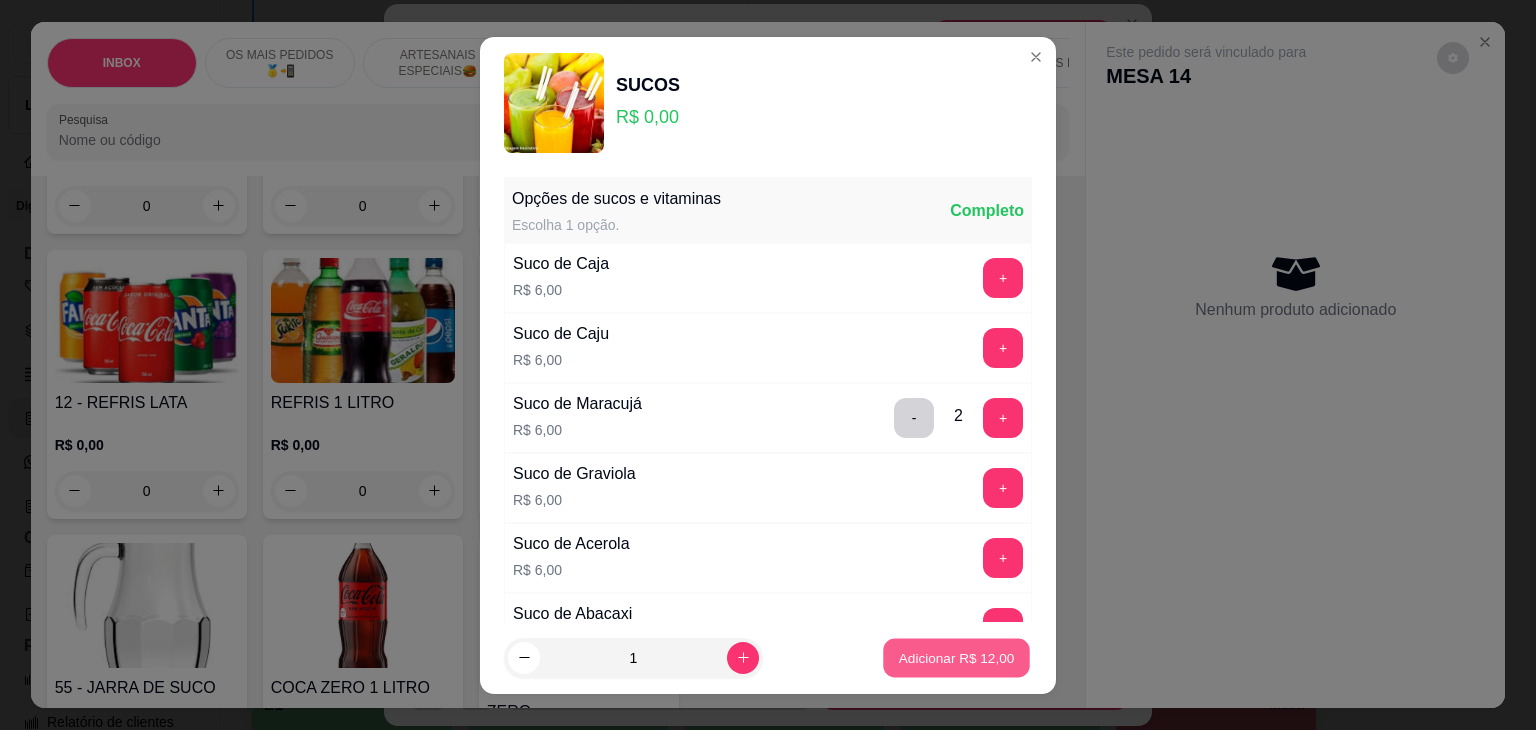 click on "Adicionar   R$ 12,00" at bounding box center (957, 657) 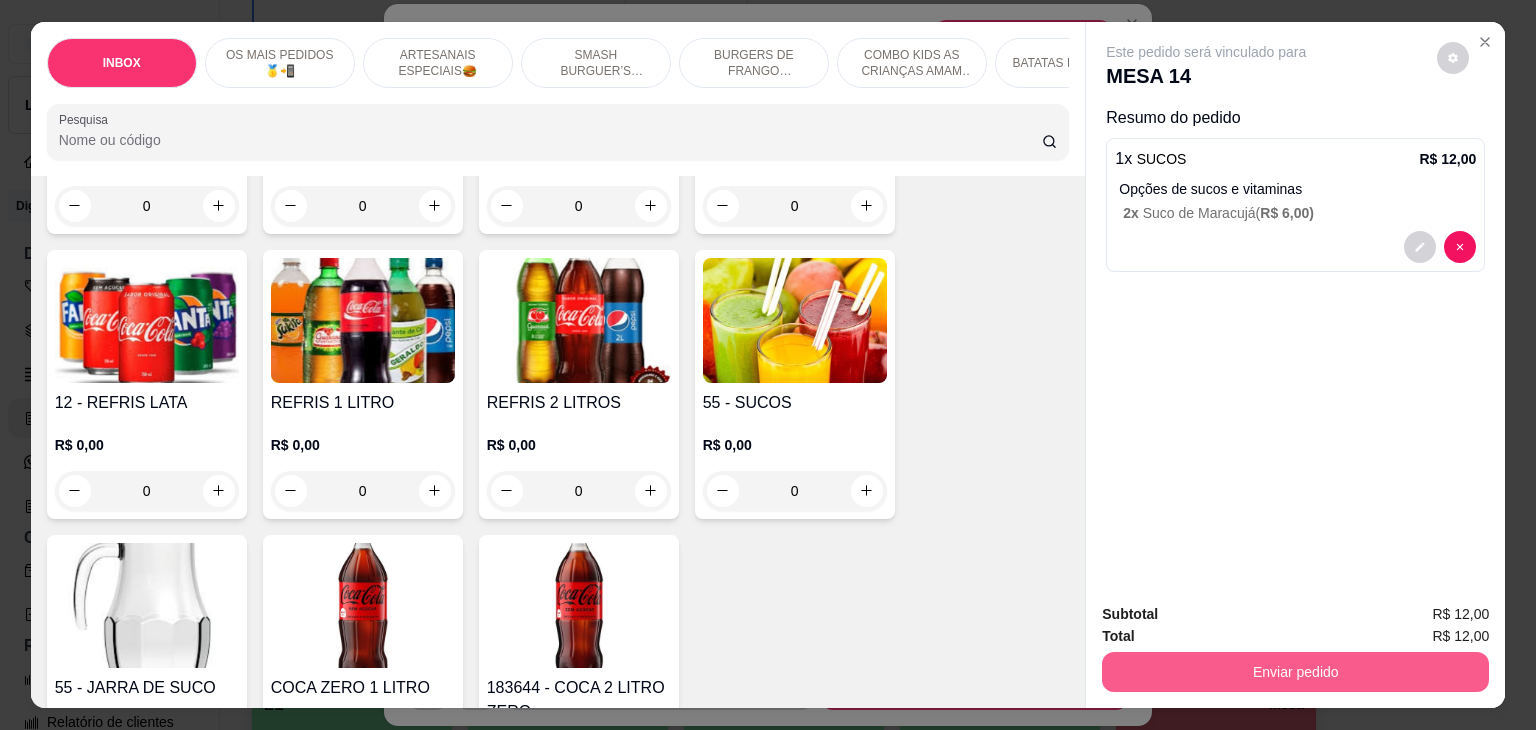 click on "Enviar pedido" at bounding box center [1295, 672] 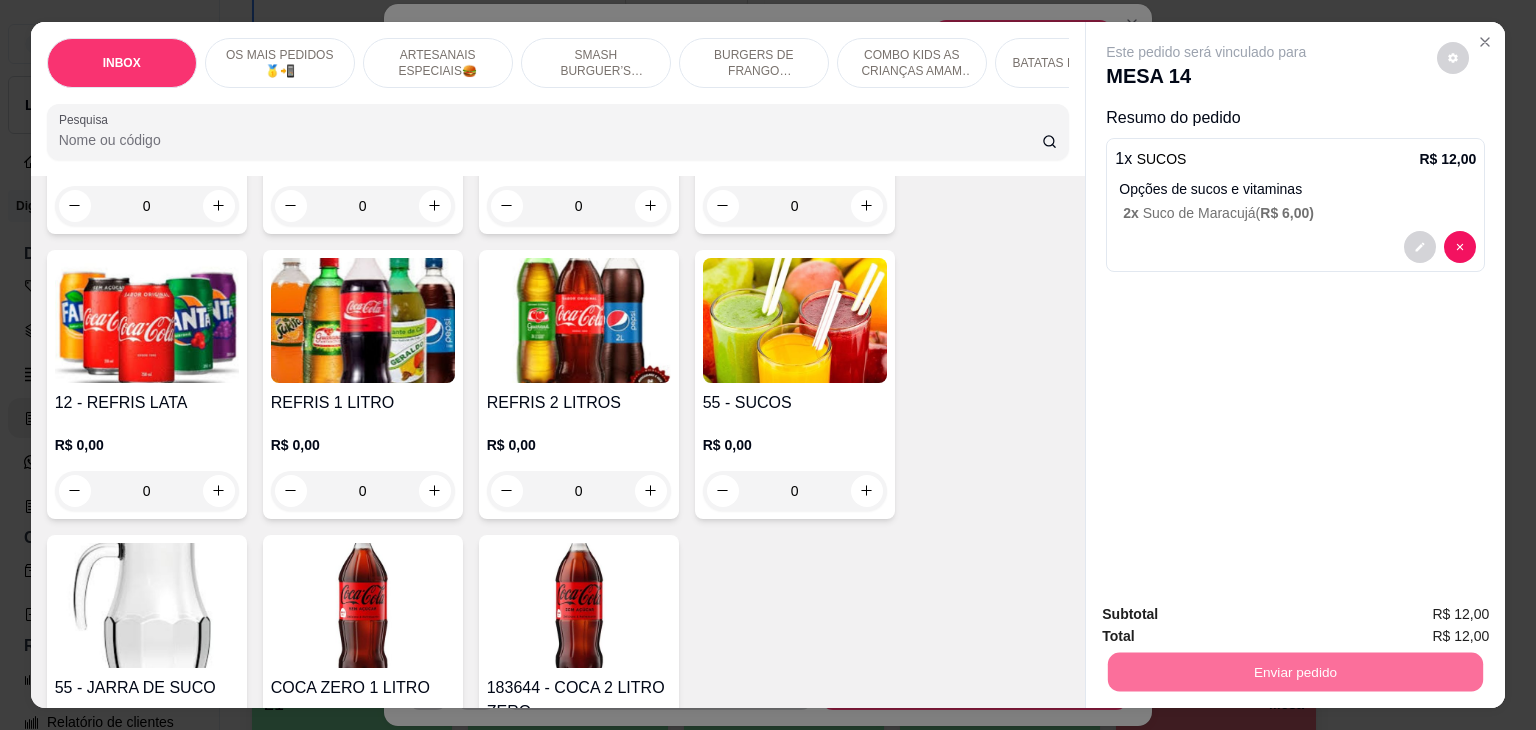 click on "Não registrar e enviar pedido" at bounding box center (1229, 614) 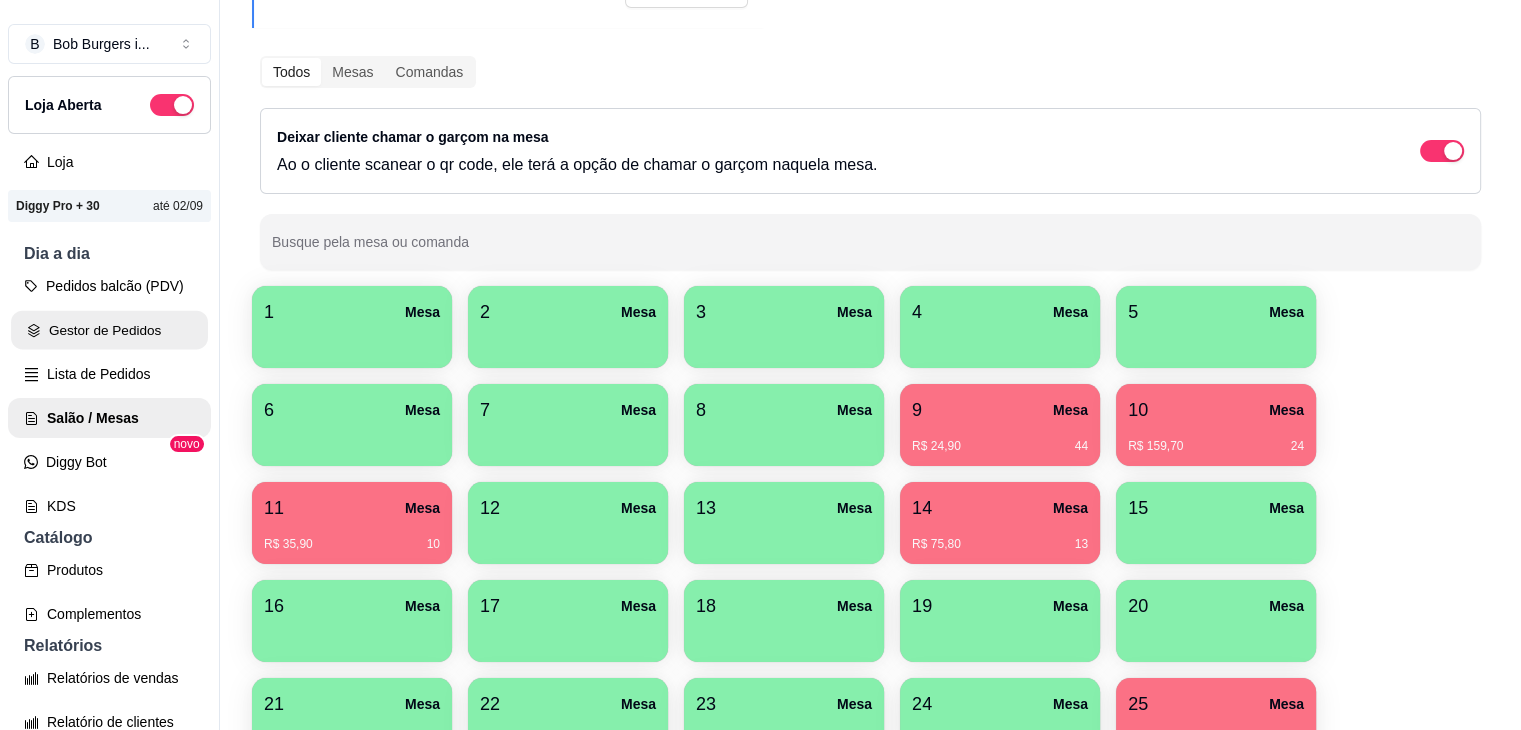 click on "Gestor de Pedidos" at bounding box center [109, 330] 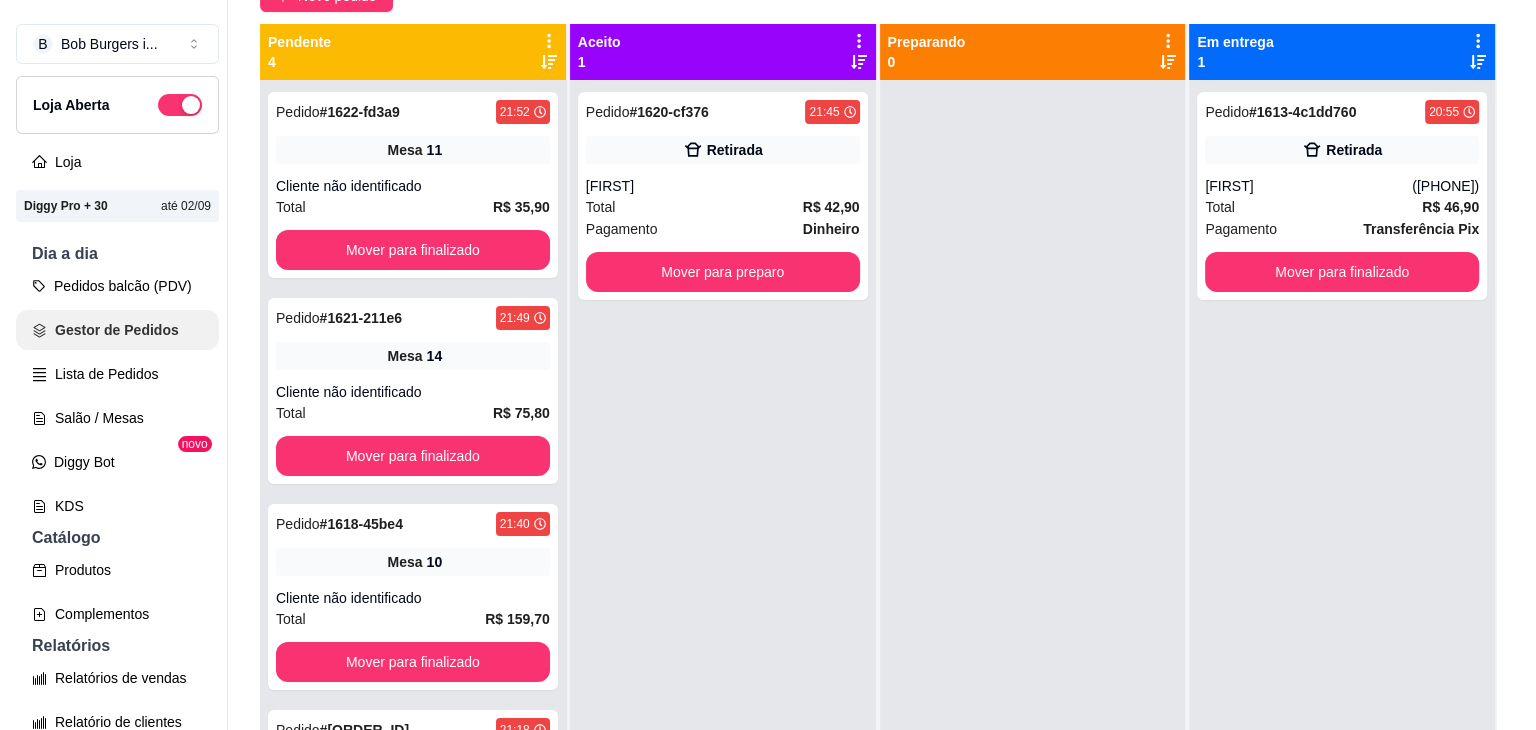 scroll, scrollTop: 0, scrollLeft: 0, axis: both 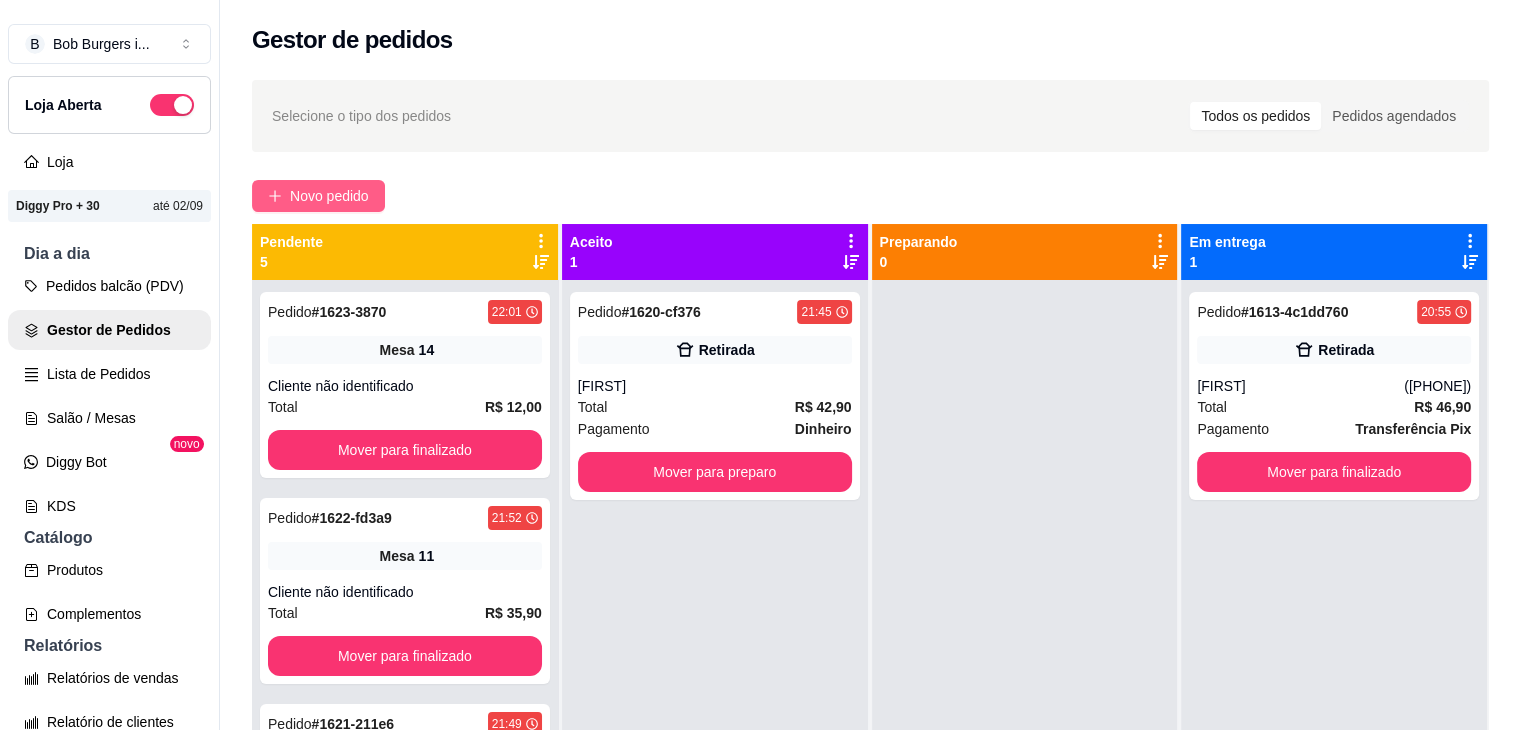 click on "Novo pedido" at bounding box center [318, 196] 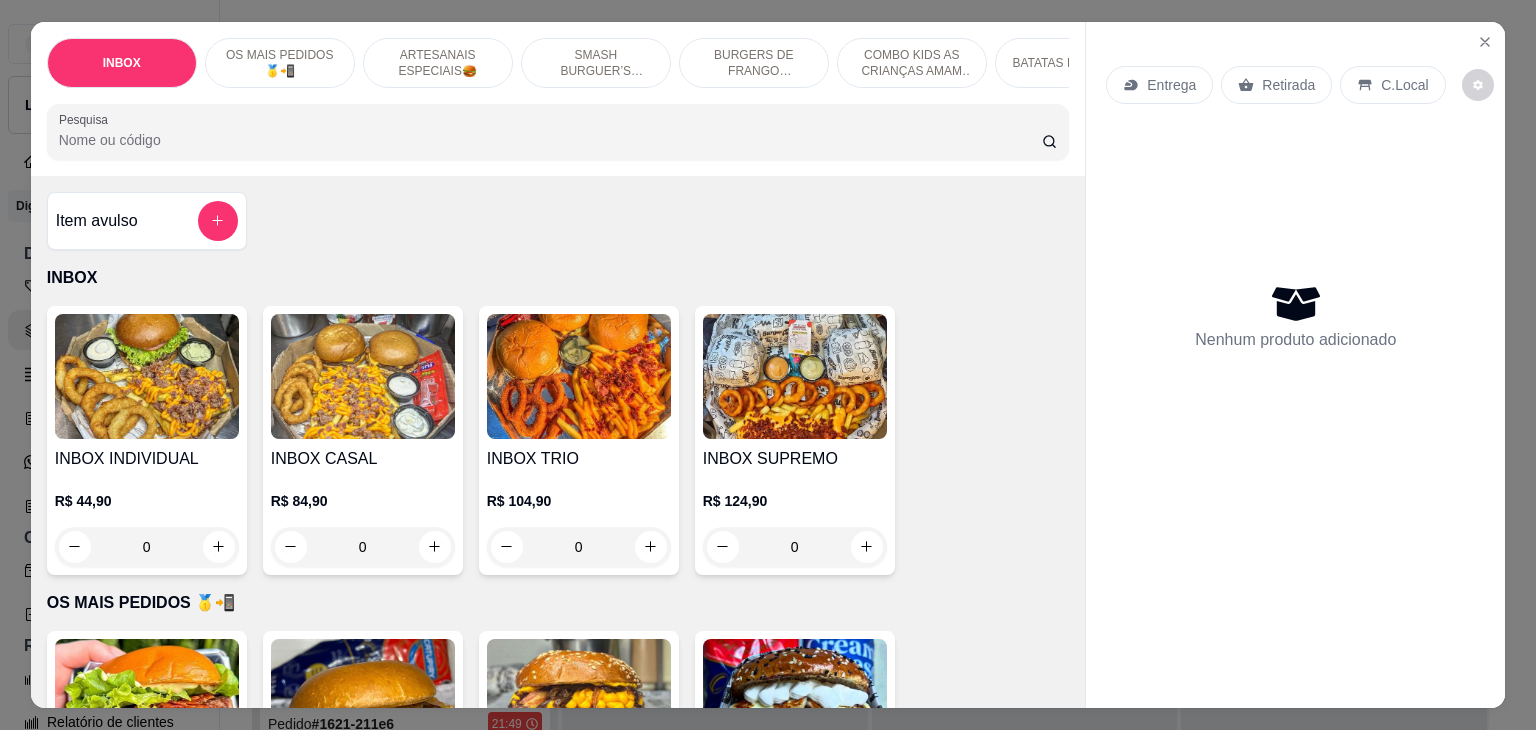 click on "Item avulso INBOX INBOX INDIVIDUAL   R$ 44,90 0 INBOX CASAL   R$ 84,90 0 INBOX TRIO   R$ 104,90 0 INBOX SUPREMO   R$ 124,90 0 OS MAIS PEDIDOS 🥇📲 BOB´ CHESSEBACON   R$ 20,00 0 15 - SMASH BOB   R$ 23,00 0 07 - CHEDDAR BOB’MELT   R$ 22,90 0 01 - BOB´ NORDESTINO’S   R$ 25,90 0 BOB´ CHESSEBACON DUPLO   R$ 25,90 0 ARTESANAIS ESPECIAIS🍔 BOB CHESSEBURGER   R$ 17,00 0 BOB´ DORITO´S    R$ 22,00 0 73192 - BOB COSTELA   R$ 25,90 0 BOB´ CHESSEMICHURRI   R$ 24,00 0 12 - BOB ONIONS RINGS   R$ 24,90 0 BOB´ BRABOS   R$ 24,90 0 08 - BOB CLÁSSICO SALADA    R$ 22,00 0 BOB INSANO   R$ 25,00 0 BOB´ ENIGMA   R$ 23,90 0 SMASH BURGUER’S (ARTESANAIS) 🥪 20 - SMASH SIMPLES    R$ 18,00 0 16 - SMASH TRIPLEX   R$ 28,00 0 SMASH CRAZY   R$ 30,00 0 BURGERS DE FRANGO CROCANTE 🐔 CHICKEN CASSICO   R$ 20,00 0 PEPPER CHICKEN    R$ 20,00 0 BOB´ CHICKEN   R$ 17,90 0 COMBO KIDS AS CRIANÇAS AMAM 😆 COMBO KIDS   R$ 24,90 0 BATATAS FRITAS 🍟 38 - BATATA PEQUENA    R$ 8,00 0   R$ 15,00 0   0" at bounding box center [558, 442] 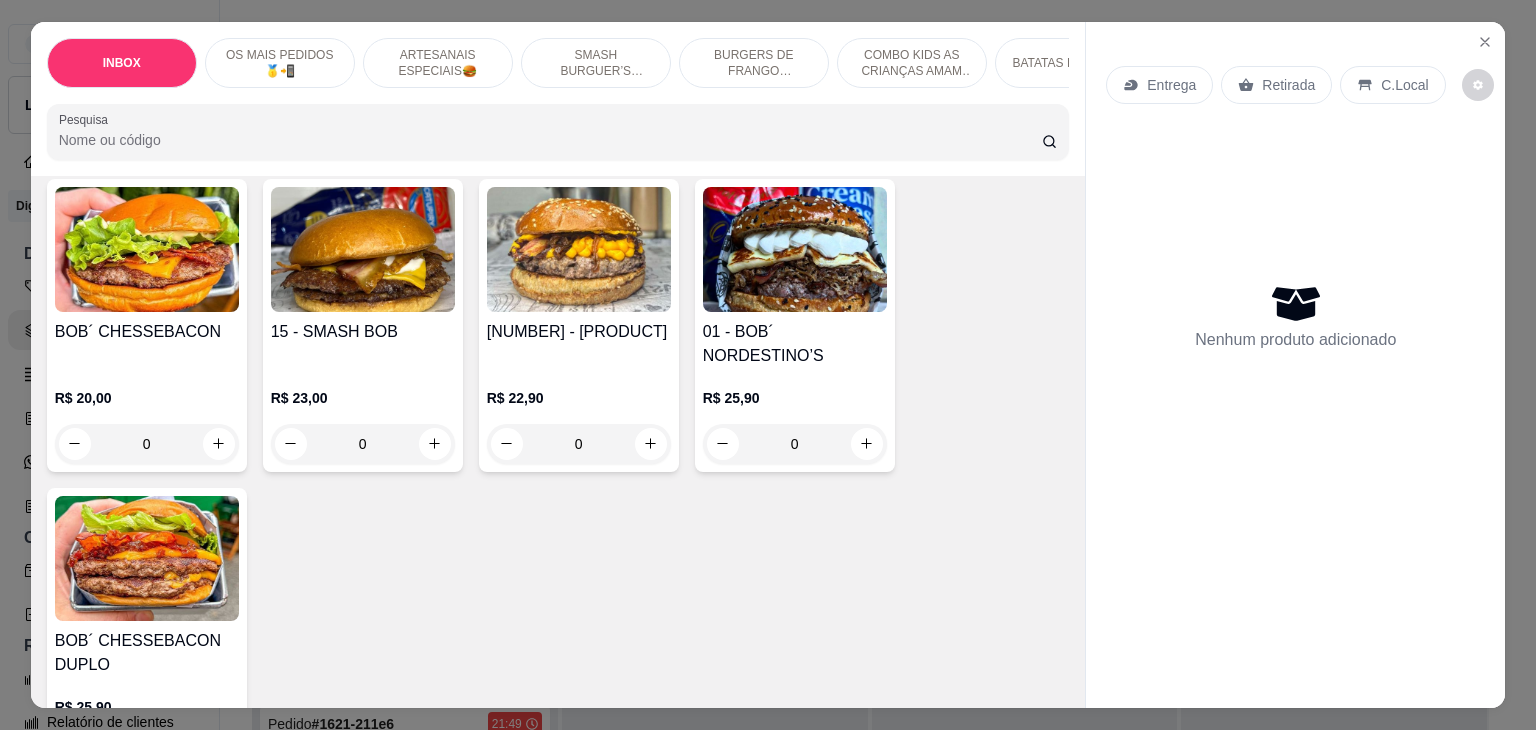 click on "Item avulso INBOX INBOX INDIVIDUAL   R$ 44,90 0 INBOX CASAL   R$ 84,90 0 INBOX TRIO   R$ 104,90 0 INBOX SUPREMO   R$ 124,90 0 OS MAIS PEDIDOS 🥇📲 BOB´ CHESSEBACON   R$ 20,00 0 15 - SMASH BOB   R$ 23,00 0 07 - CHEDDAR BOB’MELT   R$ 22,90 0 01 - BOB´ NORDESTINO’S   R$ 25,90 0 BOB´ CHESSEBACON DUPLO   R$ 25,90 0 ARTESANAIS ESPECIAIS🍔 BOB CHESSEBURGER   R$ 17,00 0 BOB´ DORITO´S    R$ 22,00 0 73192 - BOB COSTELA   R$ 25,90 0 BOB´ CHESSEMICHURRI   R$ 24,00 0 12 - BOB ONIONS RINGS   R$ 24,90 0 BOB´ BRABOS   R$ 24,90 0 08 - BOB CLÁSSICO SALADA    R$ 22,00 0 BOB INSANO   R$ 25,00 0 BOB´ ENIGMA   R$ 23,90 0 SMASH BURGUER’S (ARTESANAIS) 🥪 20 - SMASH SIMPLES    R$ 18,00 0 16 - SMASH TRIPLEX   R$ 28,00 0 SMASH CRAZY   R$ 30,00 0 BURGERS DE FRANGO CROCANTE 🐔 CHICKEN CASSICO   R$ 20,00 0 PEPPER CHICKEN    R$ 20,00 0 BOB´ CHICKEN   R$ 17,90 0 COMBO KIDS AS CRIANÇAS AMAM 😆 COMBO KIDS   R$ 24,90 0 BATATAS FRITAS 🍟 38 - BATATA PEQUENA    R$ 8,00 0   R$ 15,00 0   0" at bounding box center (558, 442) 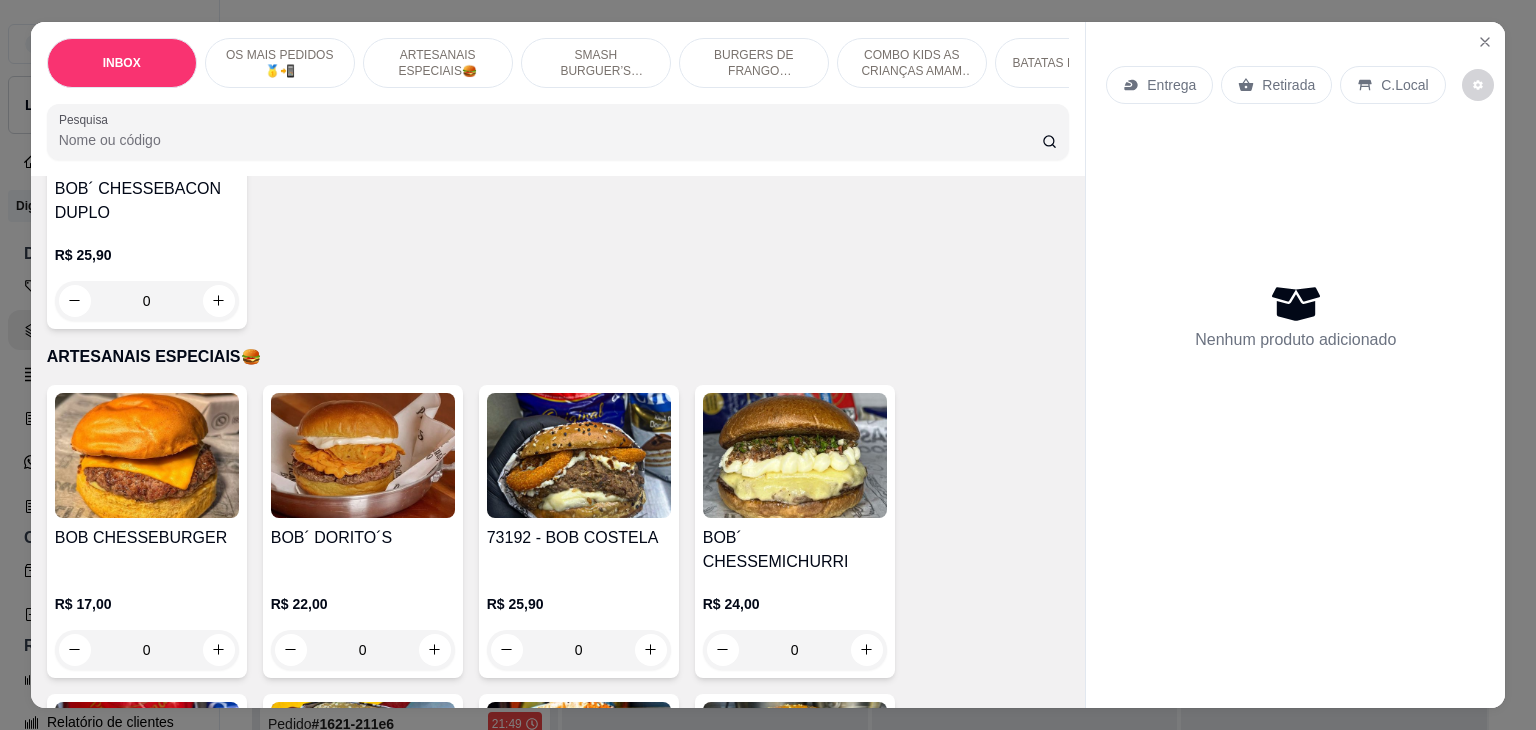scroll, scrollTop: 1356, scrollLeft: 0, axis: vertical 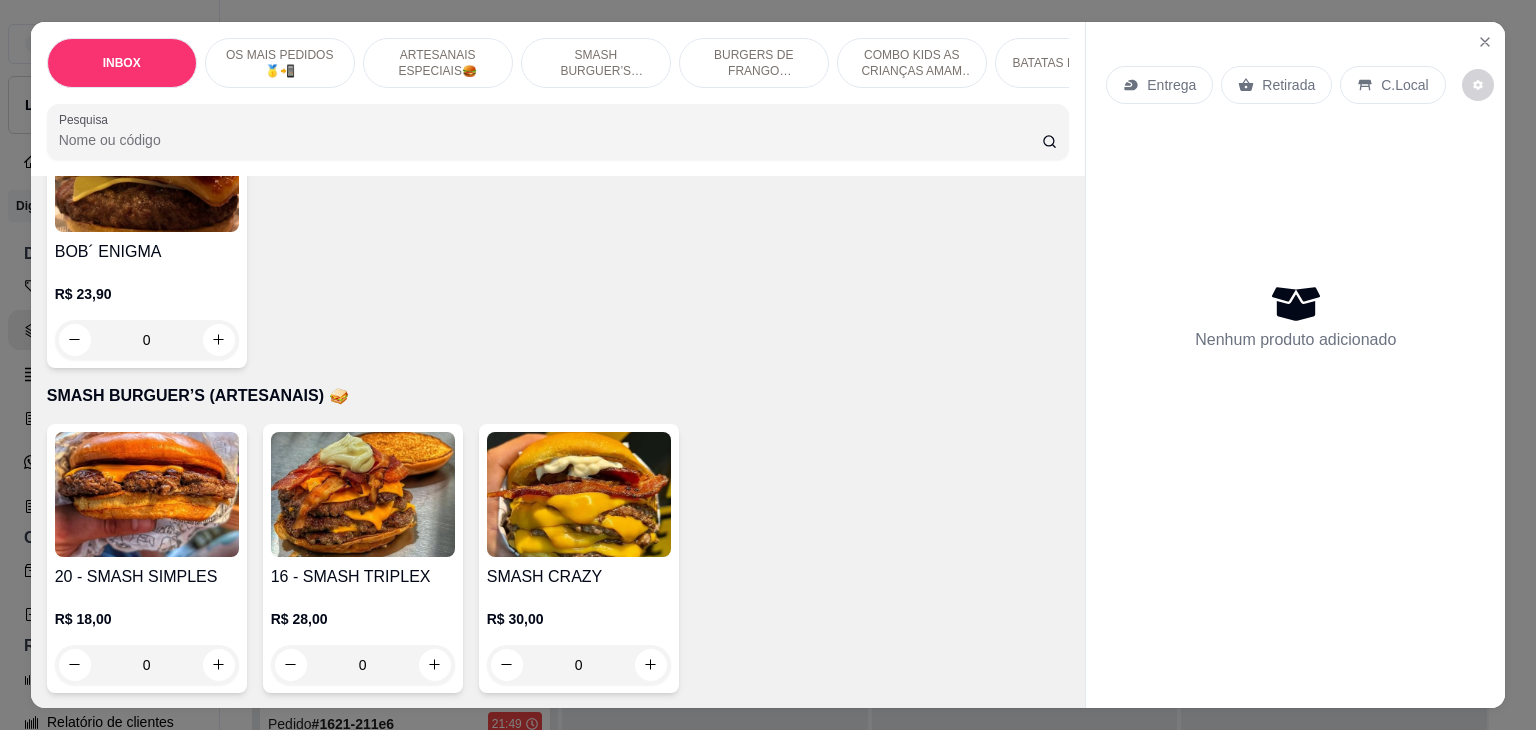 click at bounding box center [363, 494] 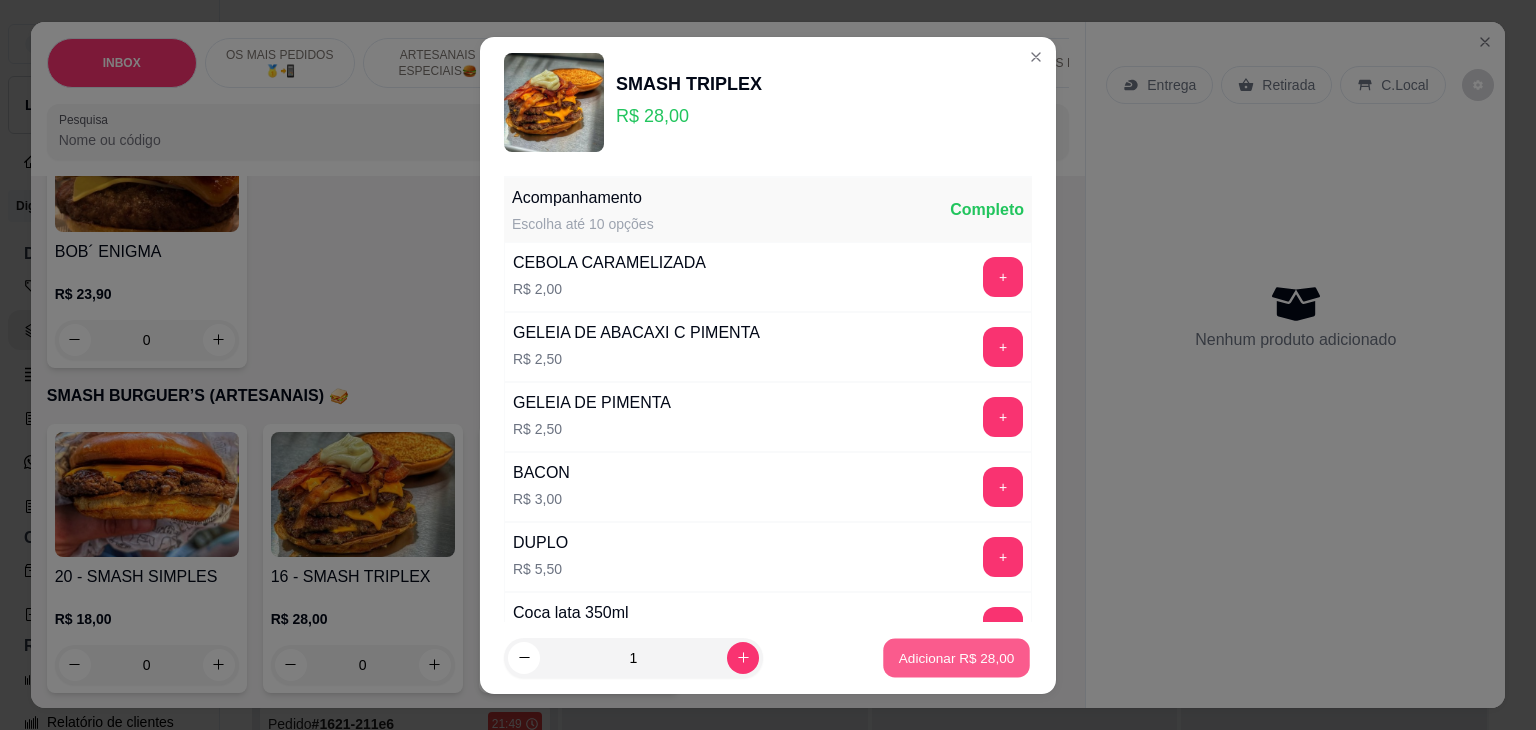 click on "Adicionar   R$ 28,00" at bounding box center (957, 657) 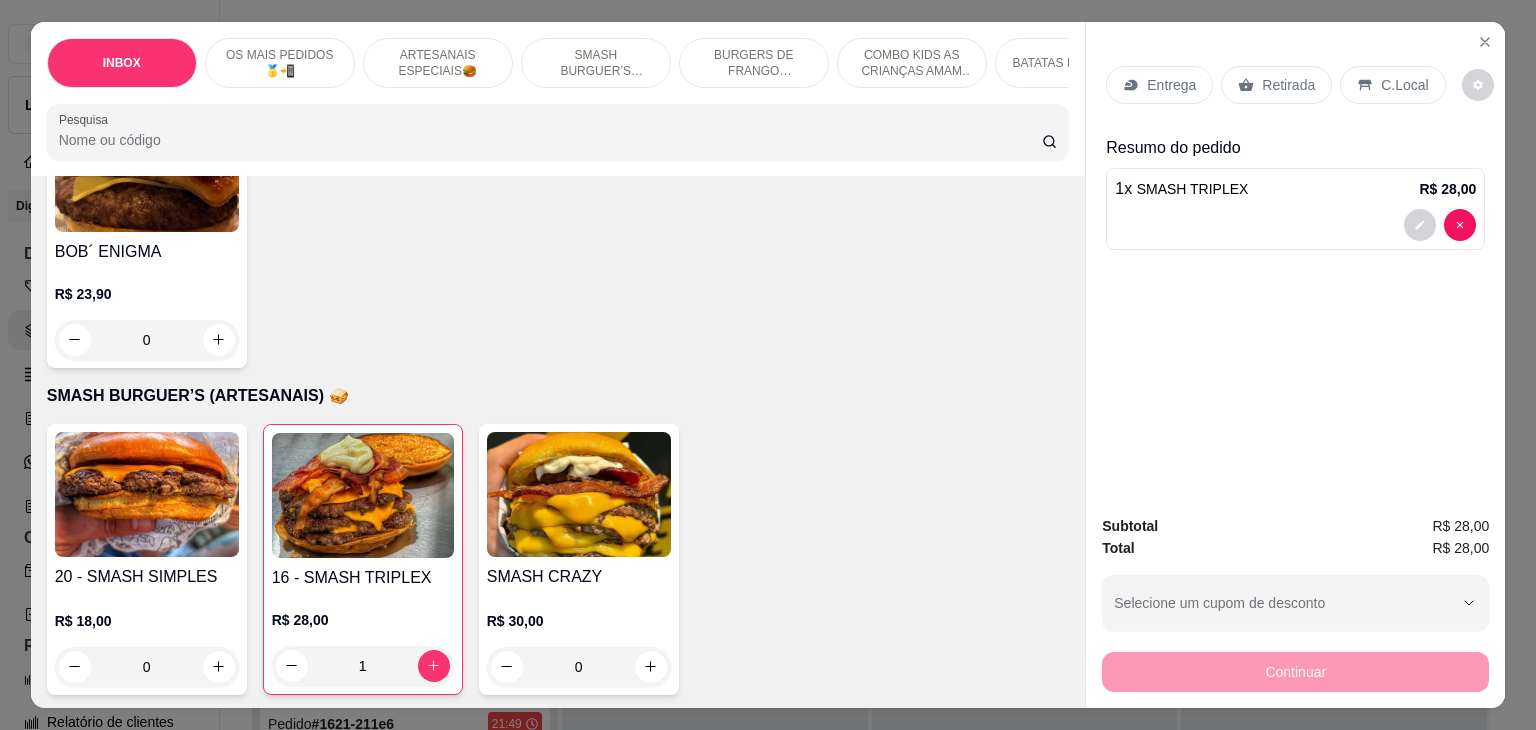 click on "Entrega" at bounding box center [1171, 85] 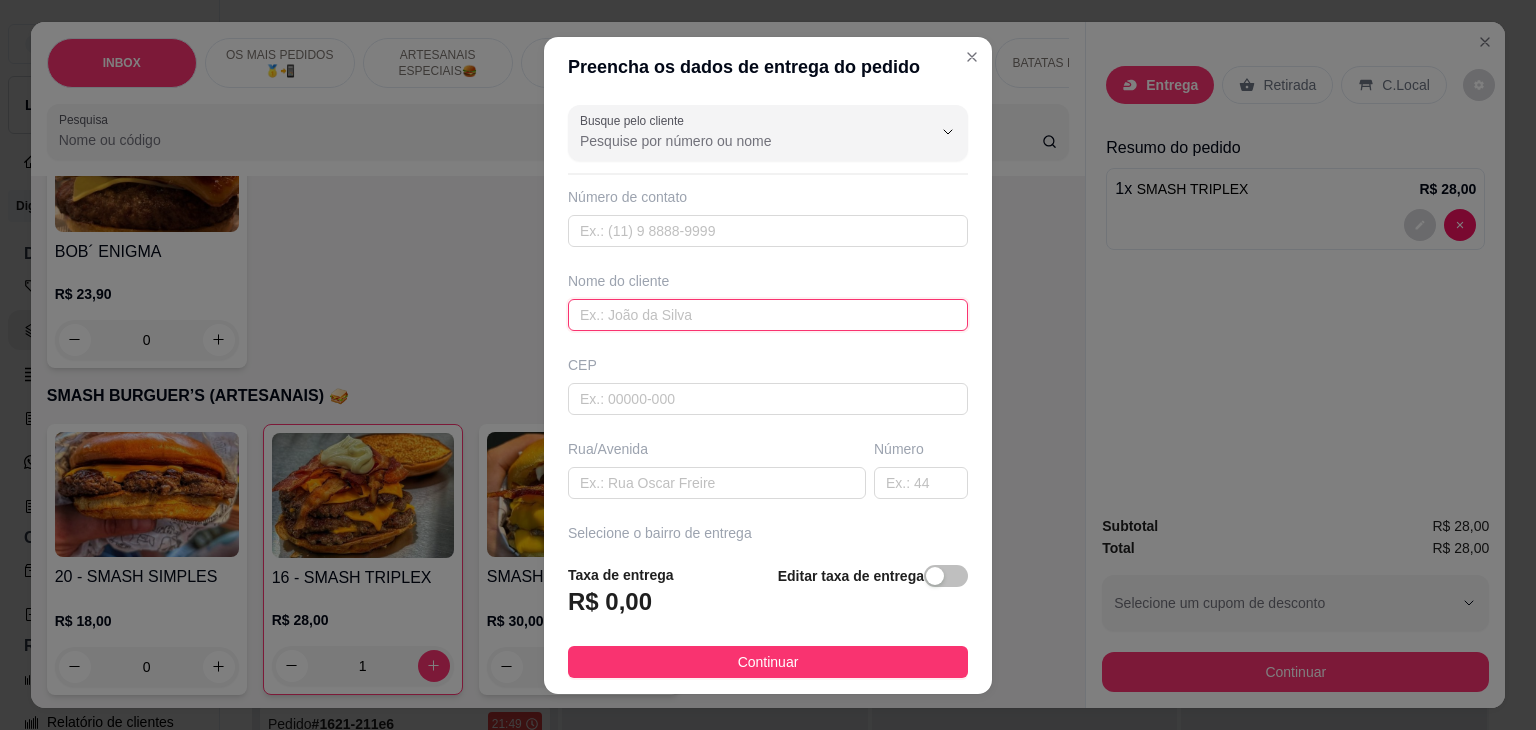 click at bounding box center [768, 315] 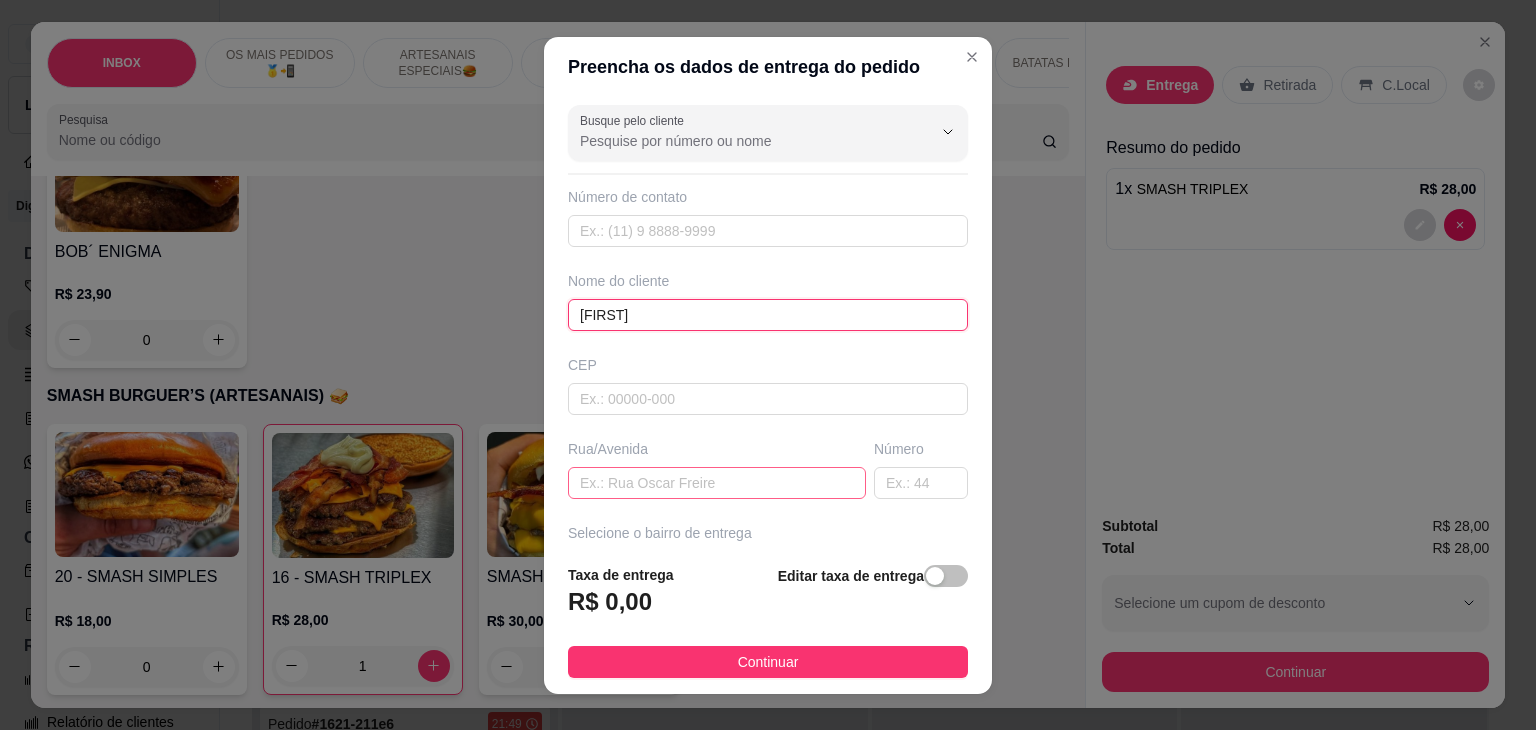 type on "[FIRST]" 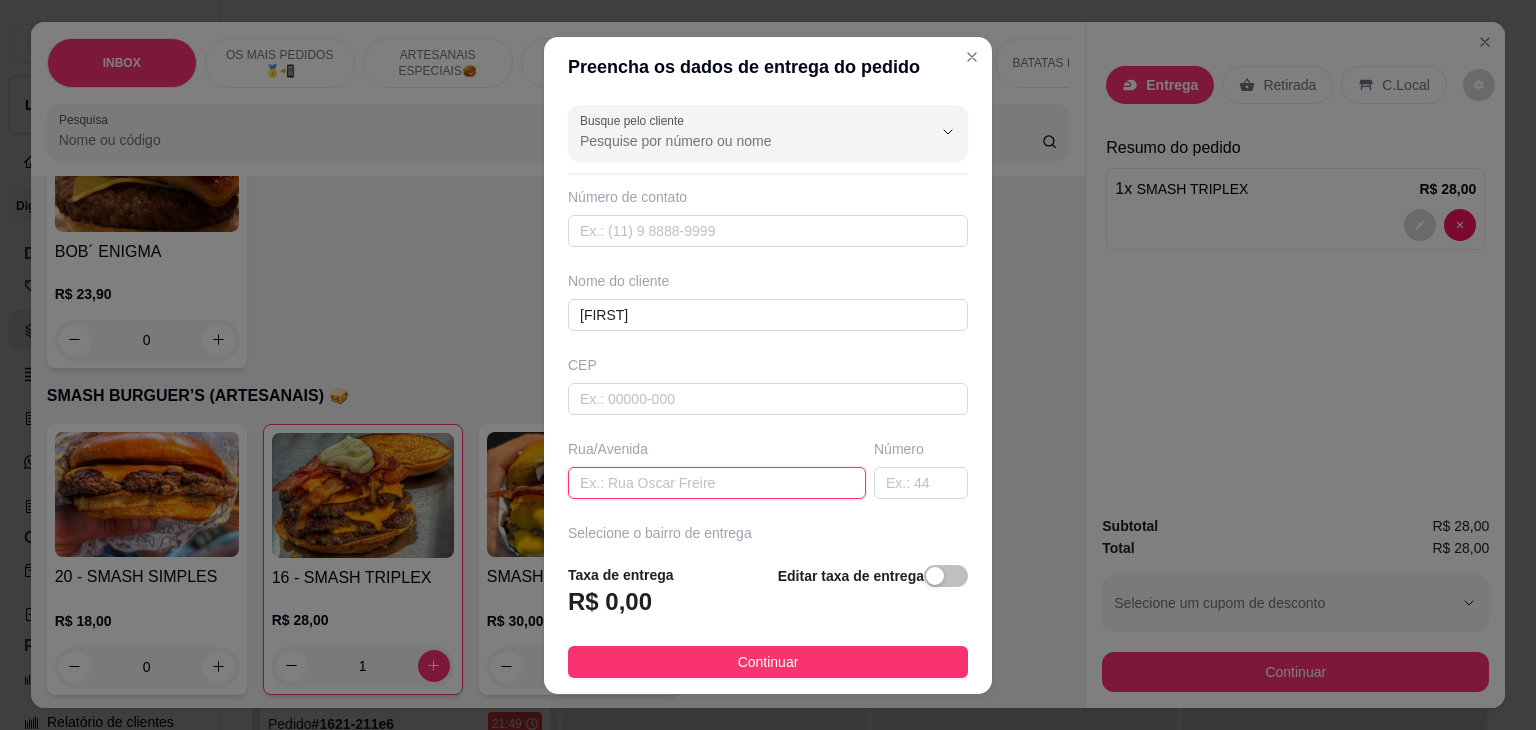 click at bounding box center [717, 483] 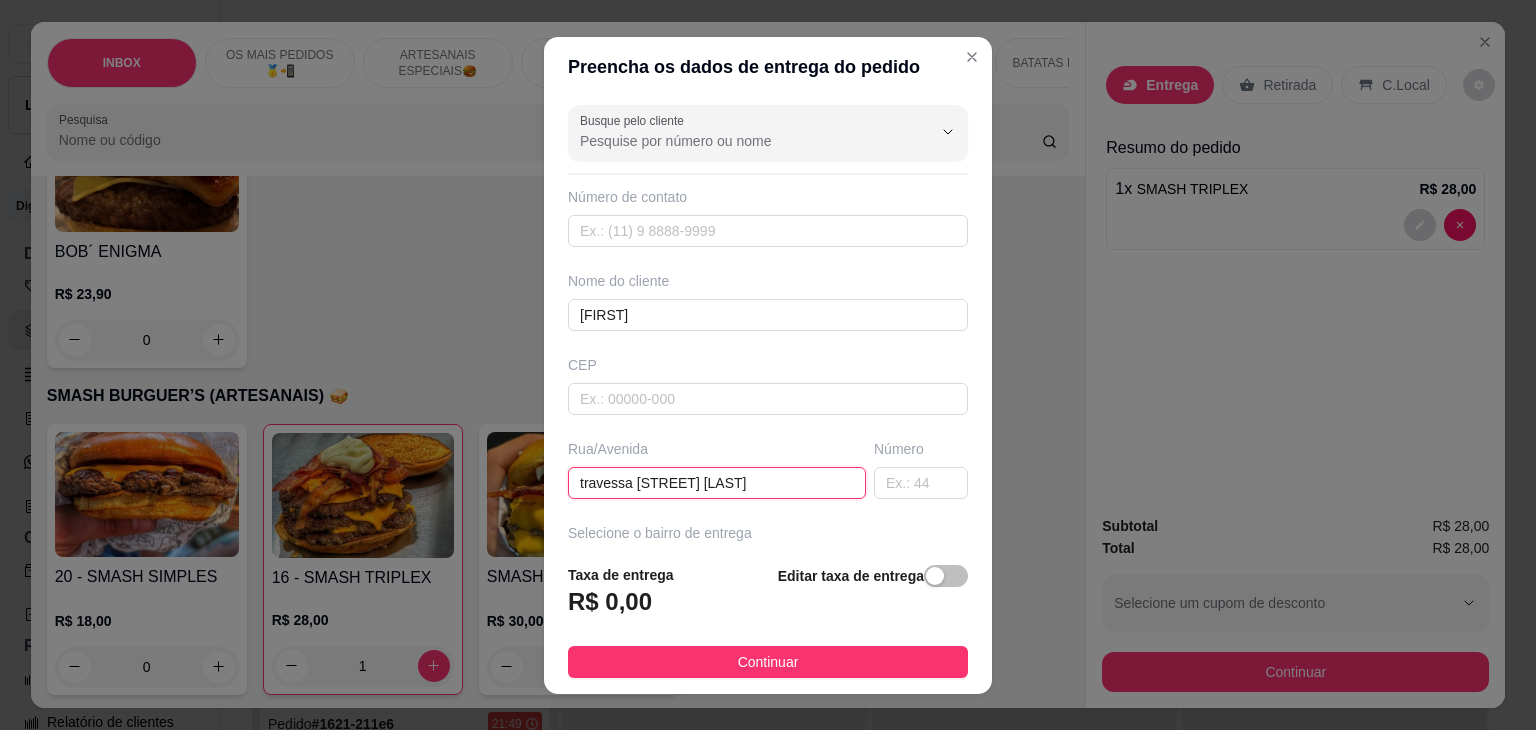 type on "travessa [STREET] [LAST]" 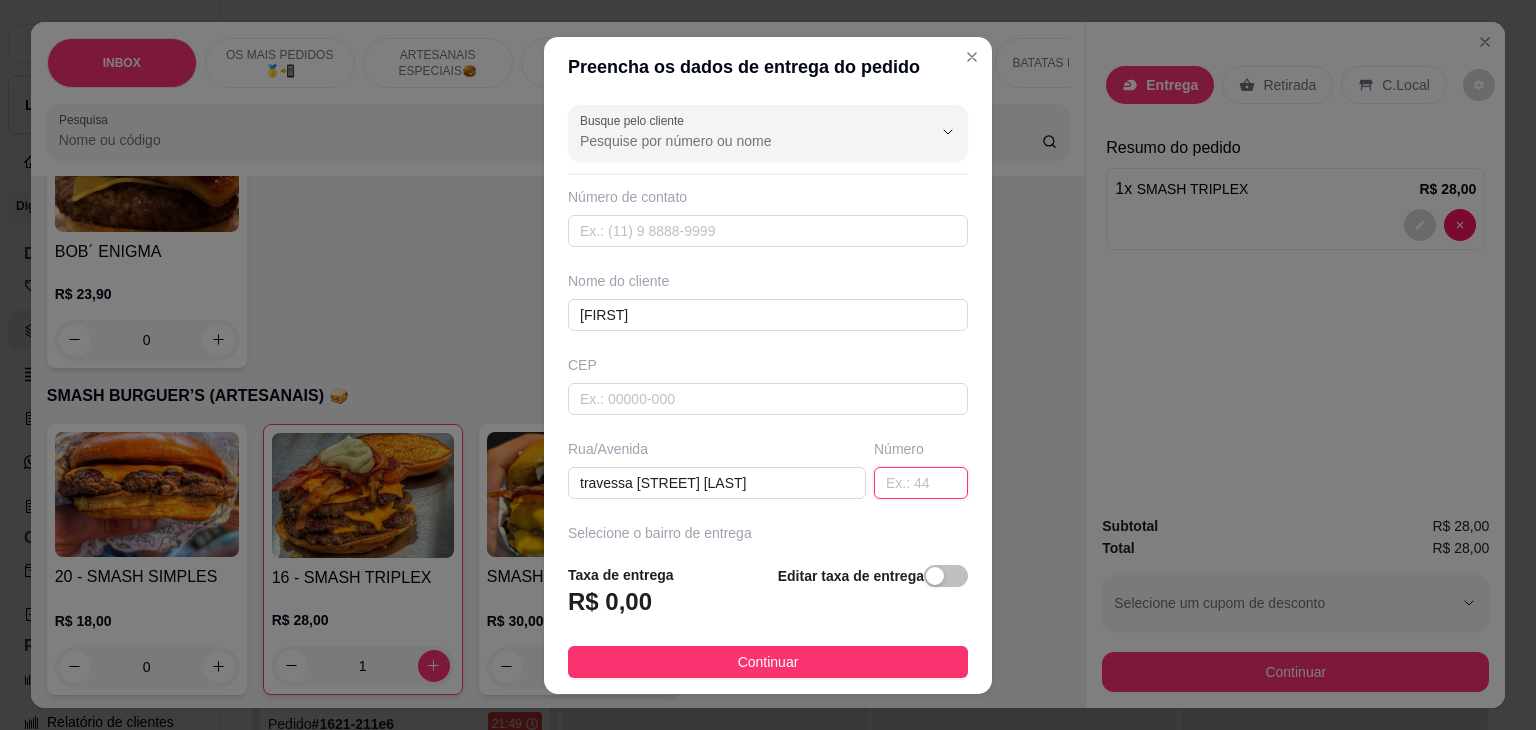 click at bounding box center [921, 483] 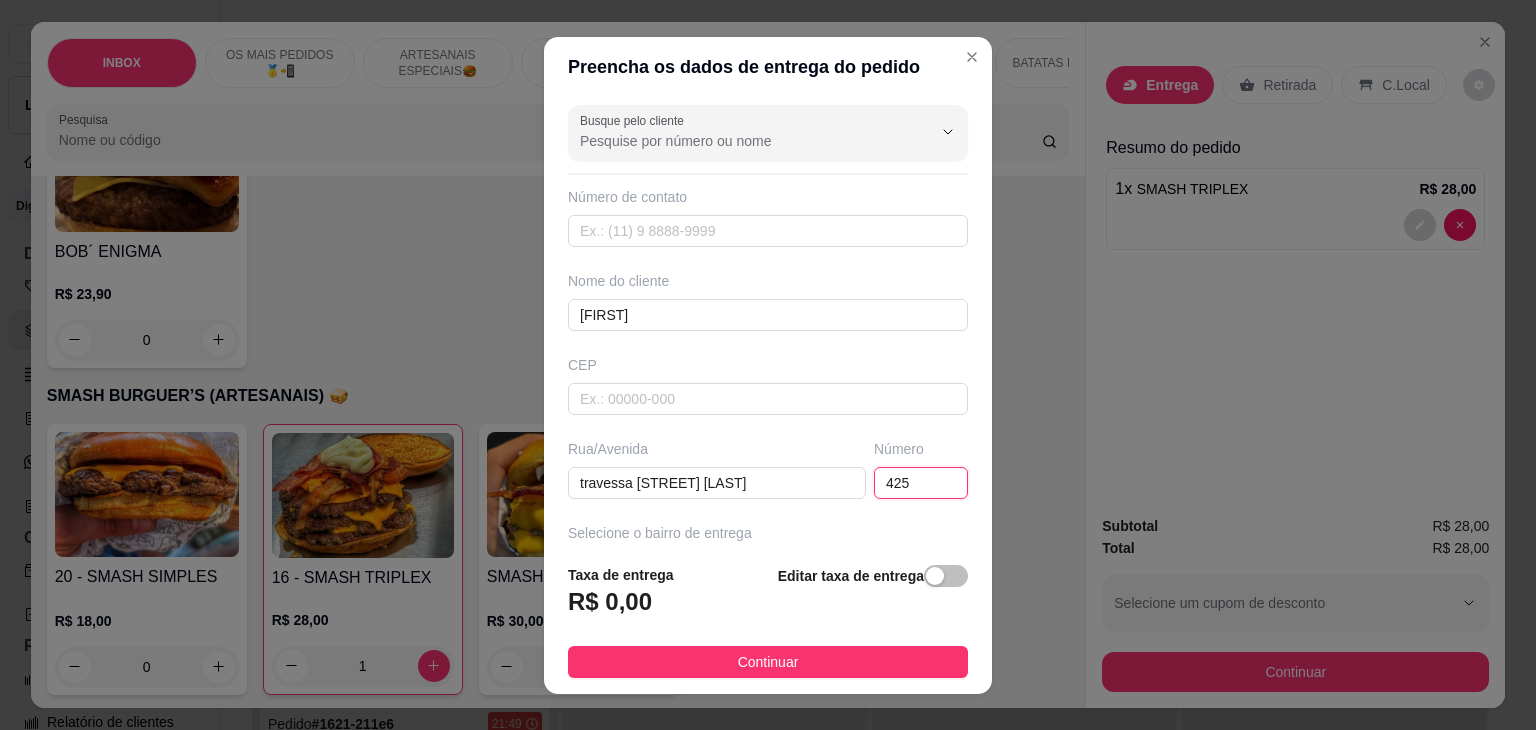 type on "425" 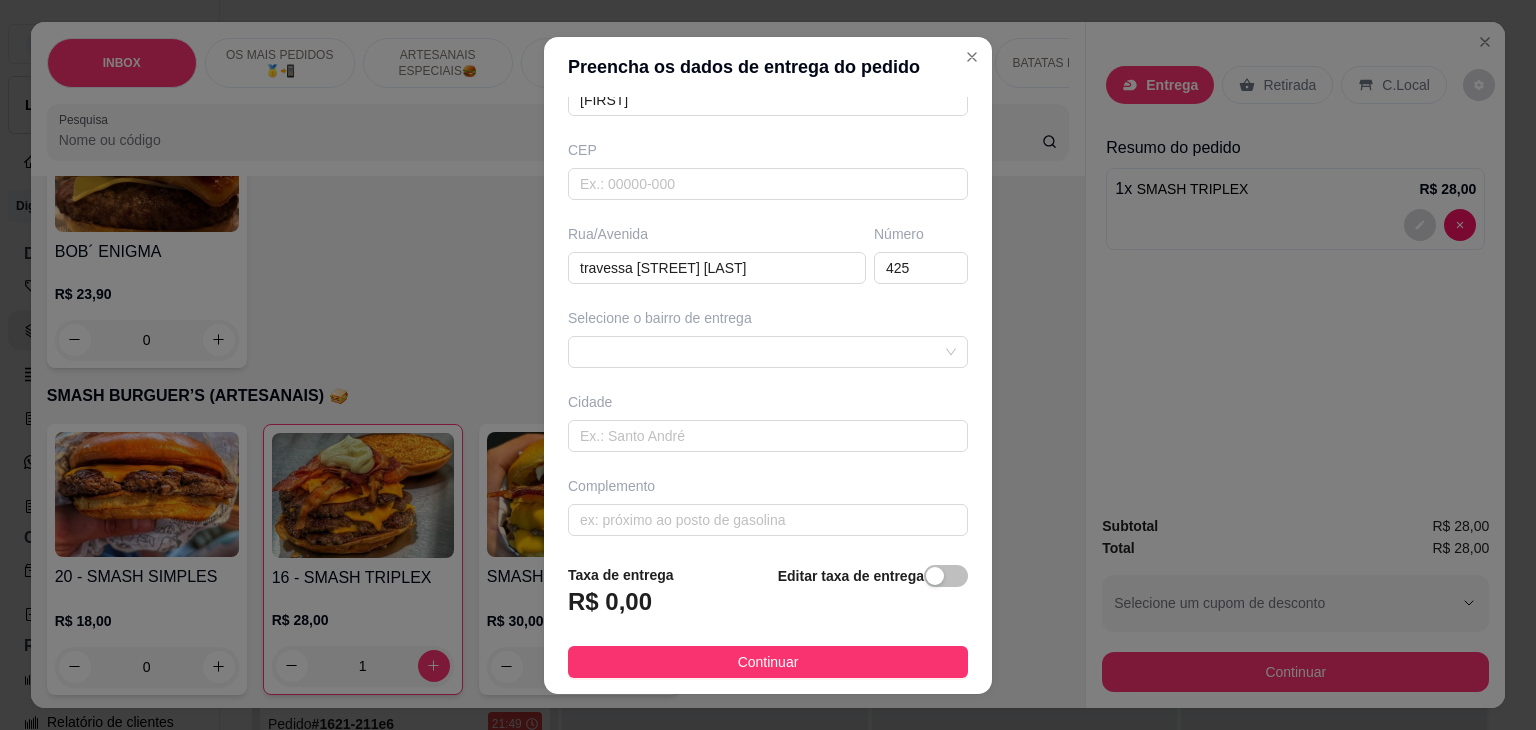 scroll, scrollTop: 220, scrollLeft: 0, axis: vertical 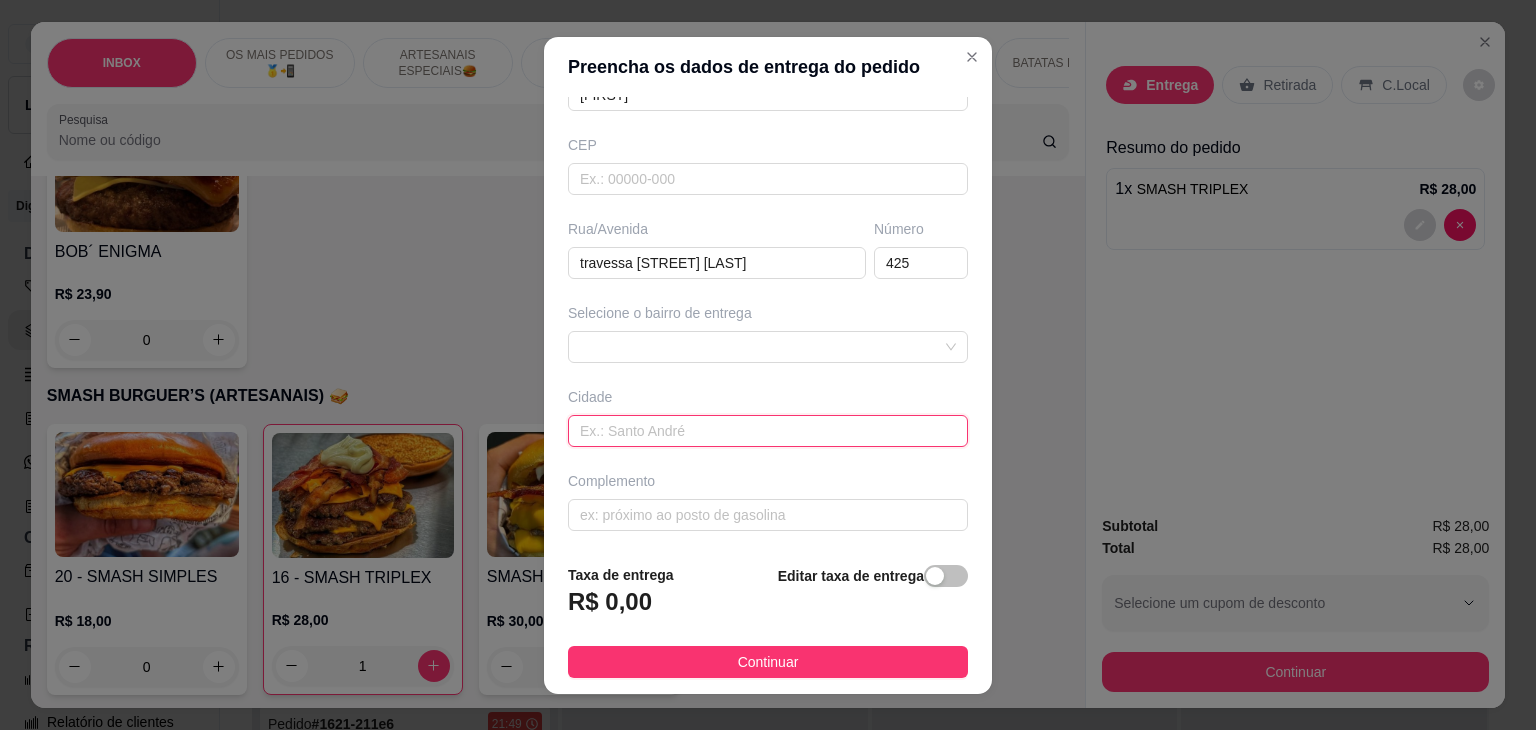 click at bounding box center (768, 431) 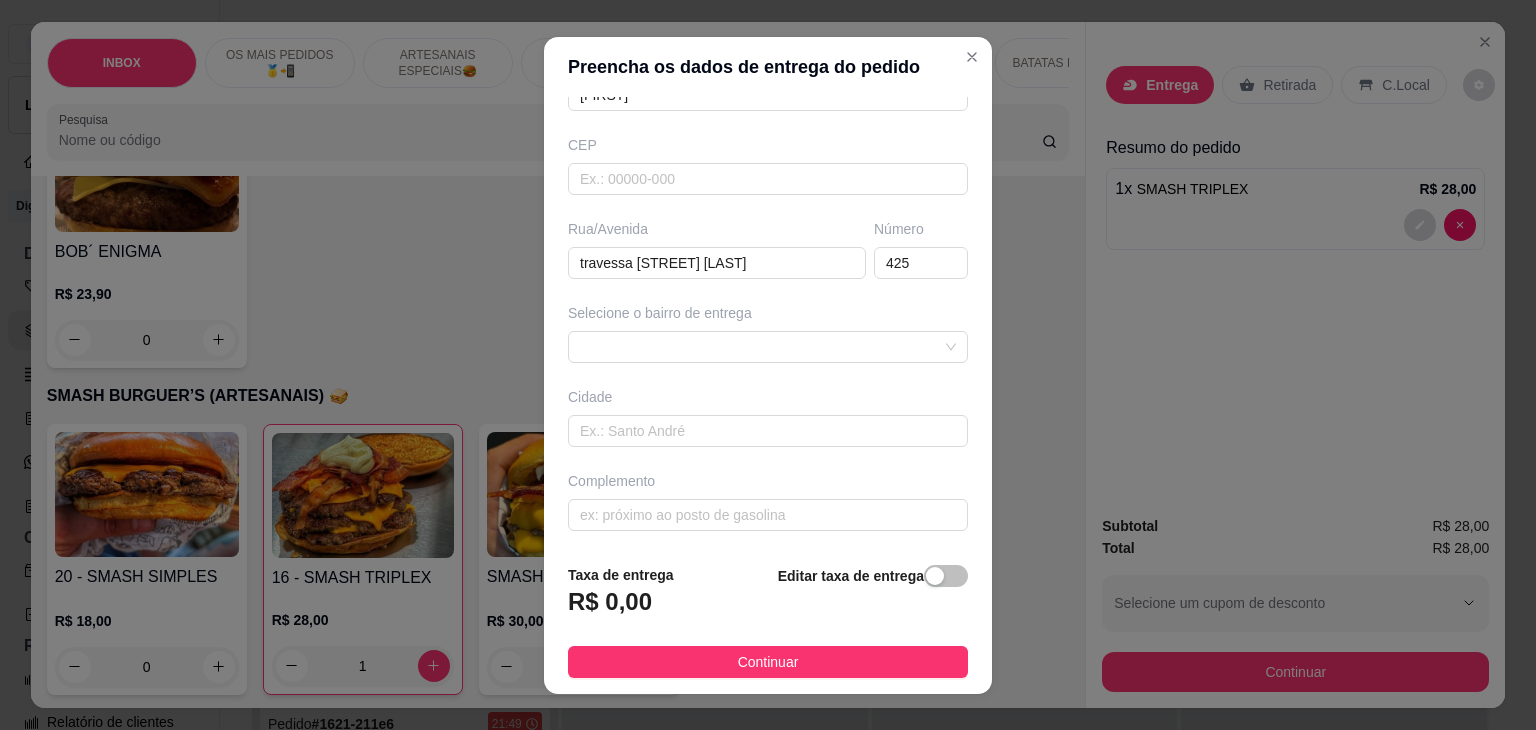click on "Busque pelo cliente Número de contato Nome do cliente ruan CEP Rua/Avenida travessa lurdes costa Número 425 Selecione o bairro de entrega Cidade Complemento" at bounding box center (768, 322) 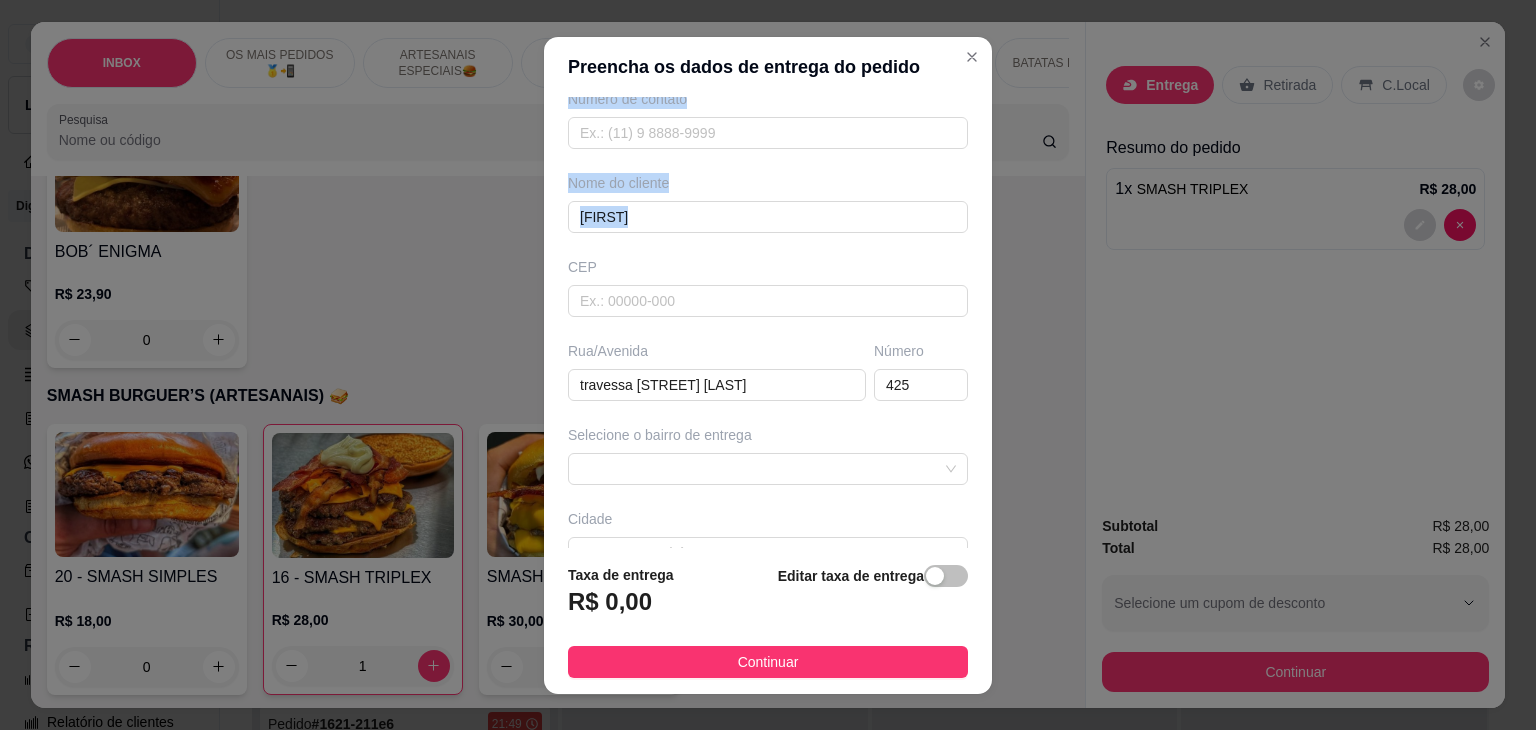 scroll, scrollTop: 0, scrollLeft: 0, axis: both 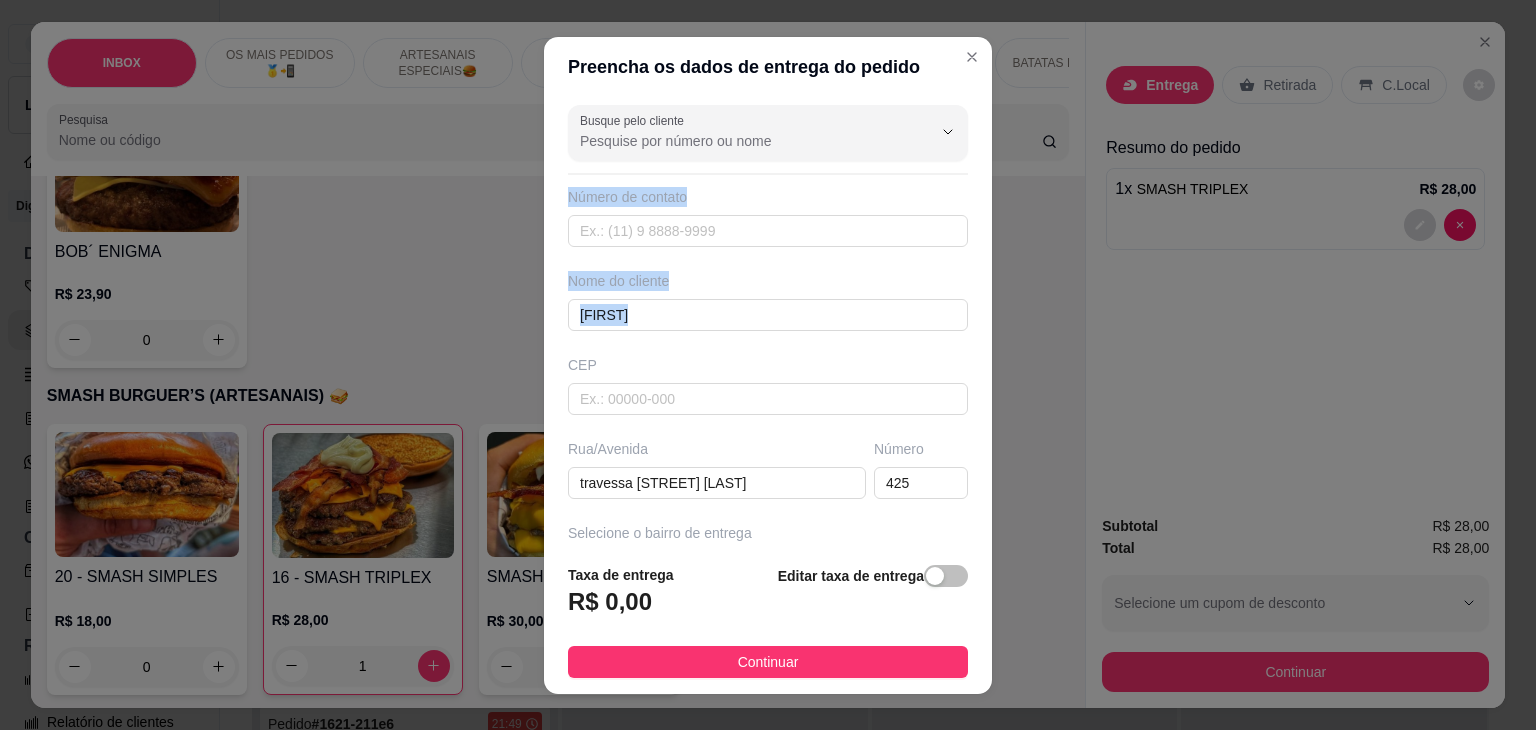 drag, startPoint x: 952, startPoint y: 187, endPoint x: 960, endPoint y: 97, distance: 90.35486 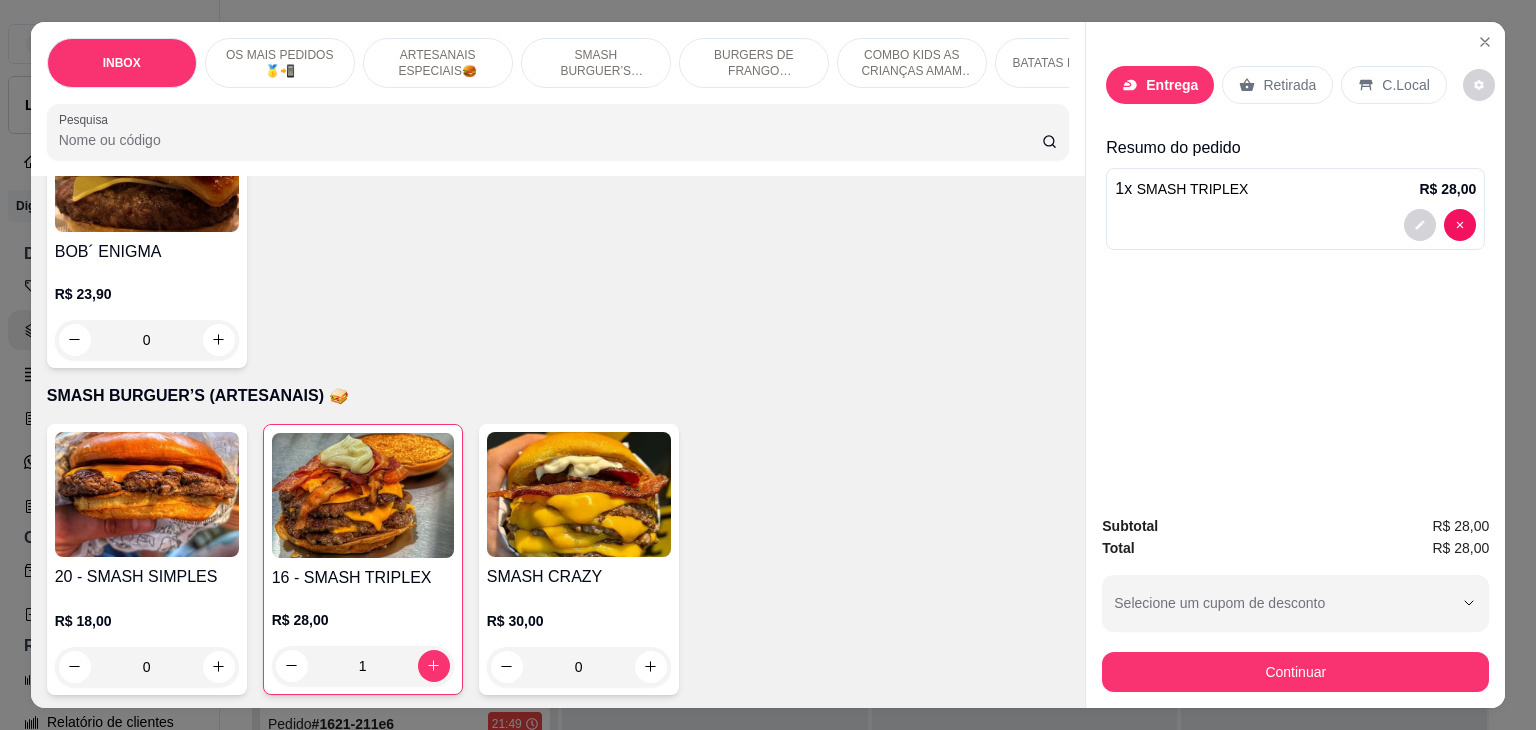 click on "Entrega" at bounding box center [1160, 85] 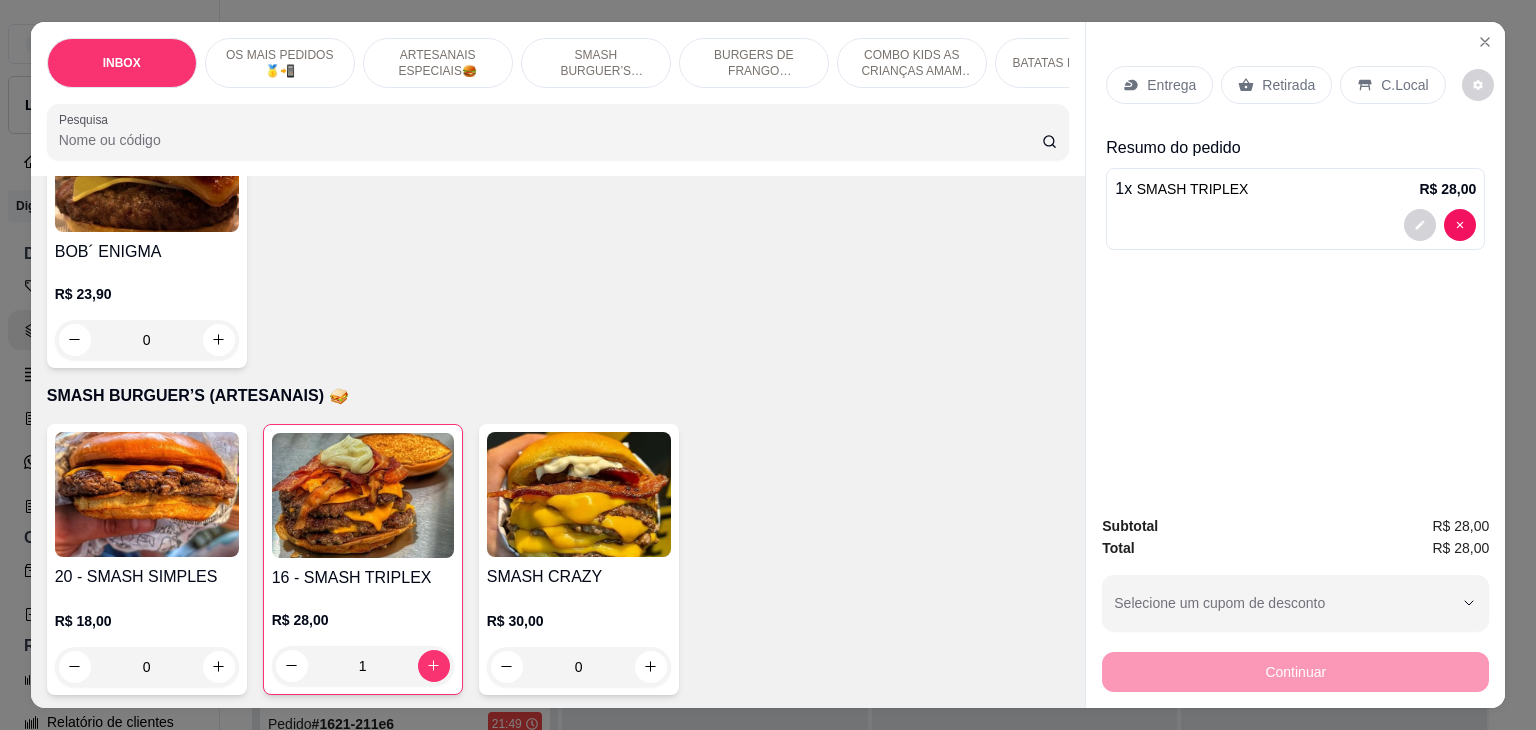 click on "Entrega" at bounding box center (1171, 85) 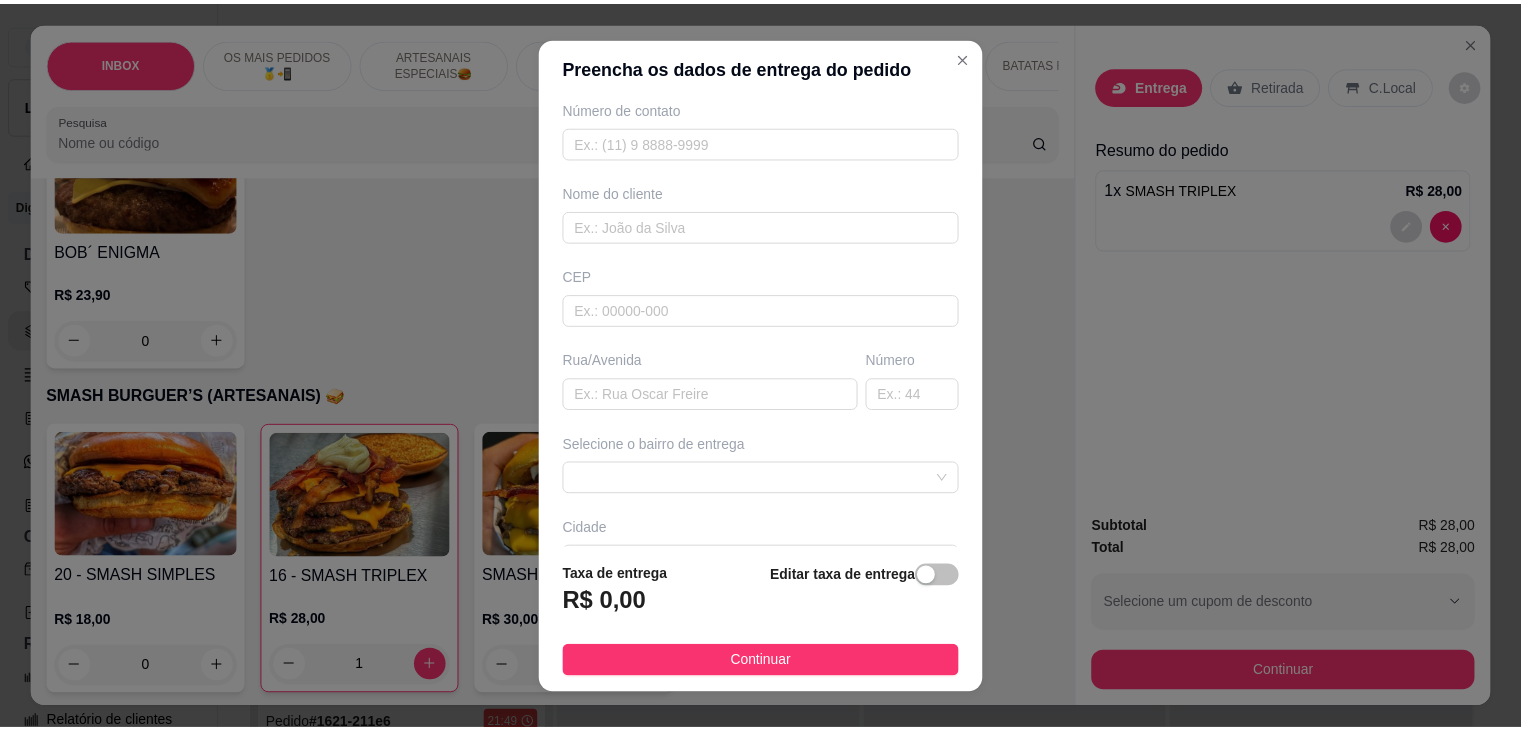 scroll, scrollTop: 92, scrollLeft: 0, axis: vertical 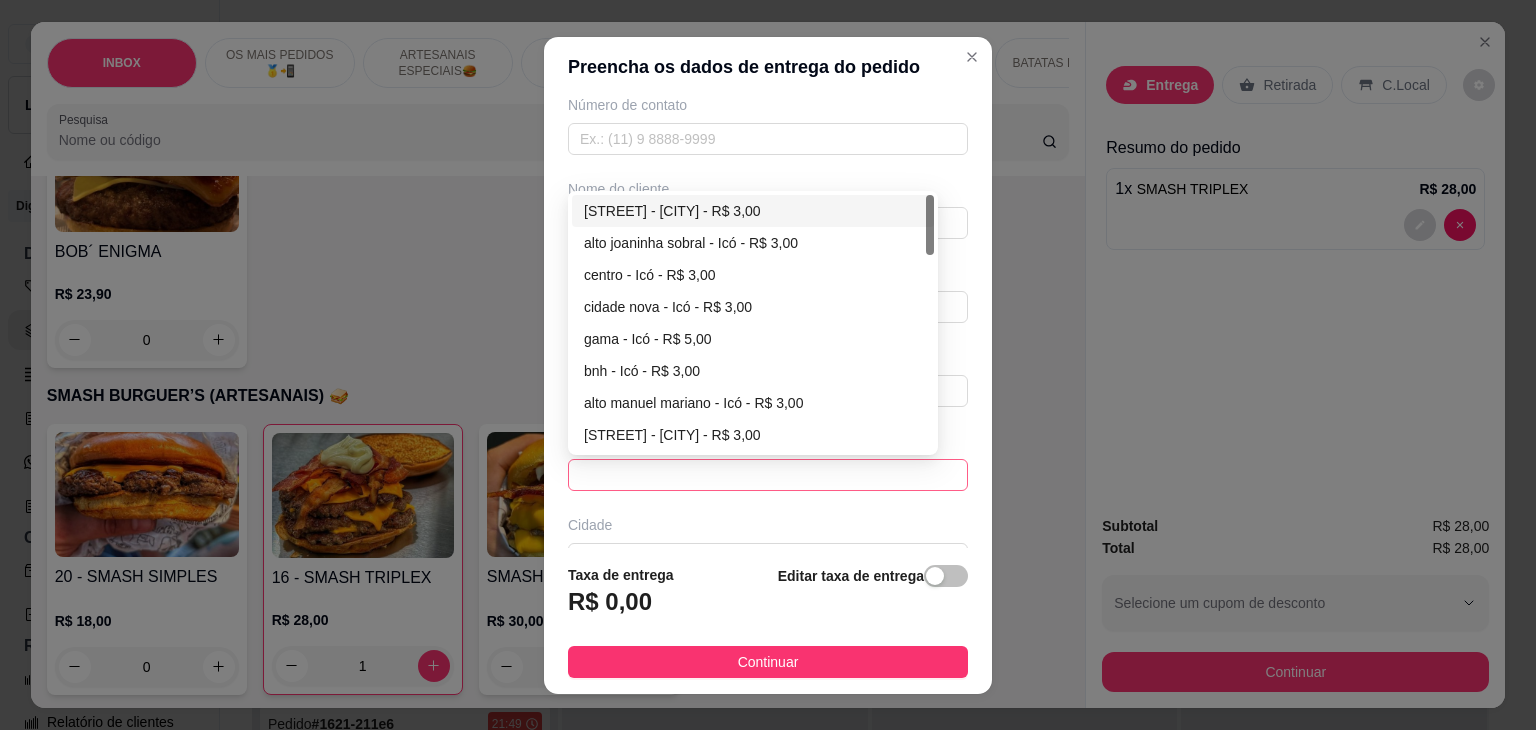 click at bounding box center [768, 475] 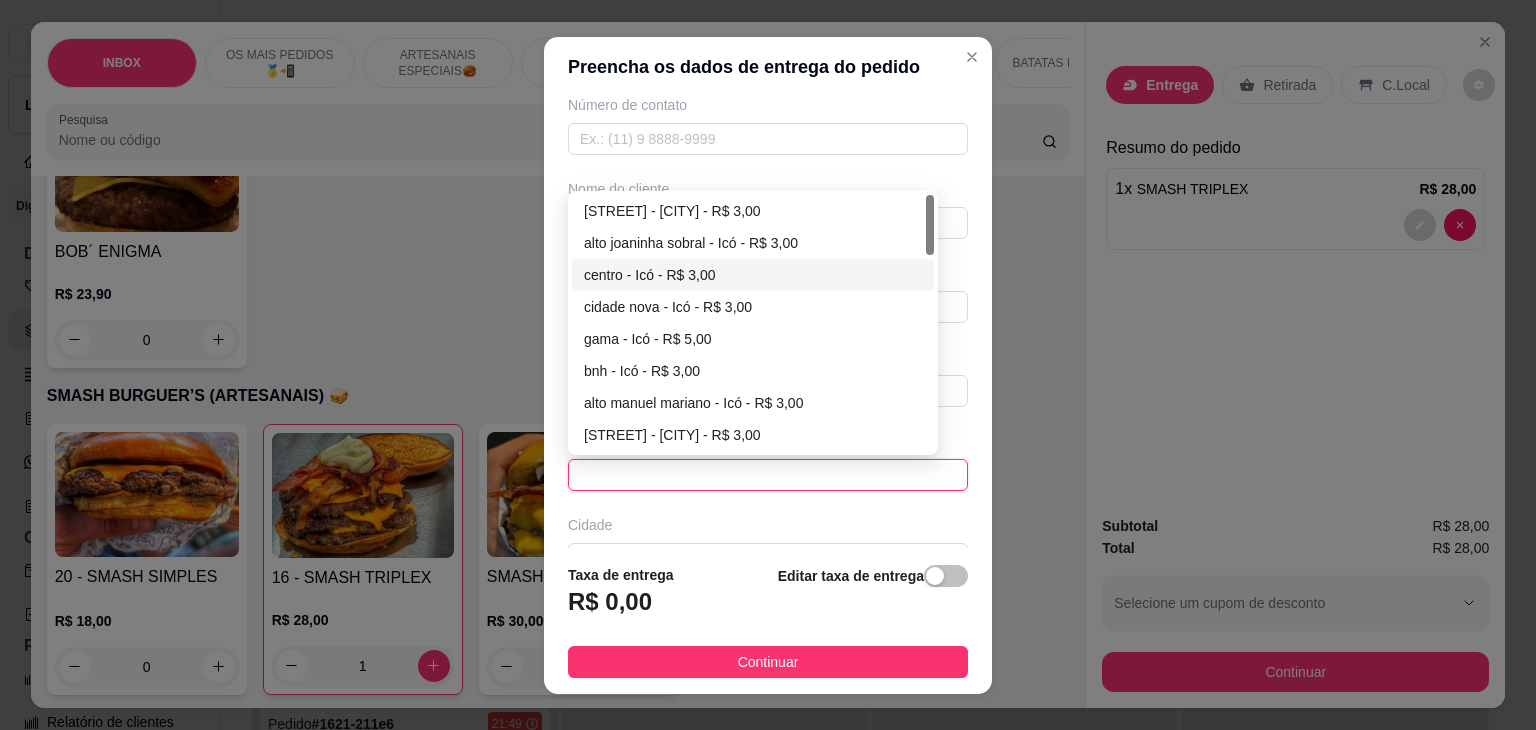click on "centro - Icó - R$ 3,00" at bounding box center (753, 275) 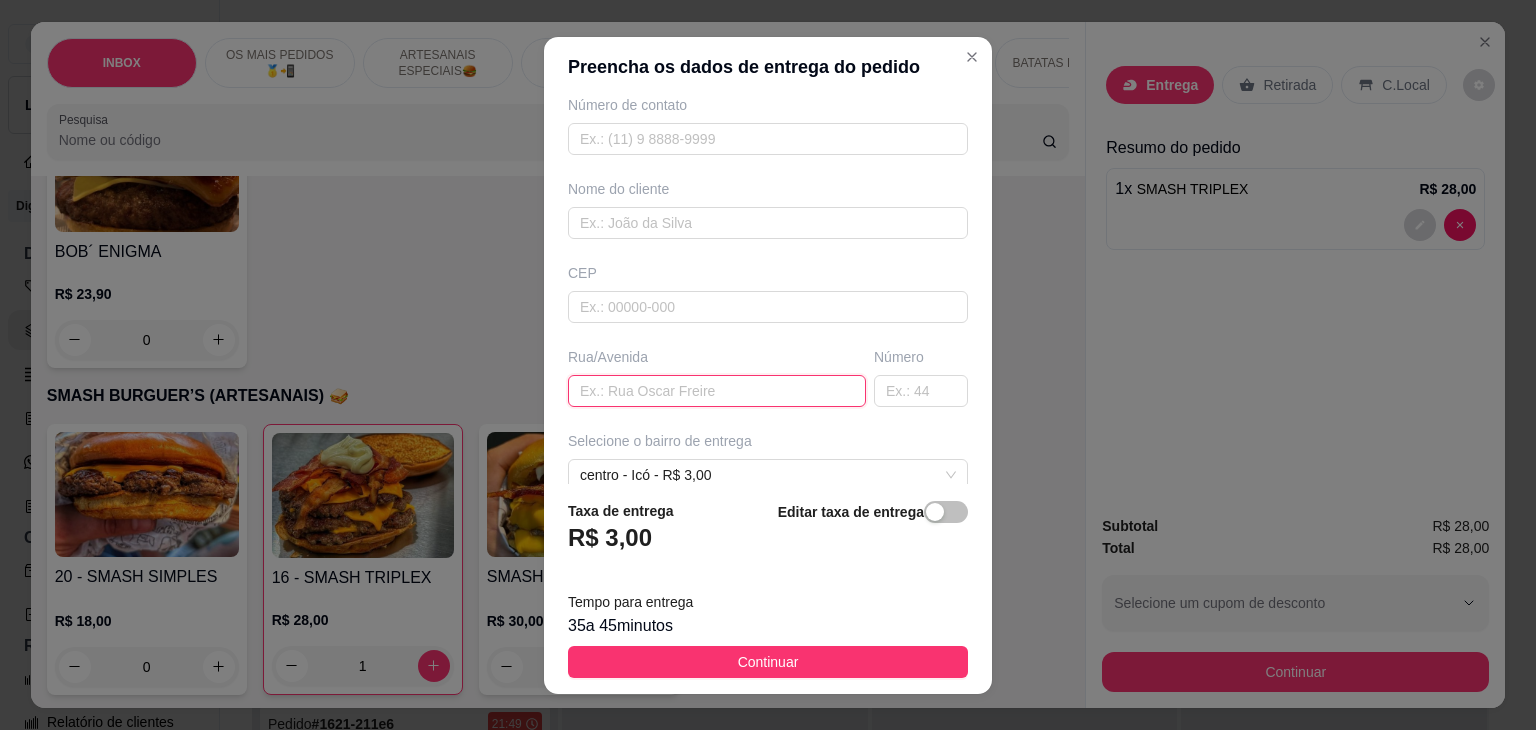 click at bounding box center (717, 391) 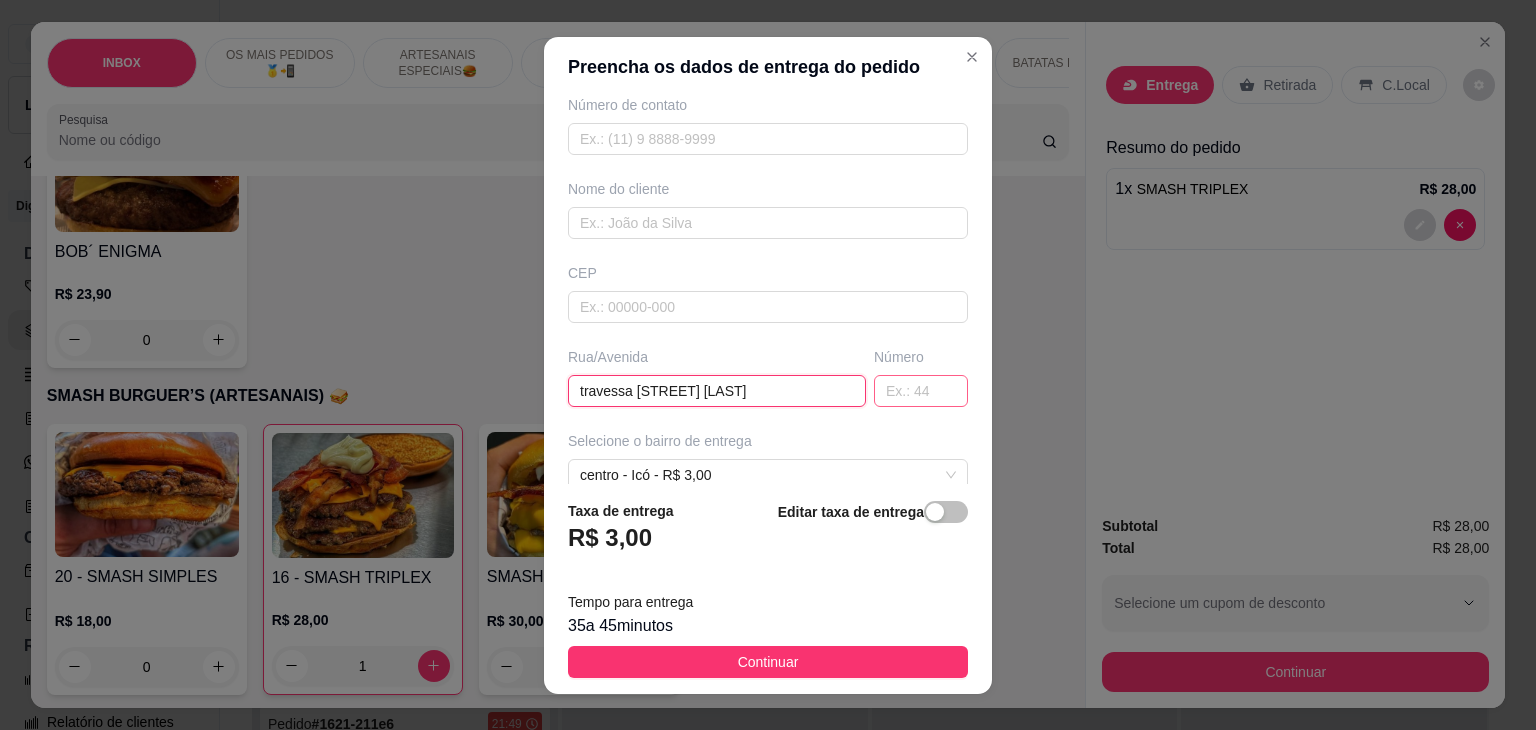 type on "travessa [STREET] [LAST]" 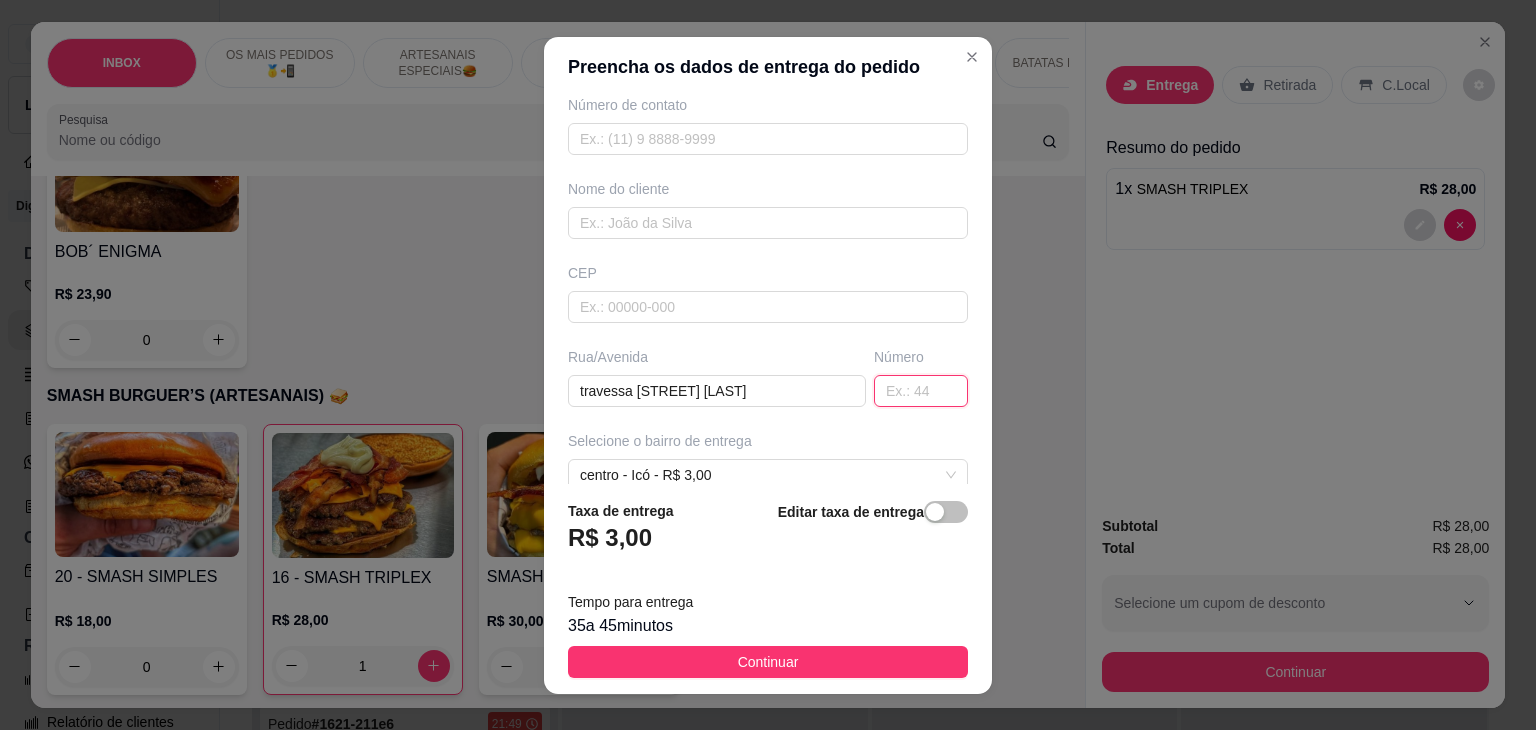 click at bounding box center [921, 391] 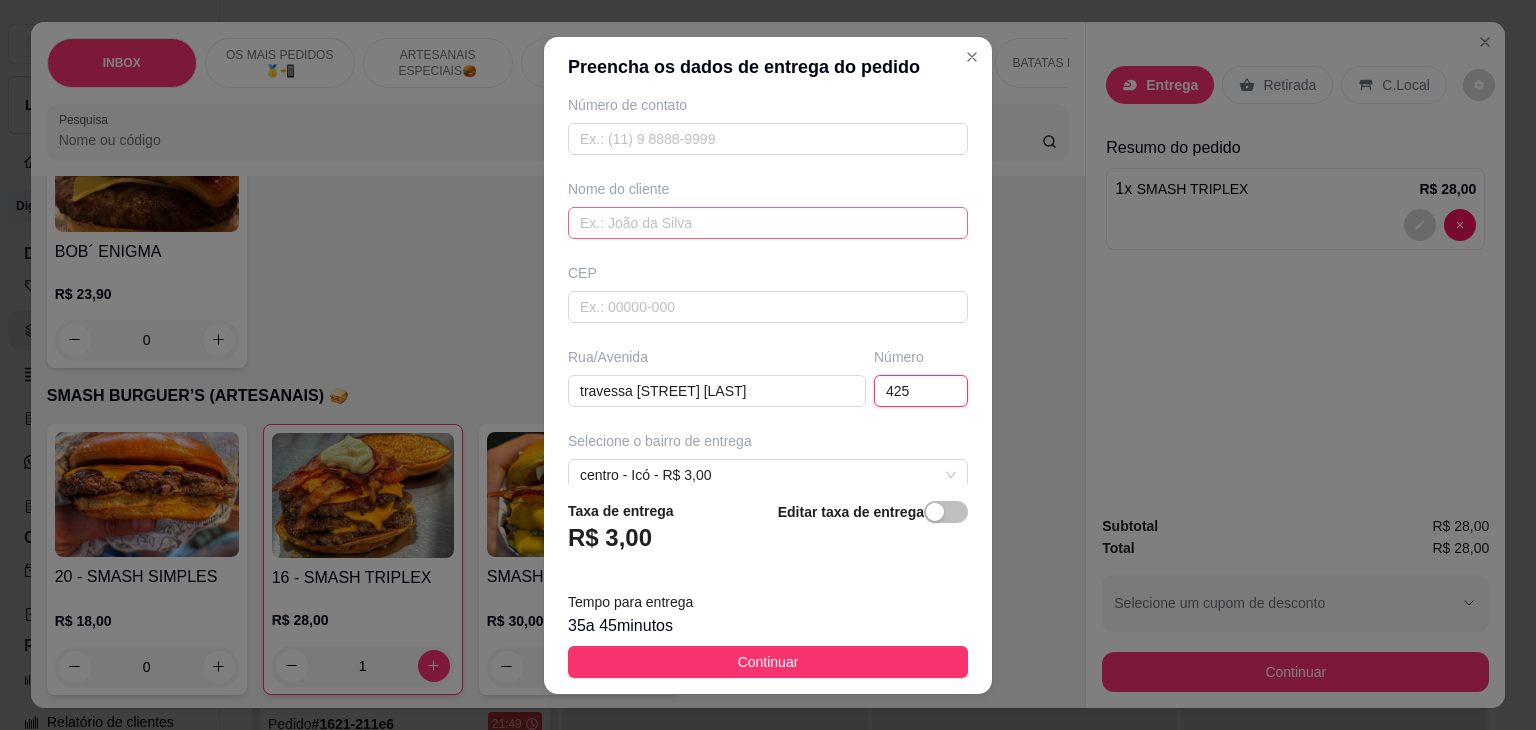 type on "425" 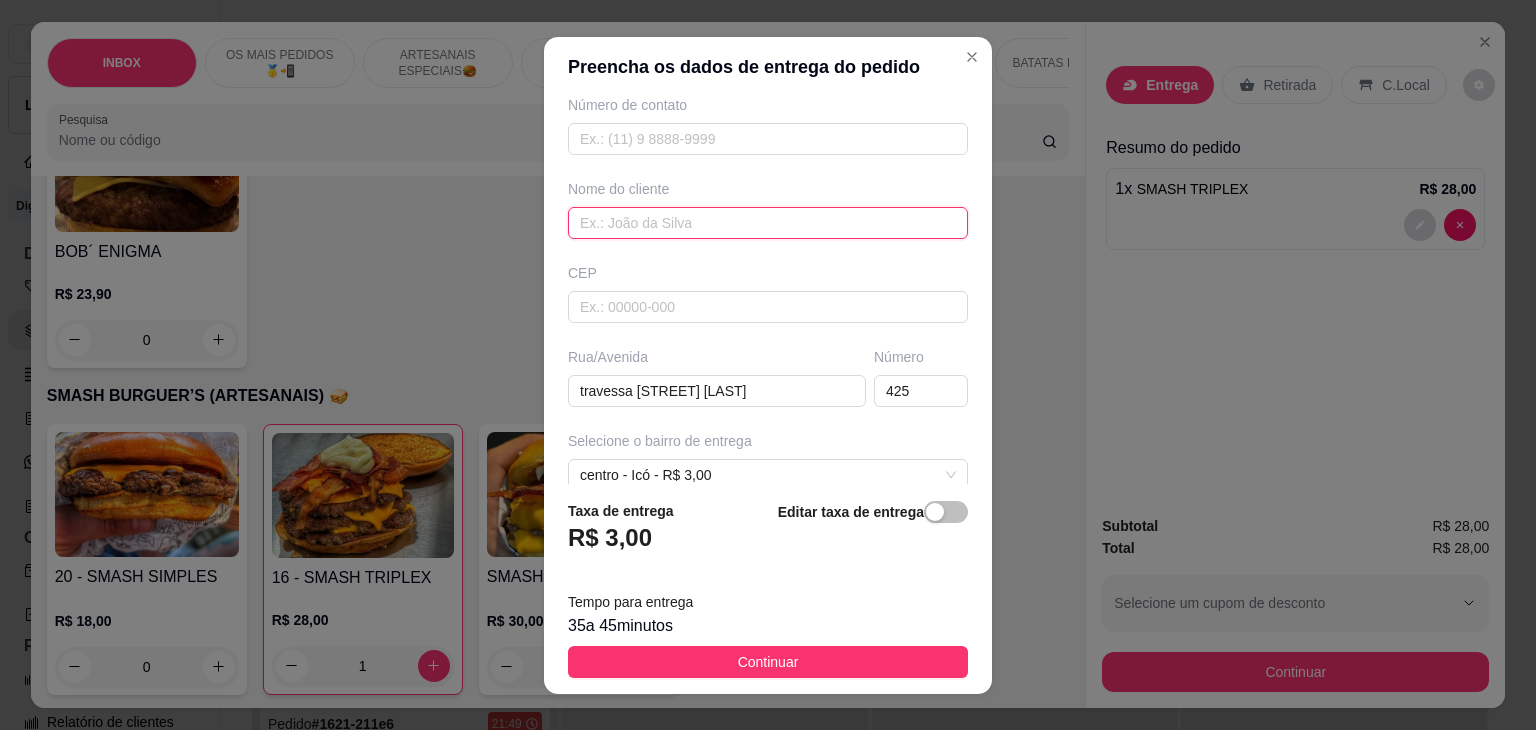 click at bounding box center [768, 223] 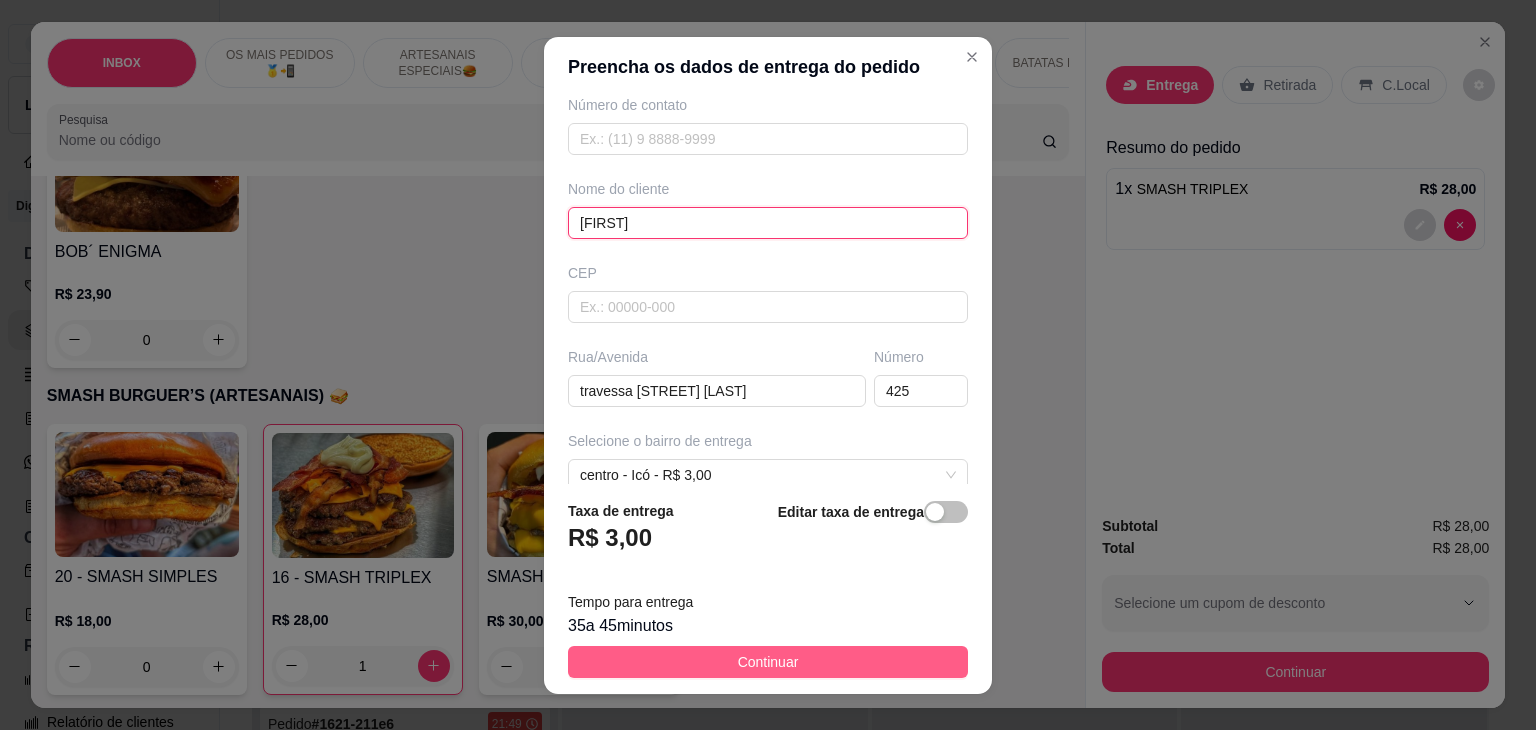 type on "[FIRST]" 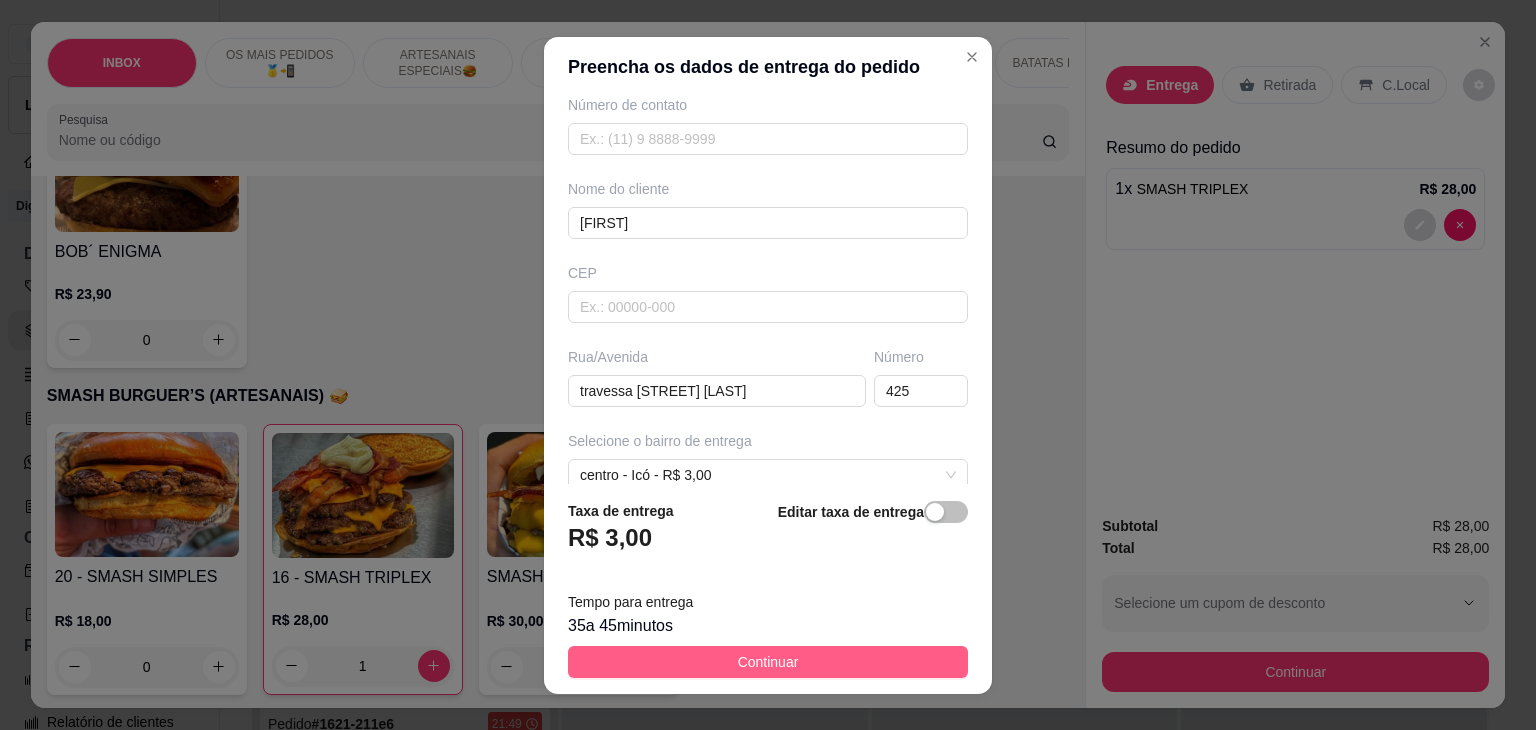 click on "Continuar" at bounding box center [768, 662] 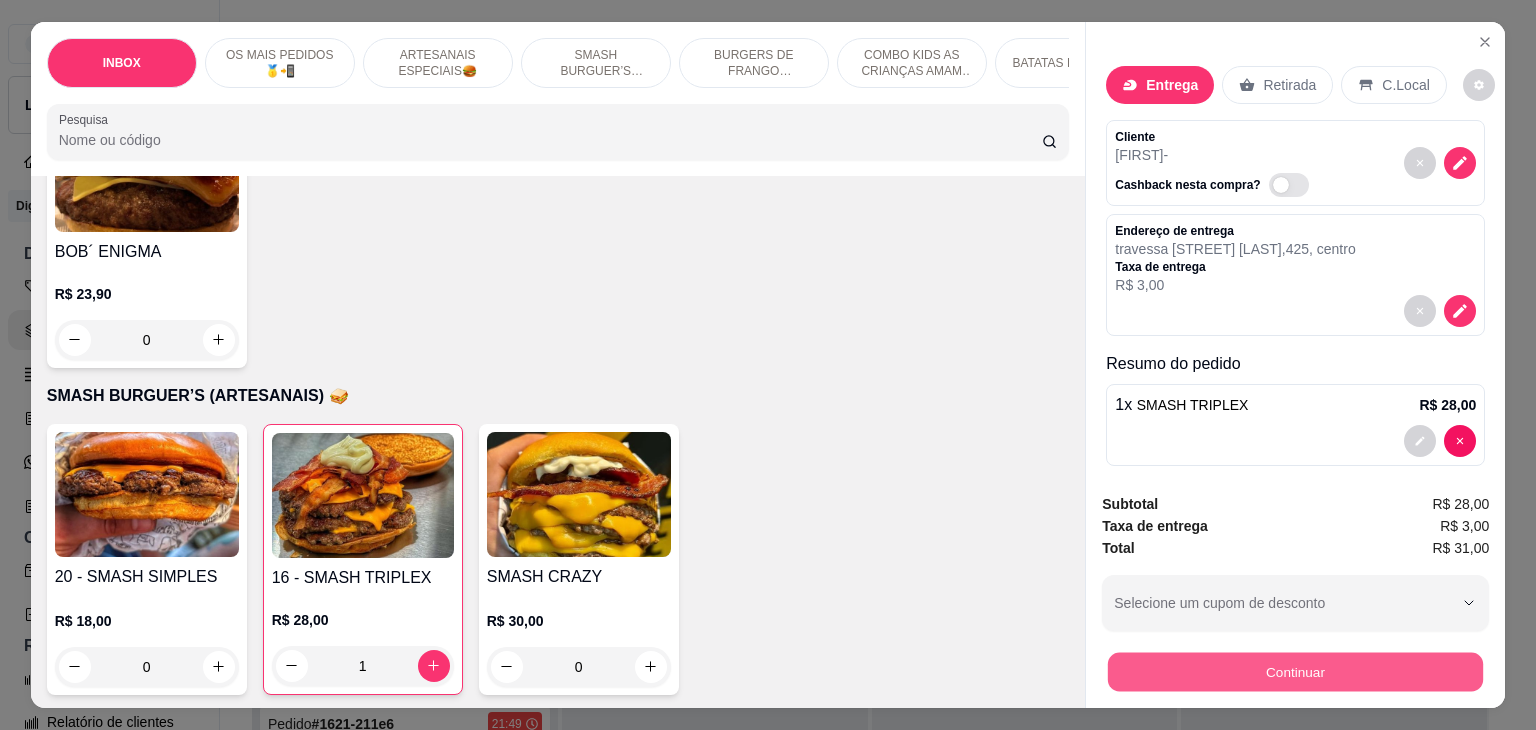 click on "Continuar" at bounding box center [1295, 672] 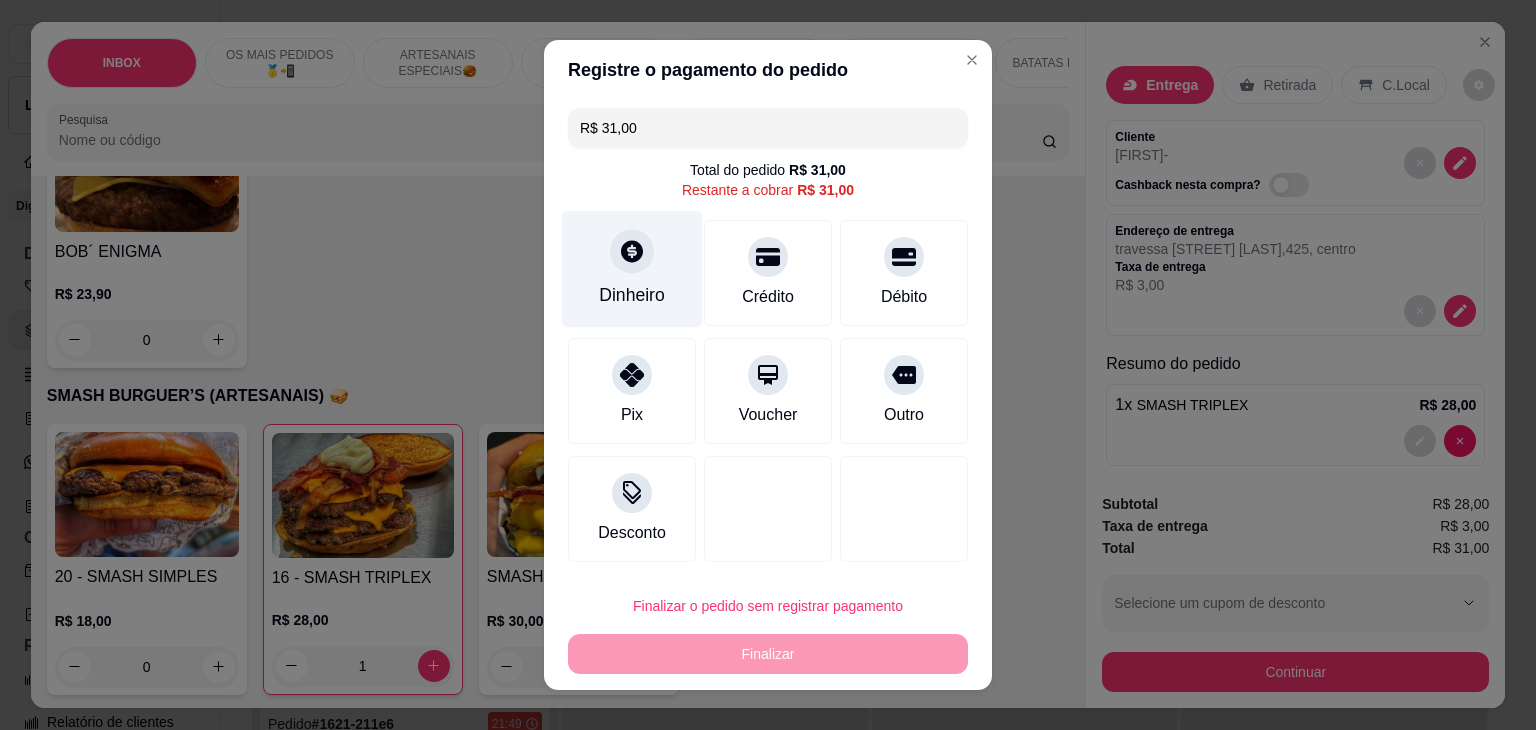 click on "Dinheiro" at bounding box center [632, 295] 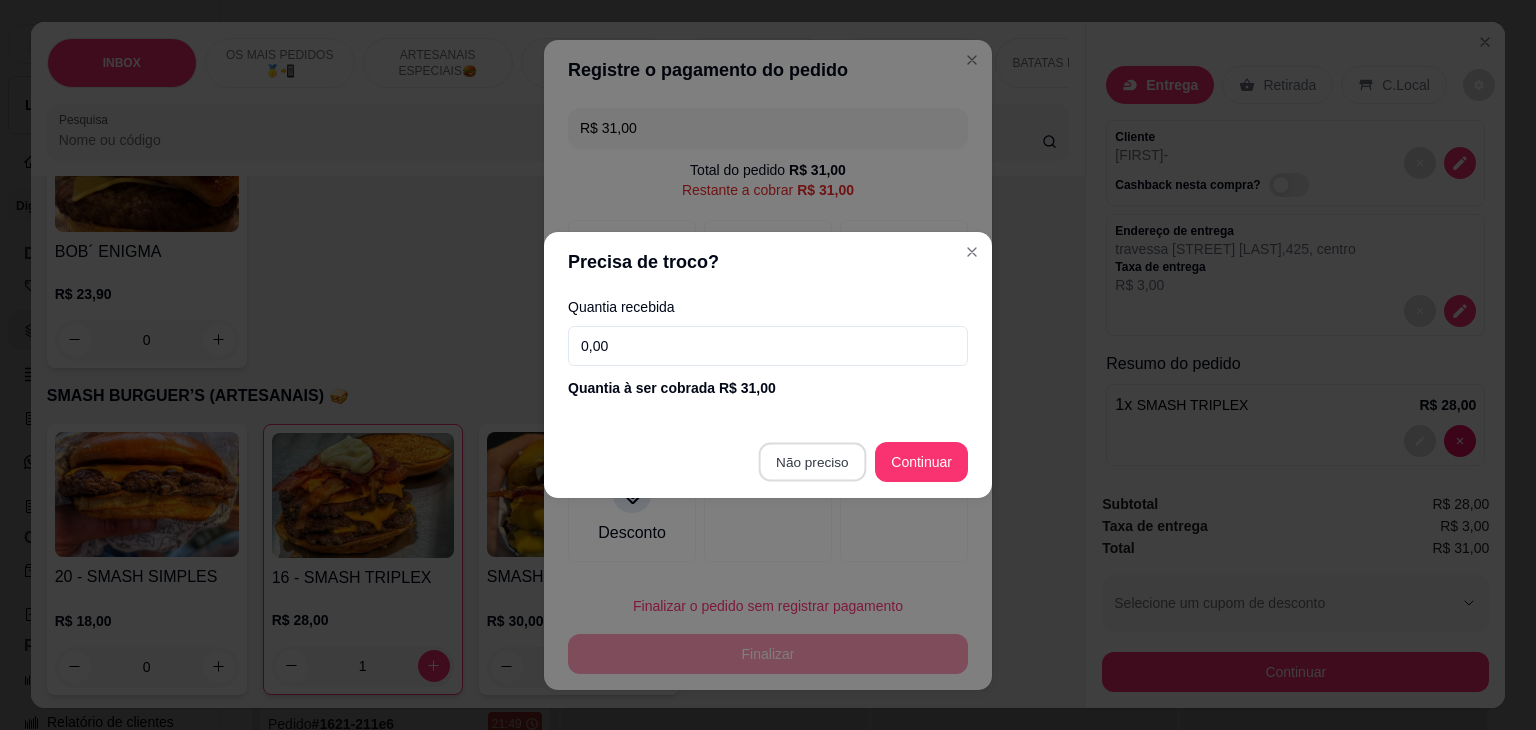 type on "R$ 0,00" 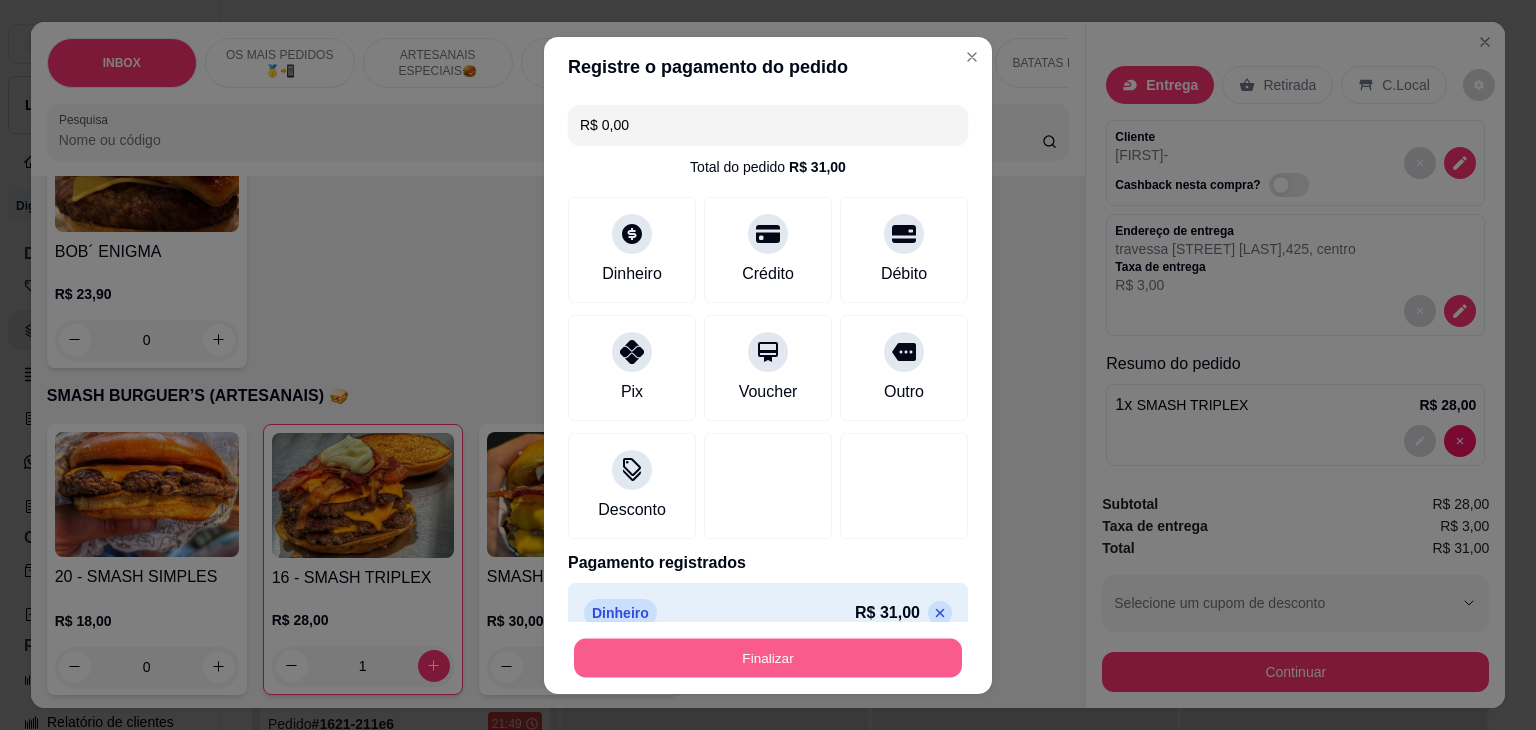 click on "Finalizar" at bounding box center (768, 657) 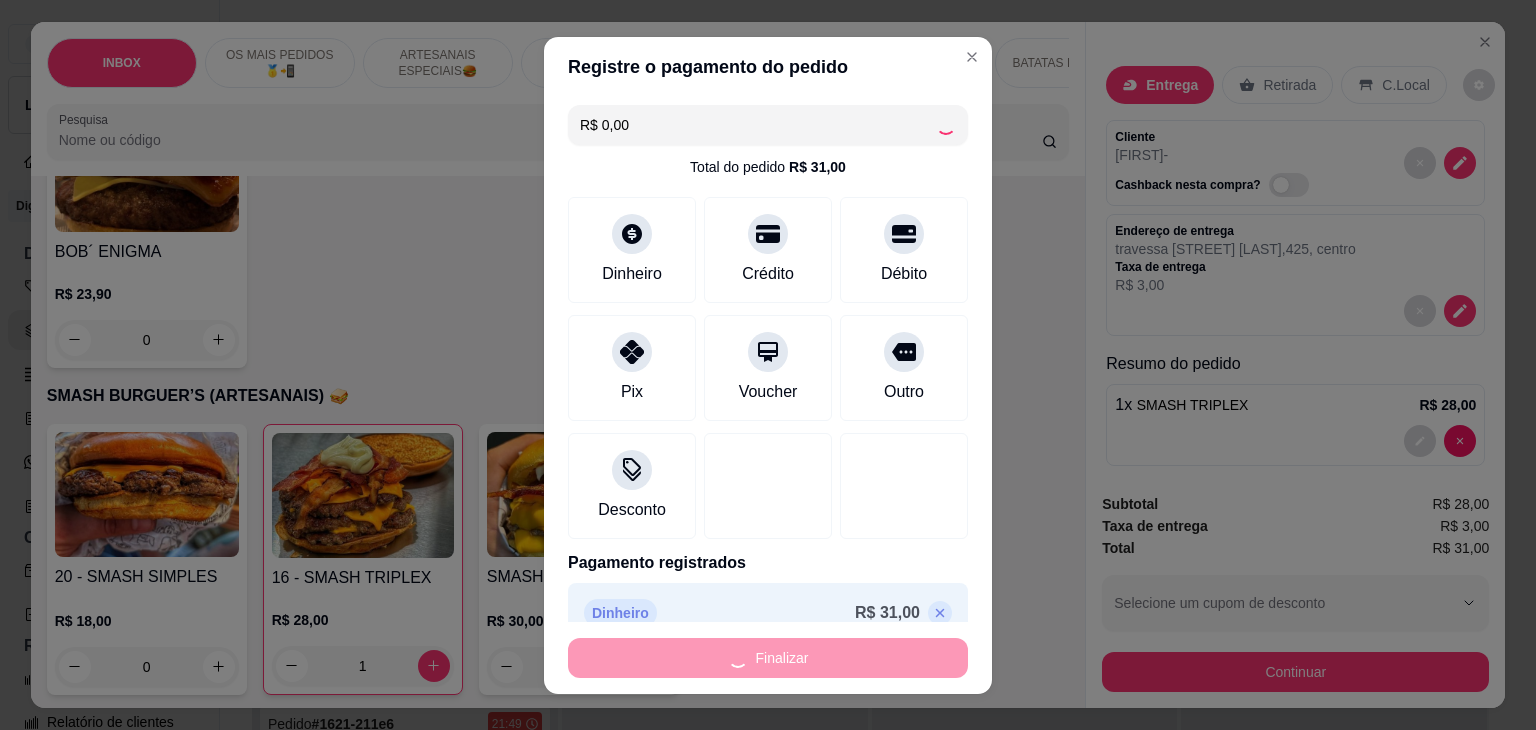 type on "0" 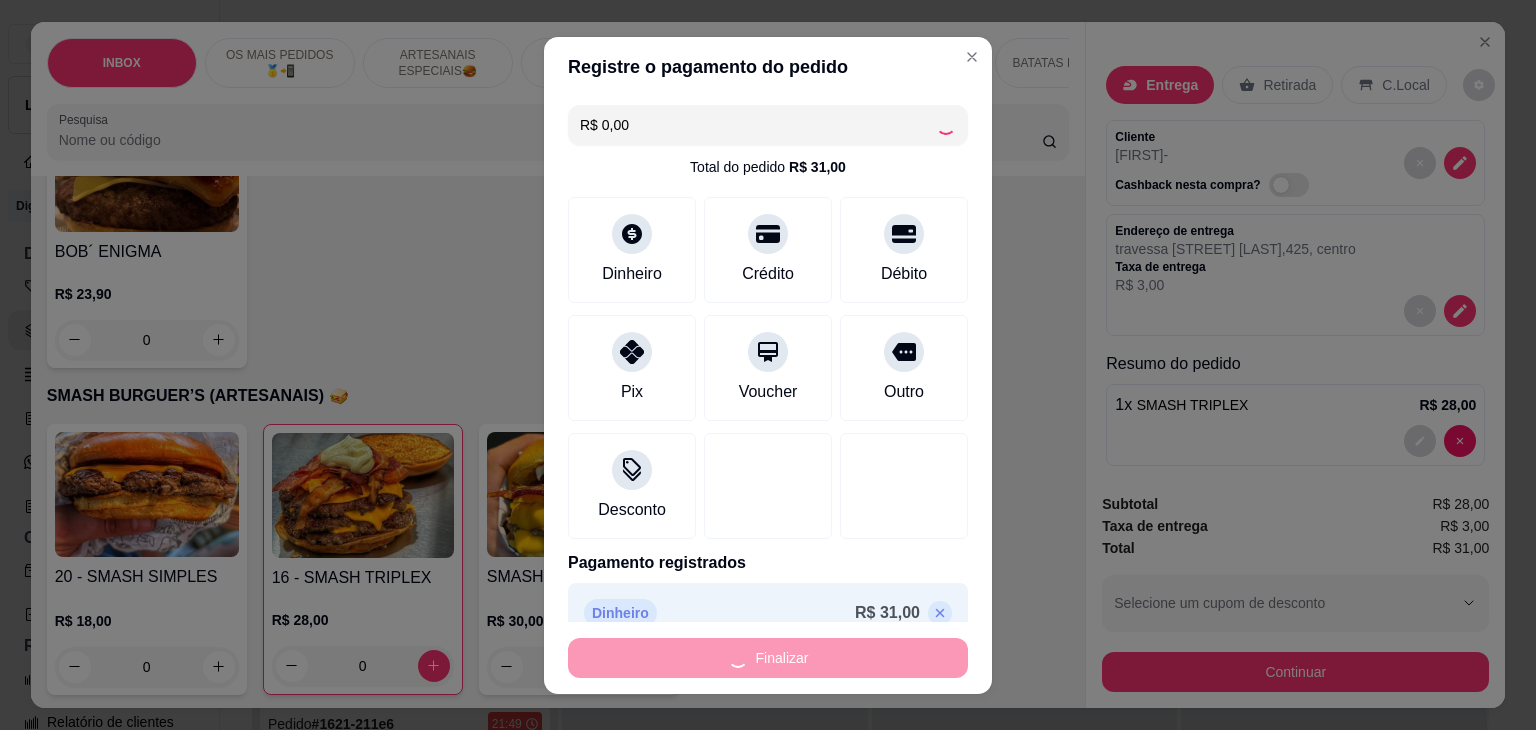 type on "-R$ 31,00" 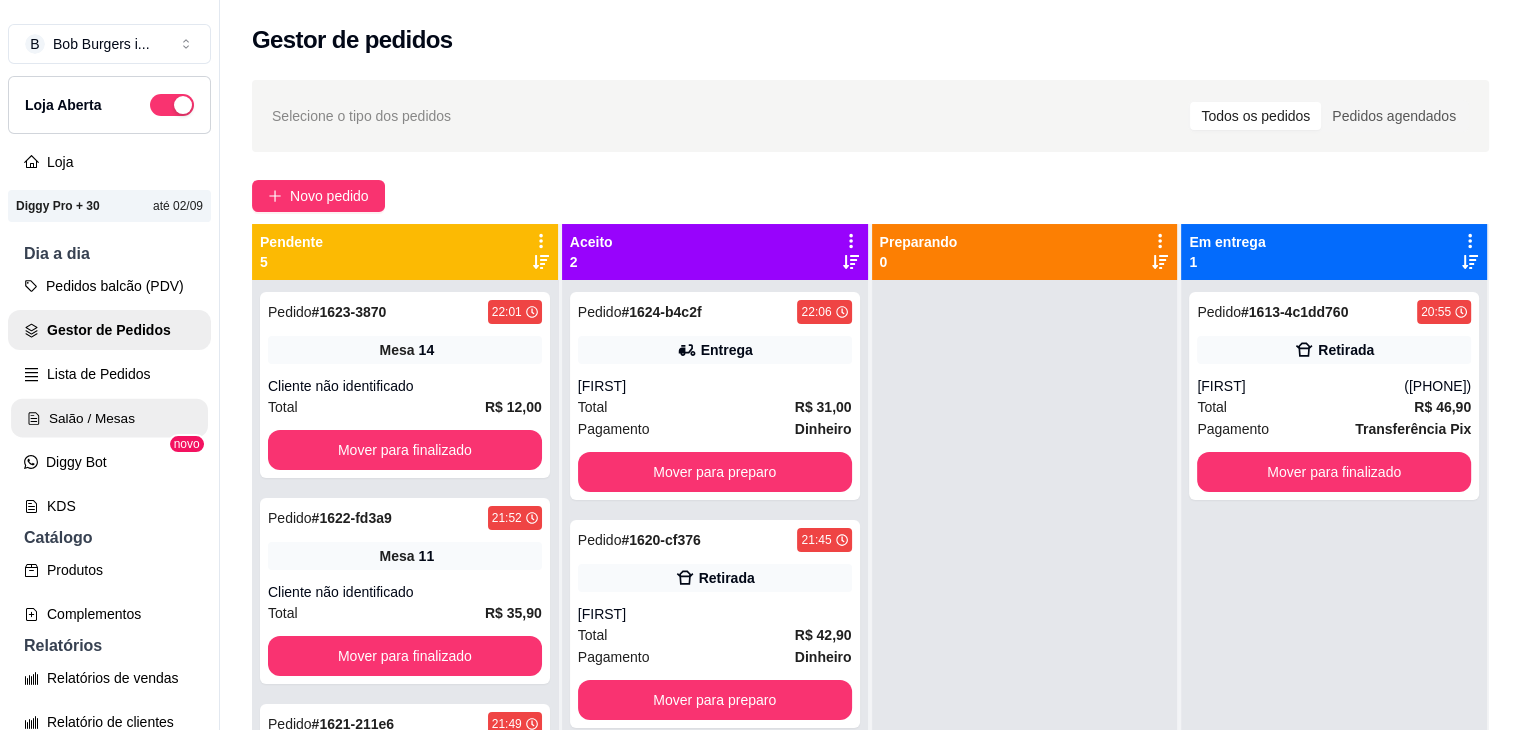 click on "Salão / Mesas" at bounding box center [109, 418] 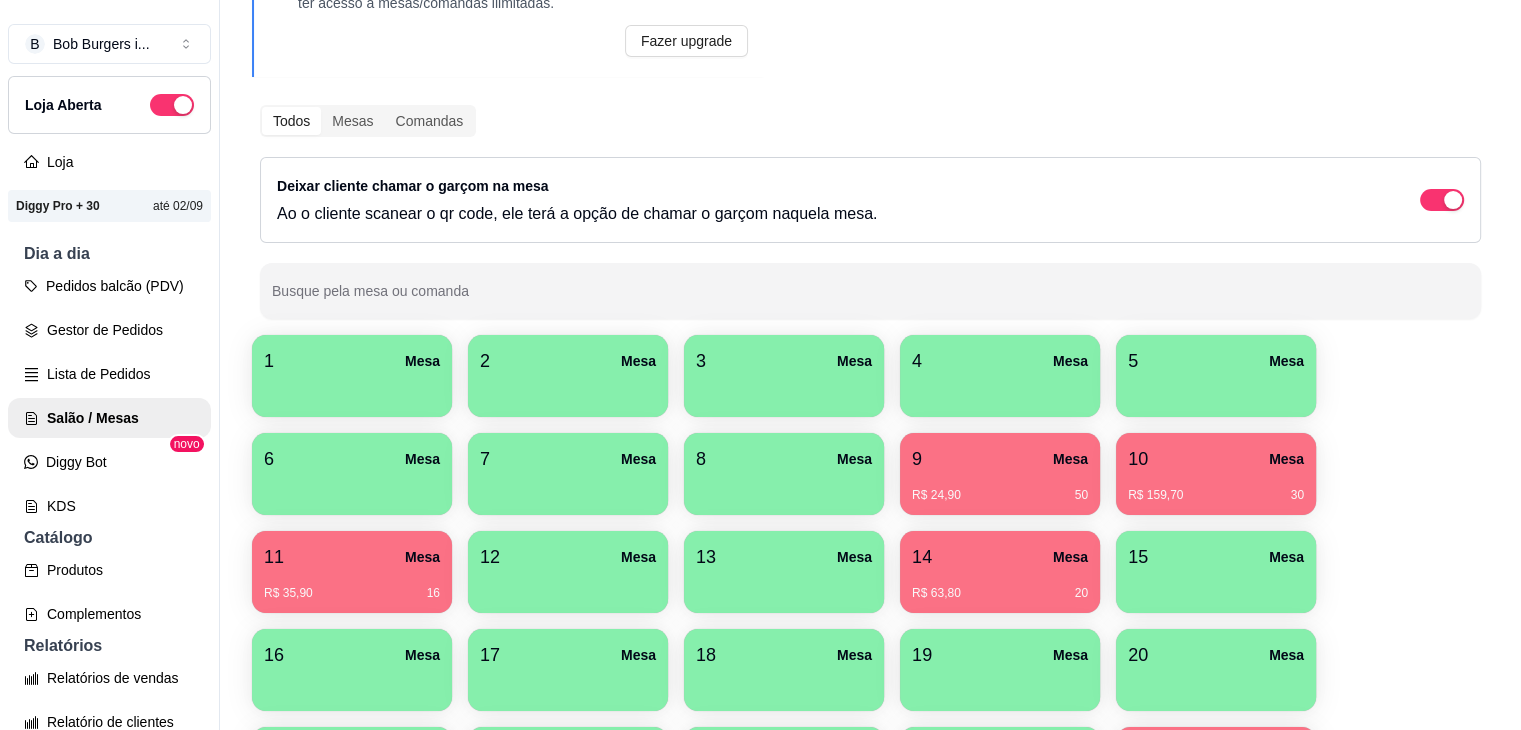 scroll, scrollTop: 200, scrollLeft: 0, axis: vertical 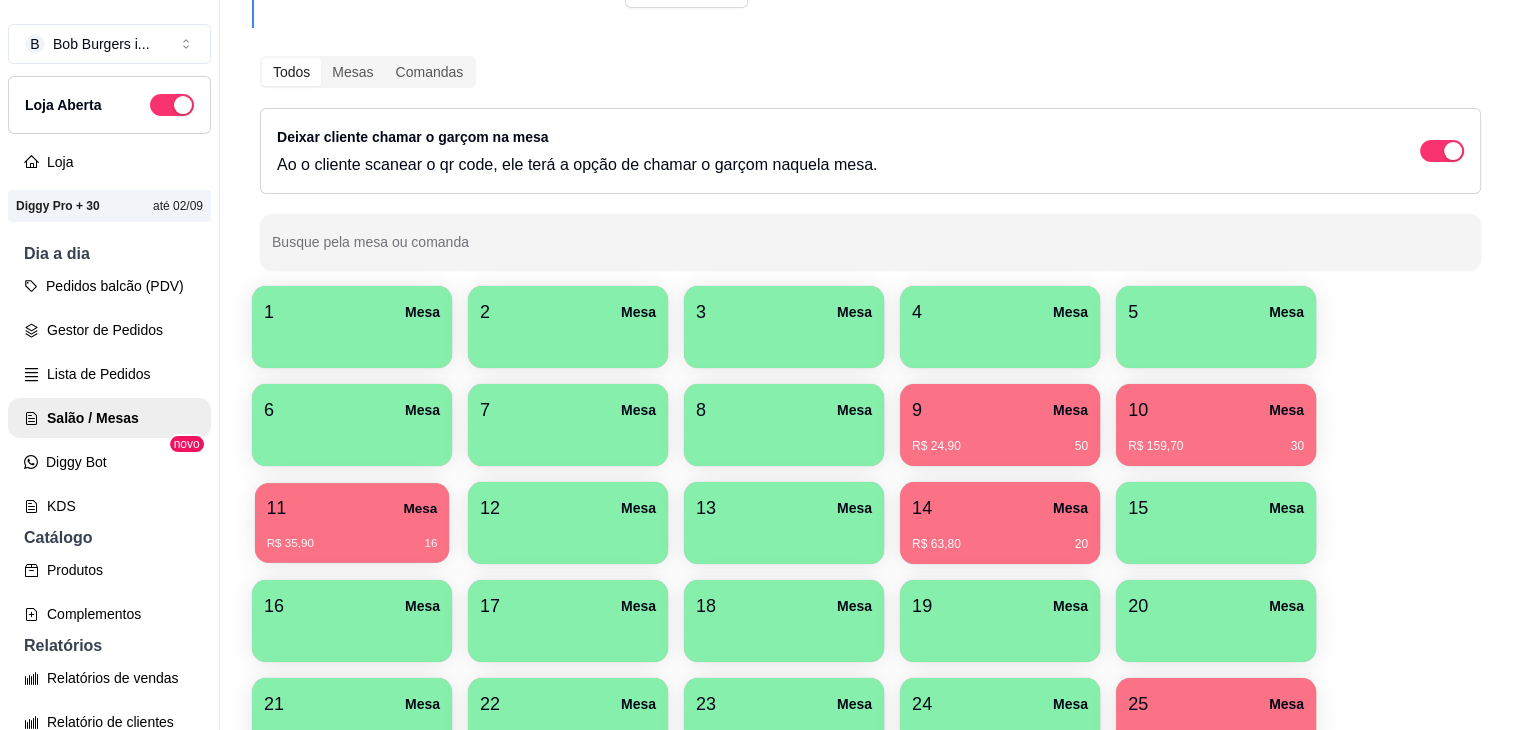 click on "R$ 35,90 16" at bounding box center (352, 544) 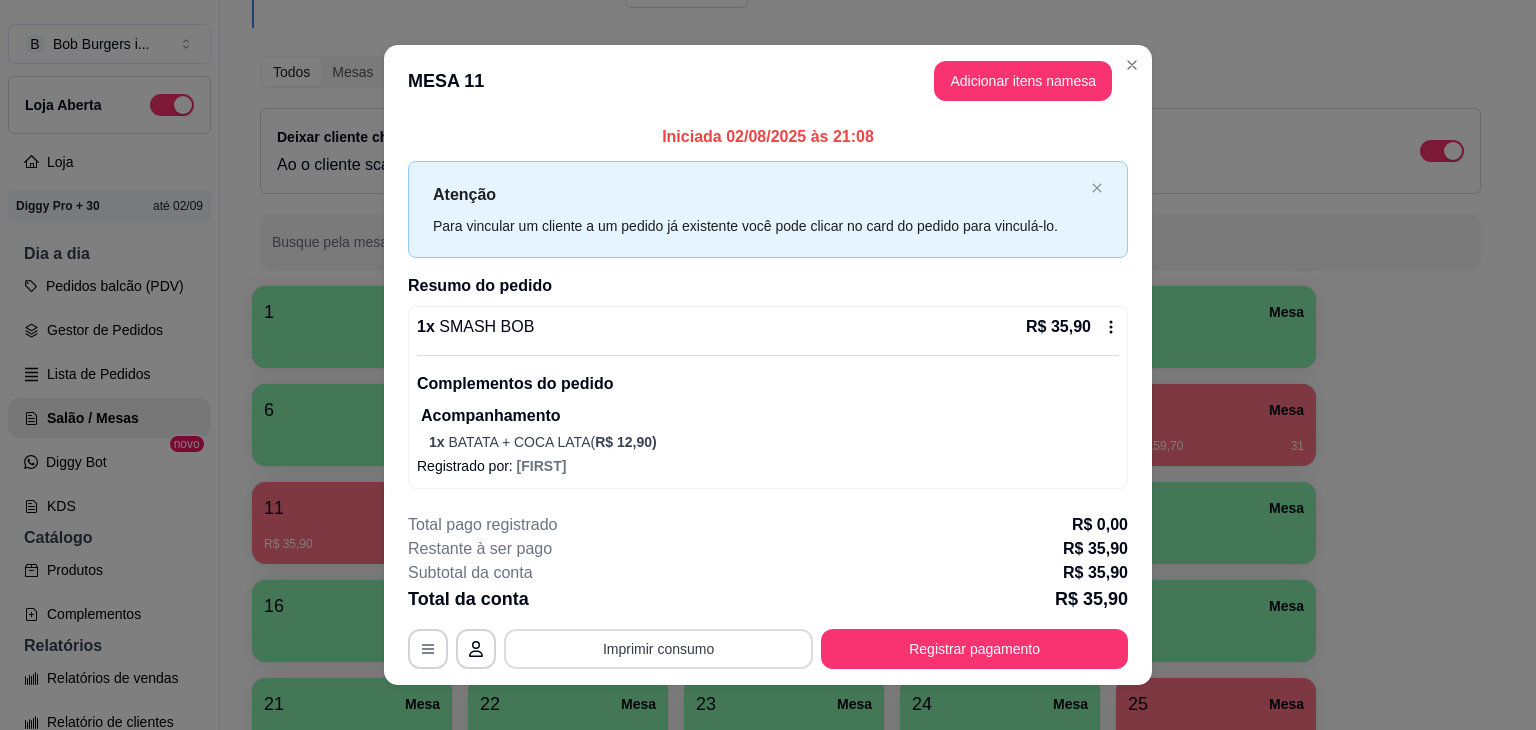 click on "Imprimir consumo" at bounding box center [658, 649] 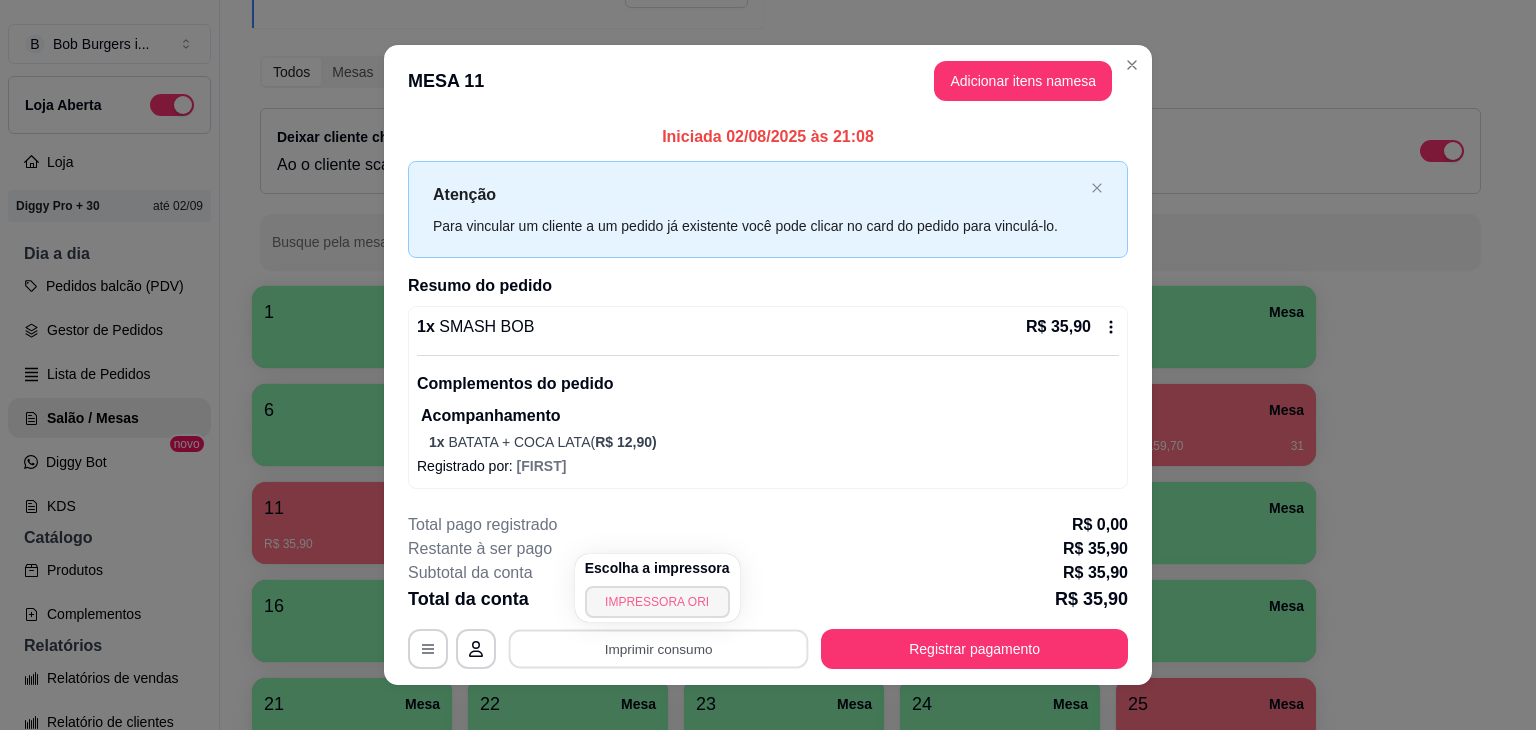 click on "IMPRESSORA ORI" at bounding box center (657, 602) 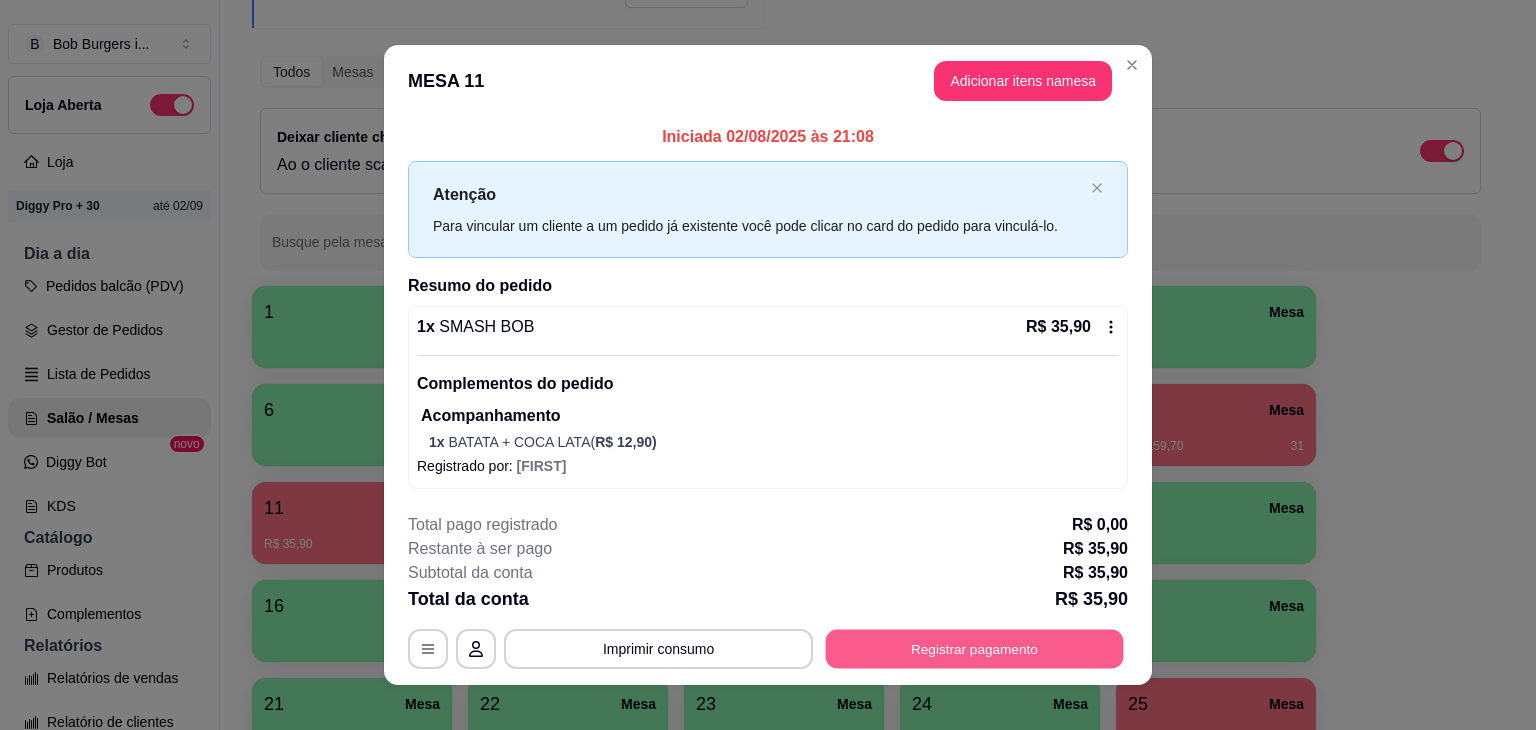 click on "Registrar pagamento" at bounding box center (975, 649) 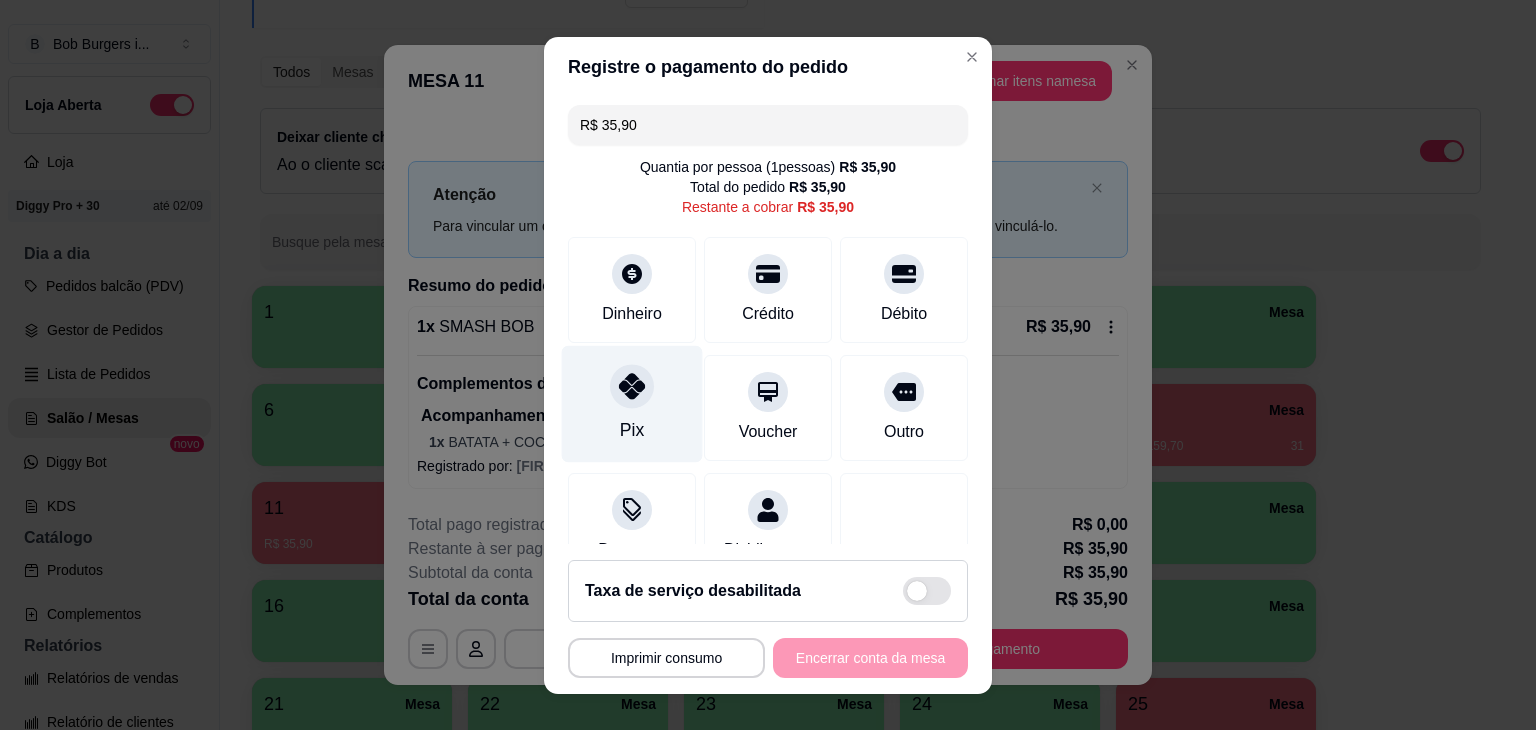 click on "Pix" at bounding box center [632, 403] 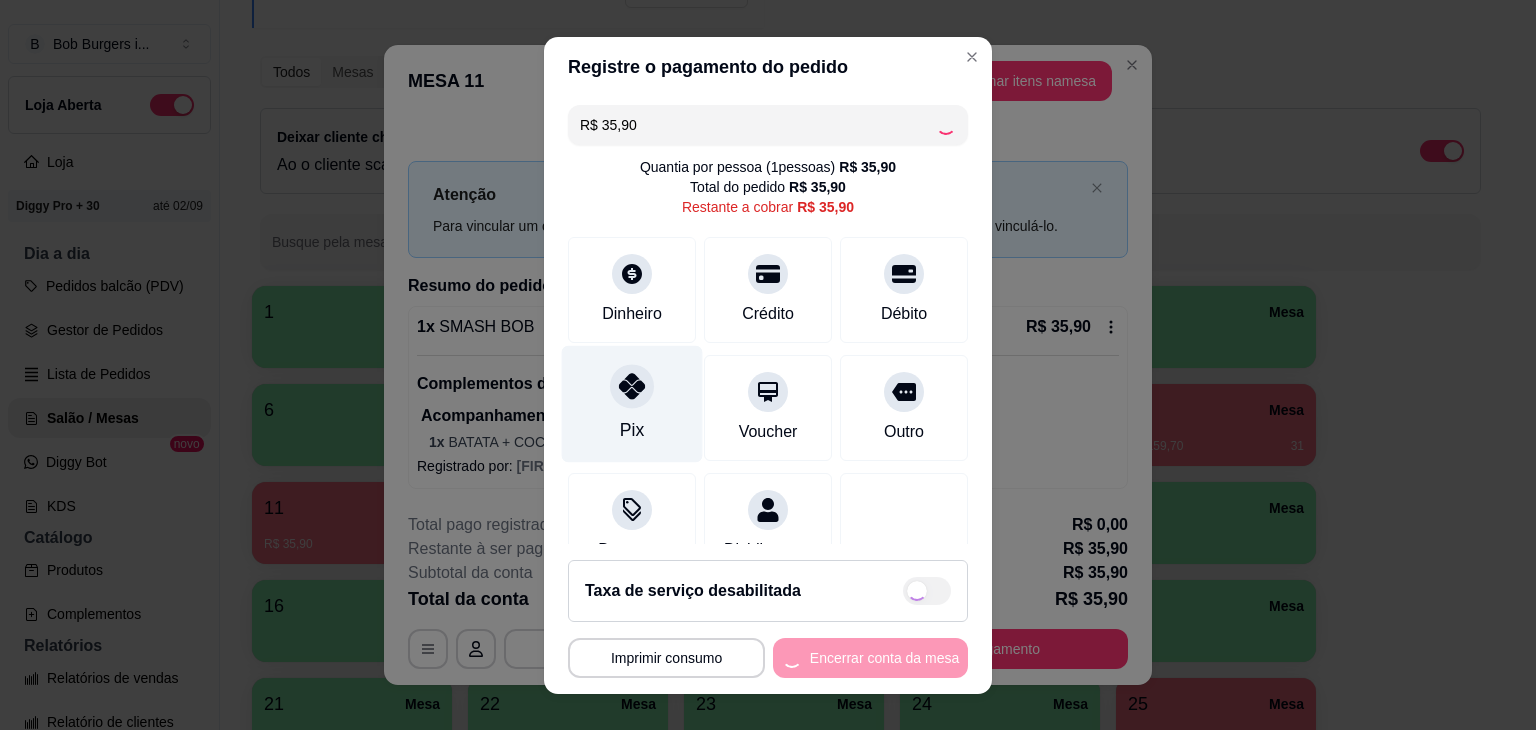 type on "R$ 0,00" 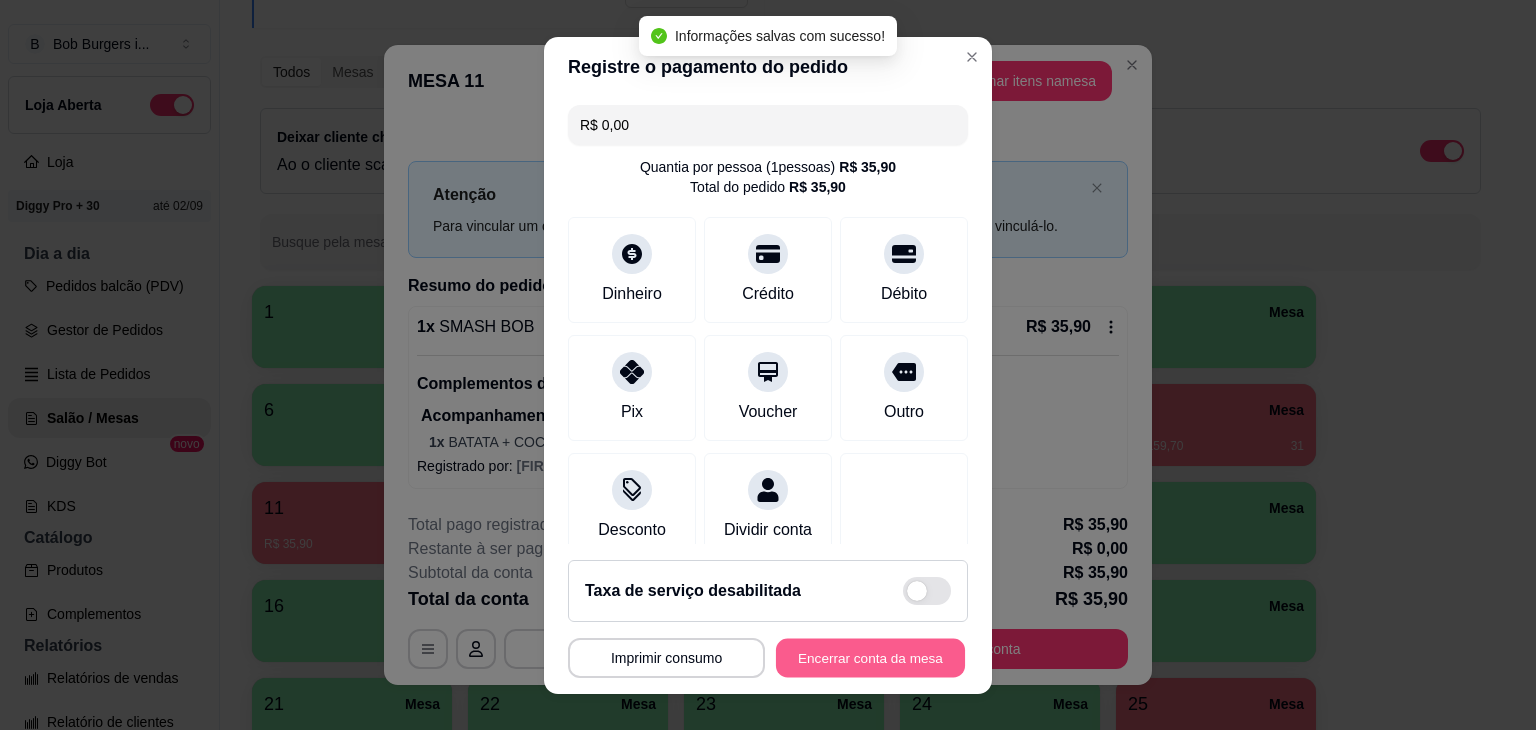 click on "Encerrar conta da mesa" at bounding box center (870, 657) 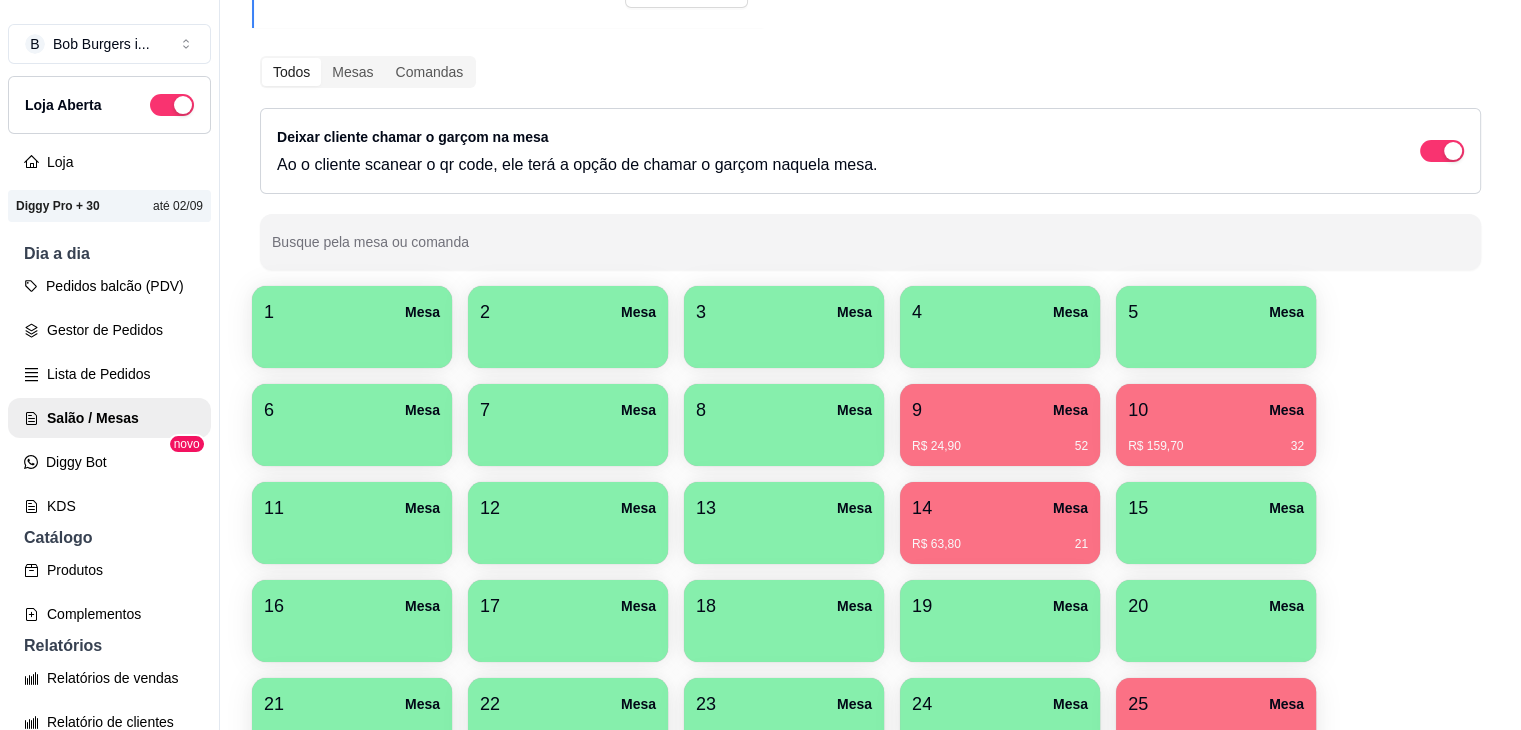click on "9 Mesa" at bounding box center [1000, 410] 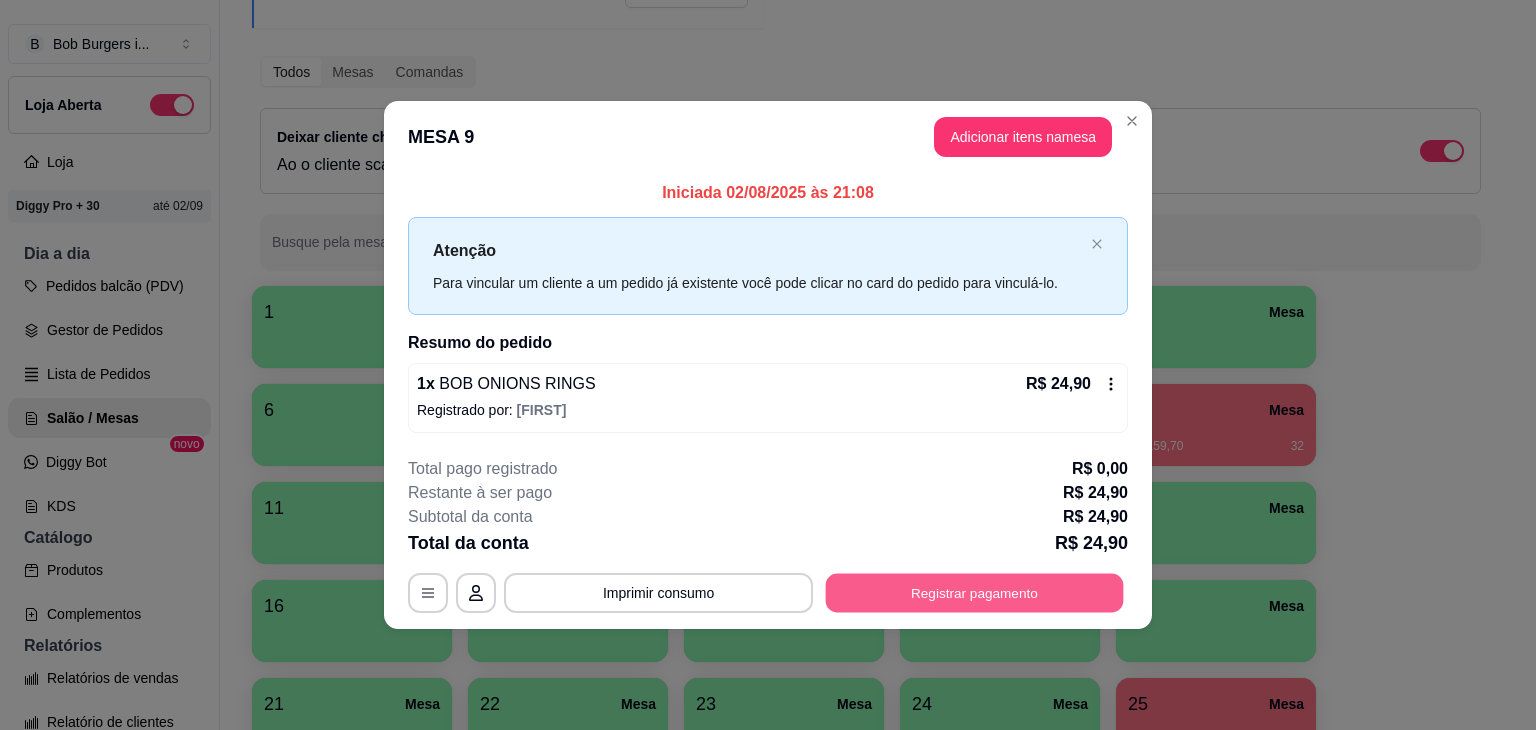 click on "Registrar pagamento" at bounding box center [975, 592] 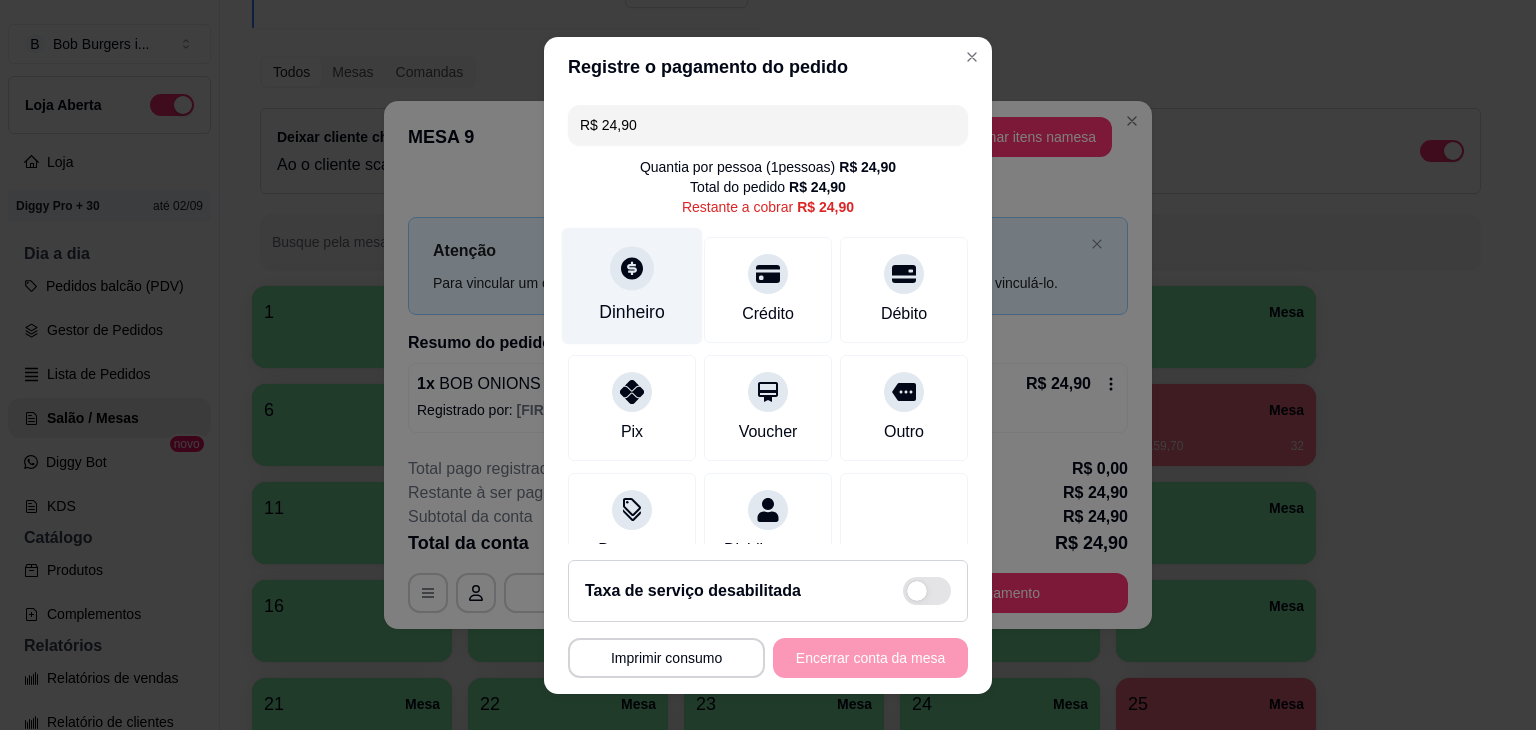 click on "Dinheiro" at bounding box center (632, 285) 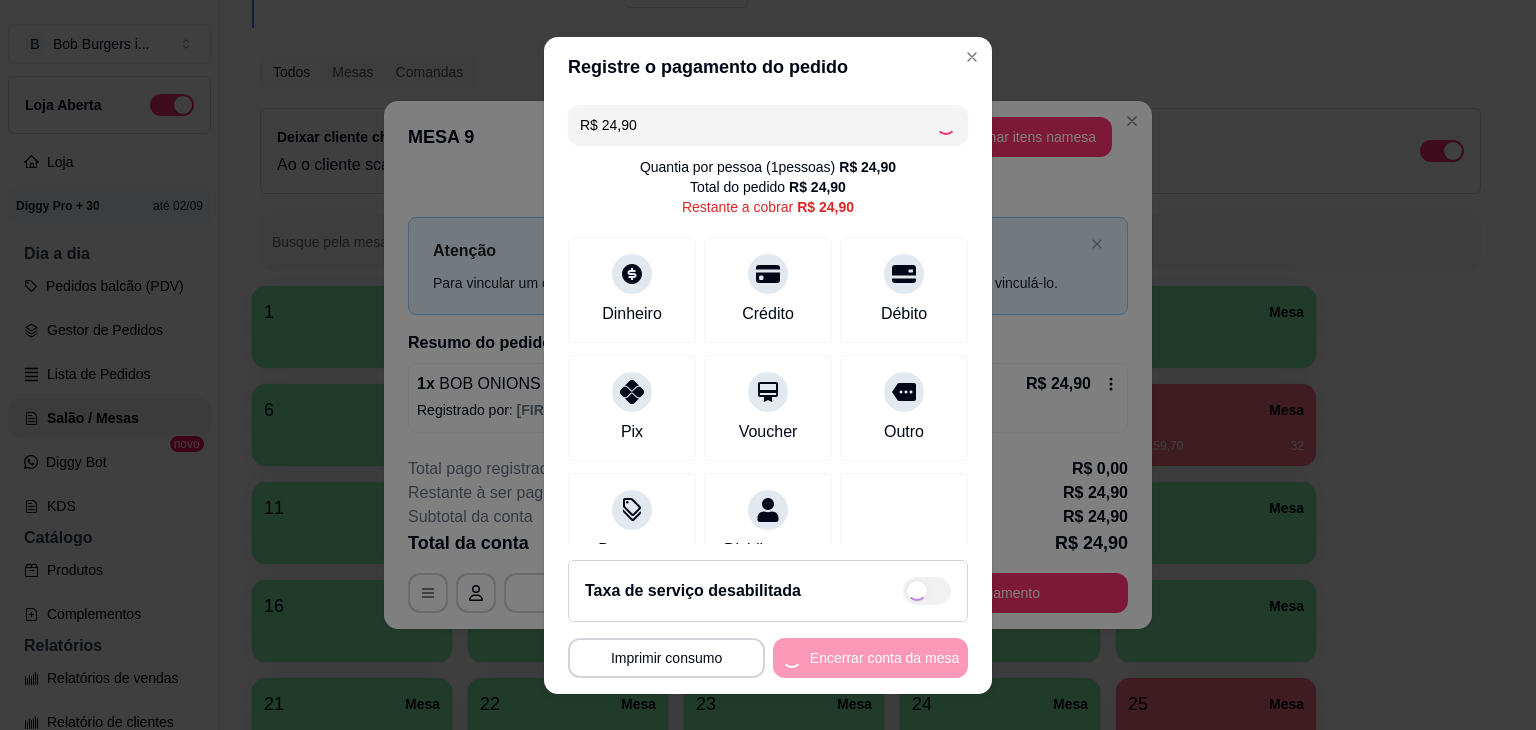 type on "R$ 0,00" 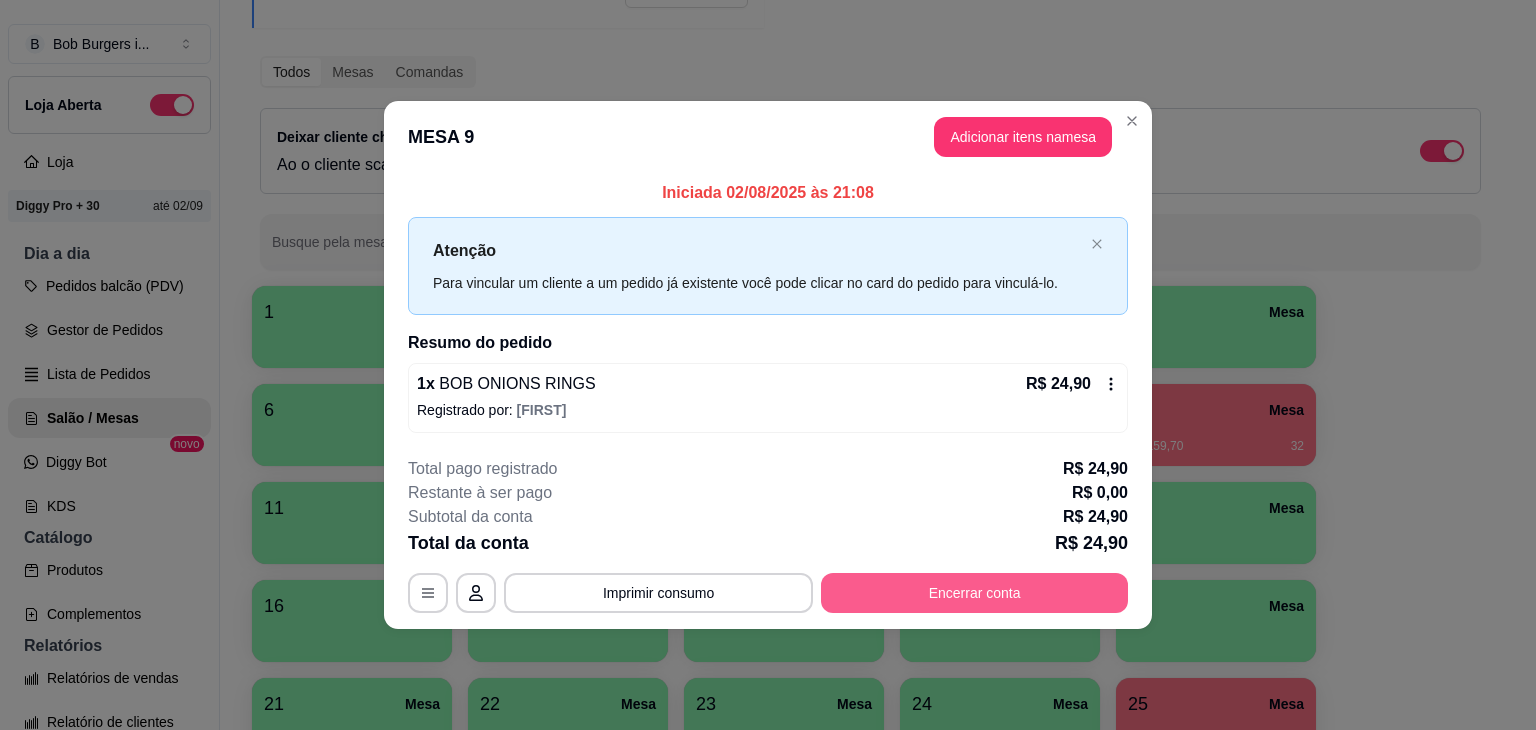 click on "Encerrar conta" at bounding box center [974, 593] 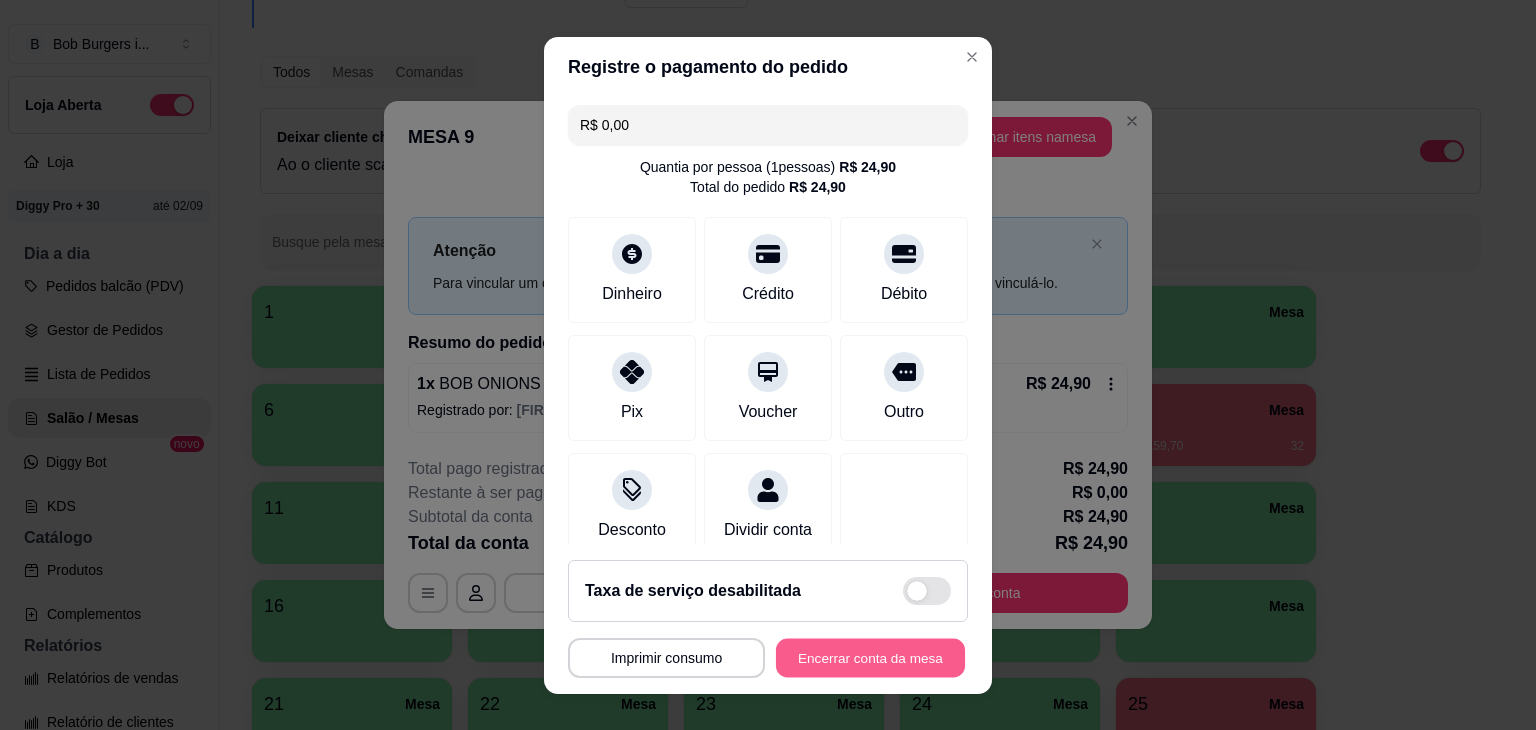 click on "Encerrar conta da mesa" at bounding box center (870, 657) 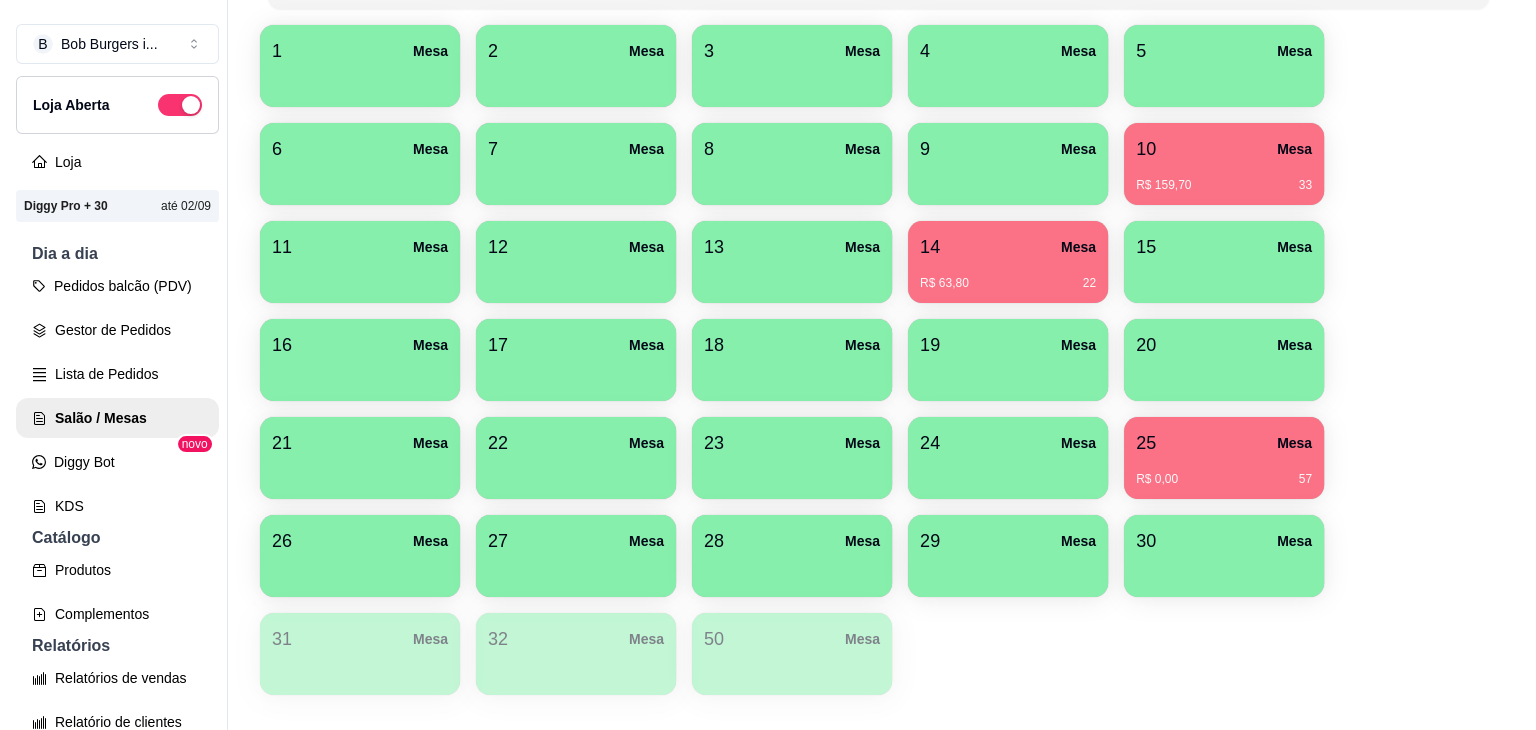 scroll, scrollTop: 500, scrollLeft: 0, axis: vertical 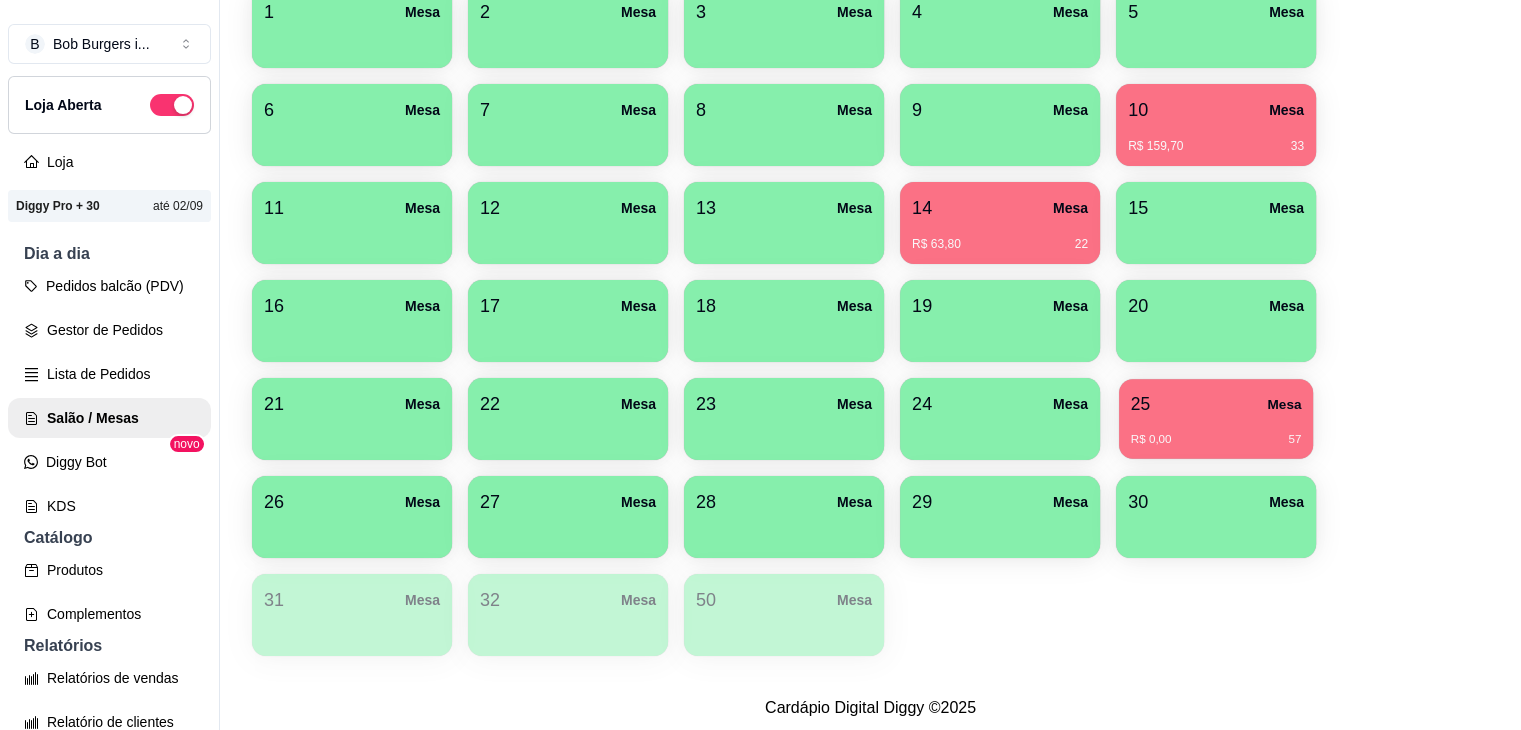 click on "25 Mesa" at bounding box center (1216, 404) 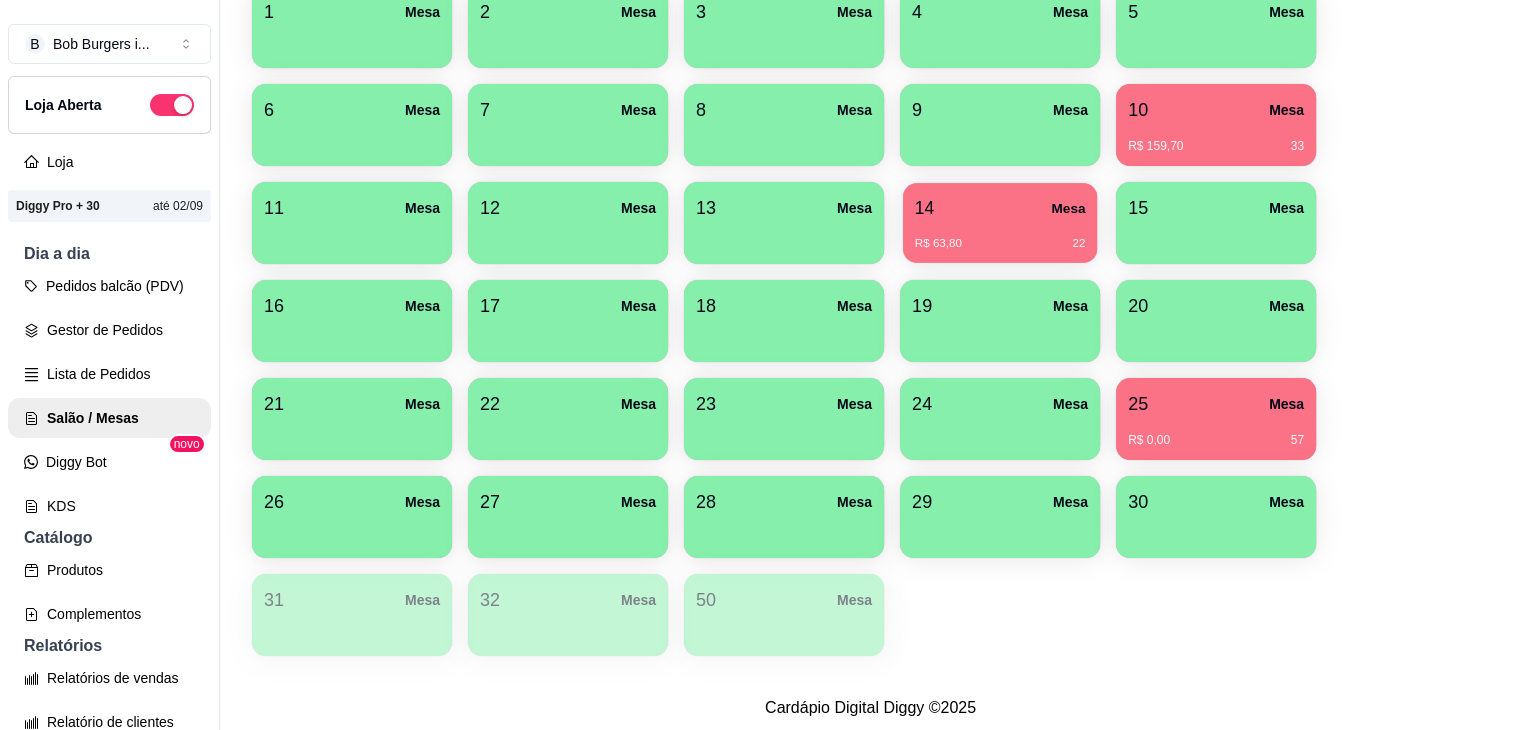 click on "14 Mesa" at bounding box center (1000, 208) 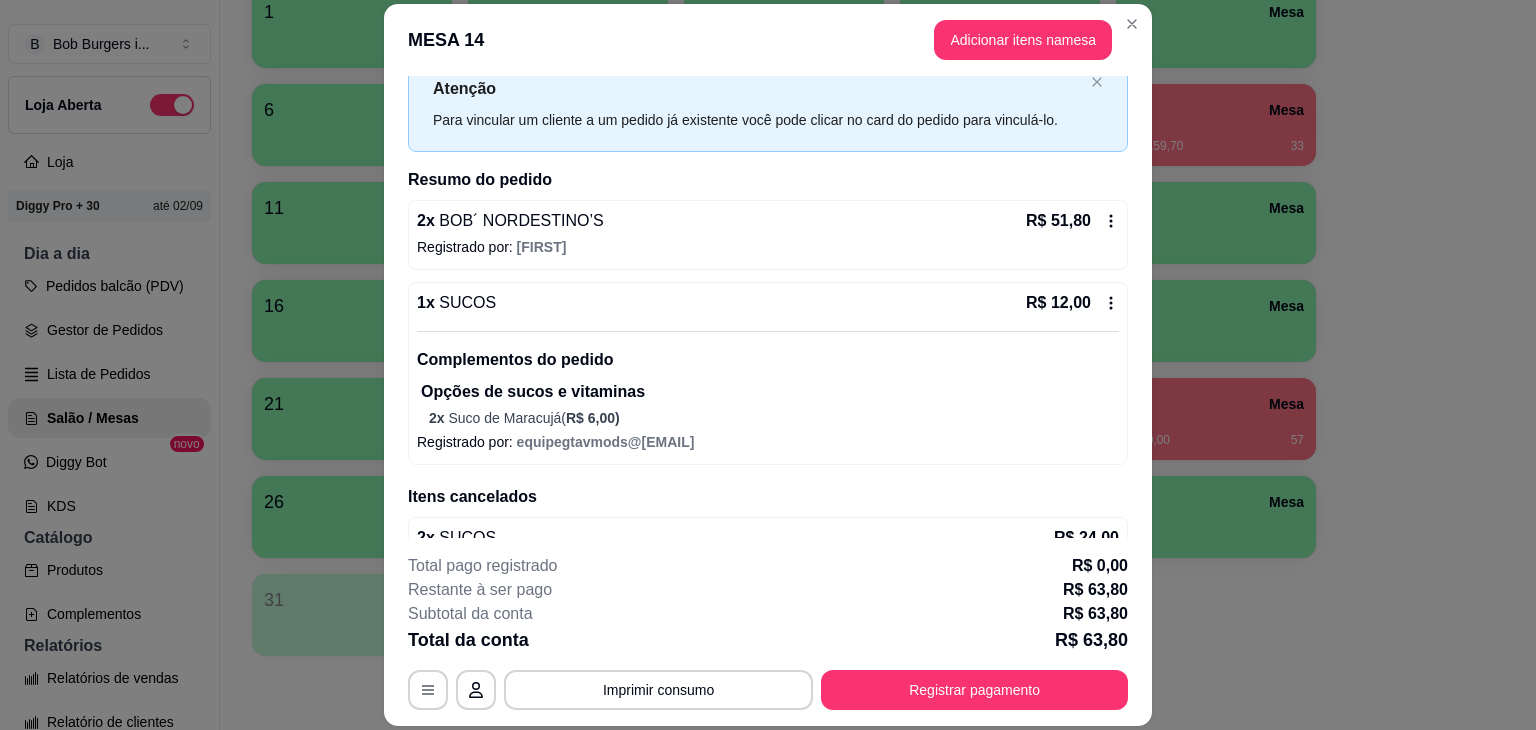 scroll, scrollTop: 224, scrollLeft: 0, axis: vertical 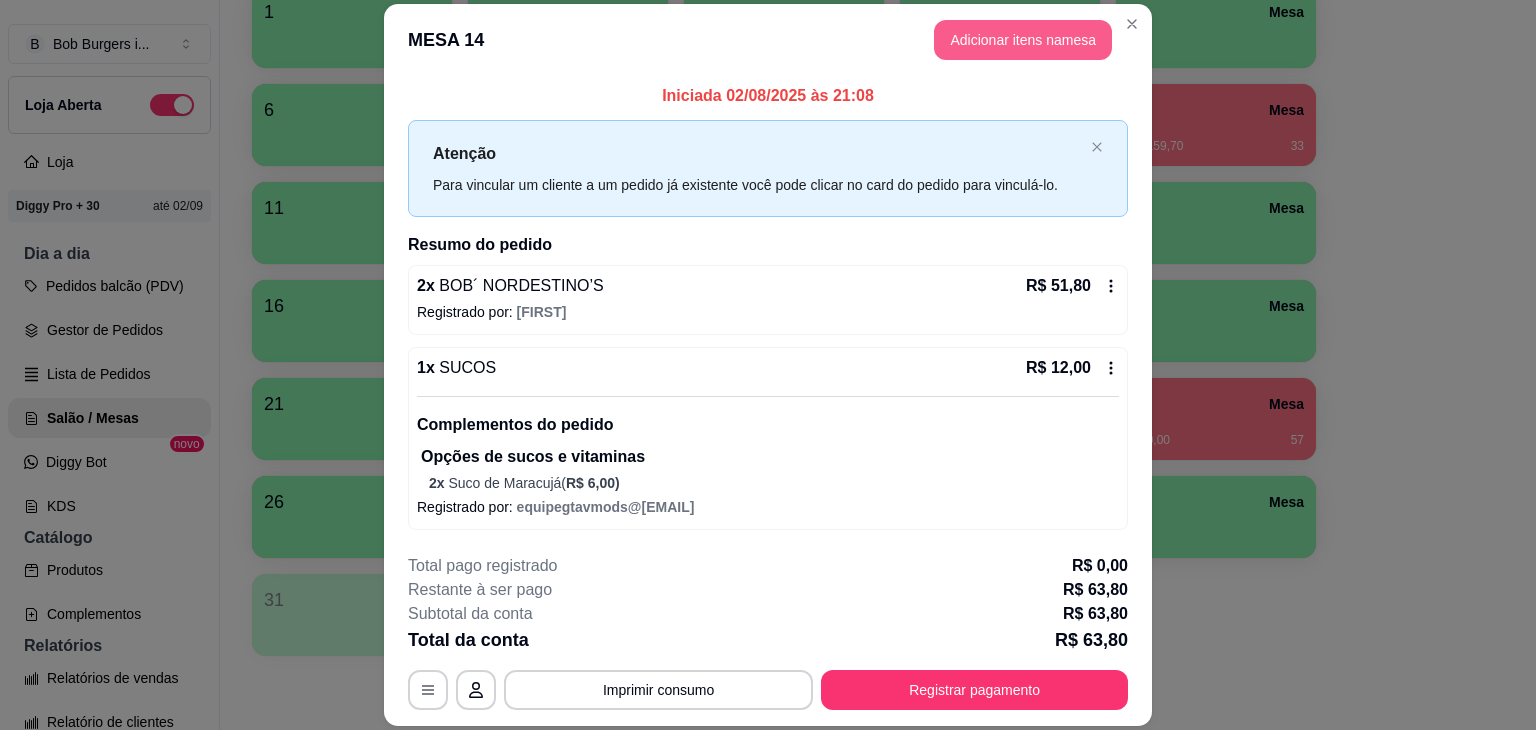 click on "Adicionar itens na  mesa" at bounding box center (1023, 40) 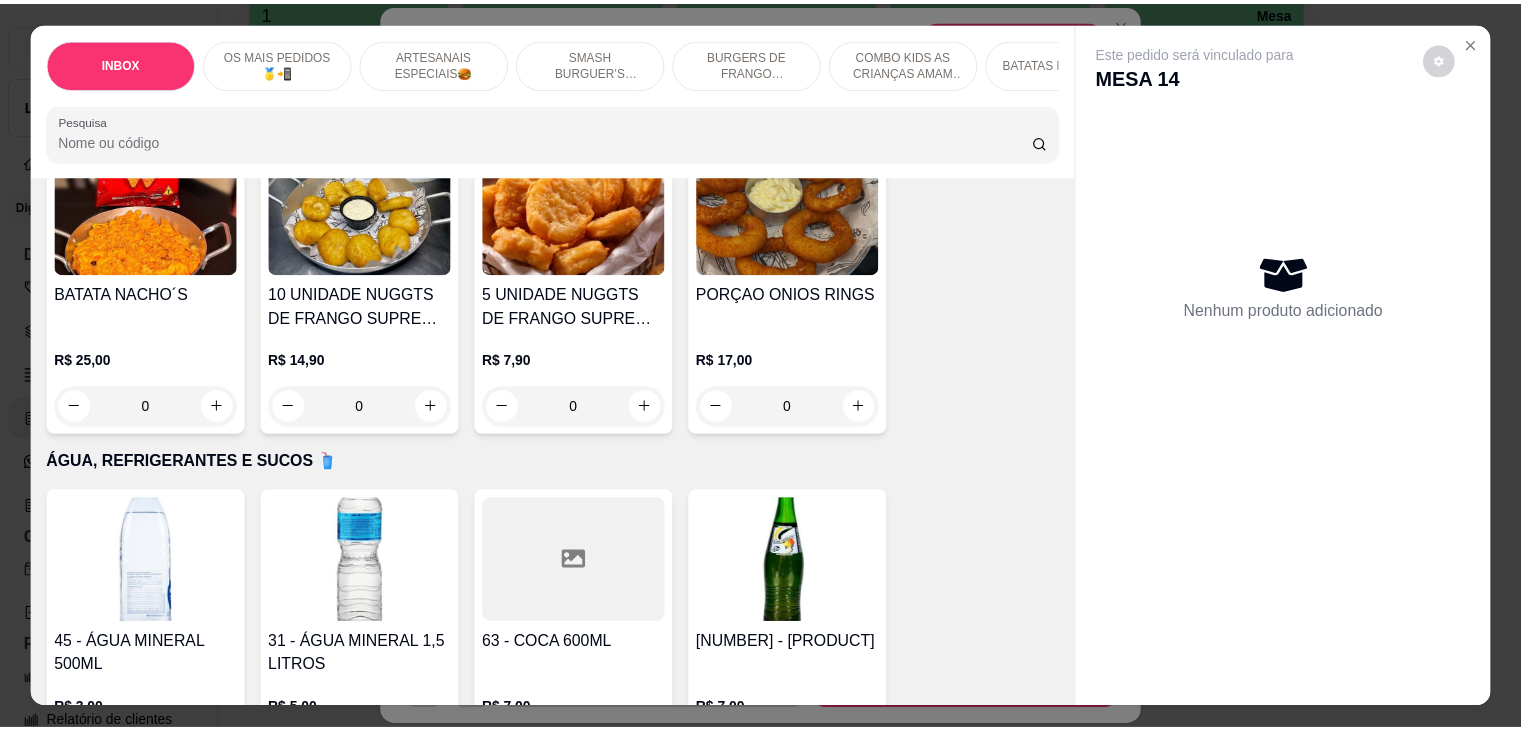scroll, scrollTop: 3400, scrollLeft: 0, axis: vertical 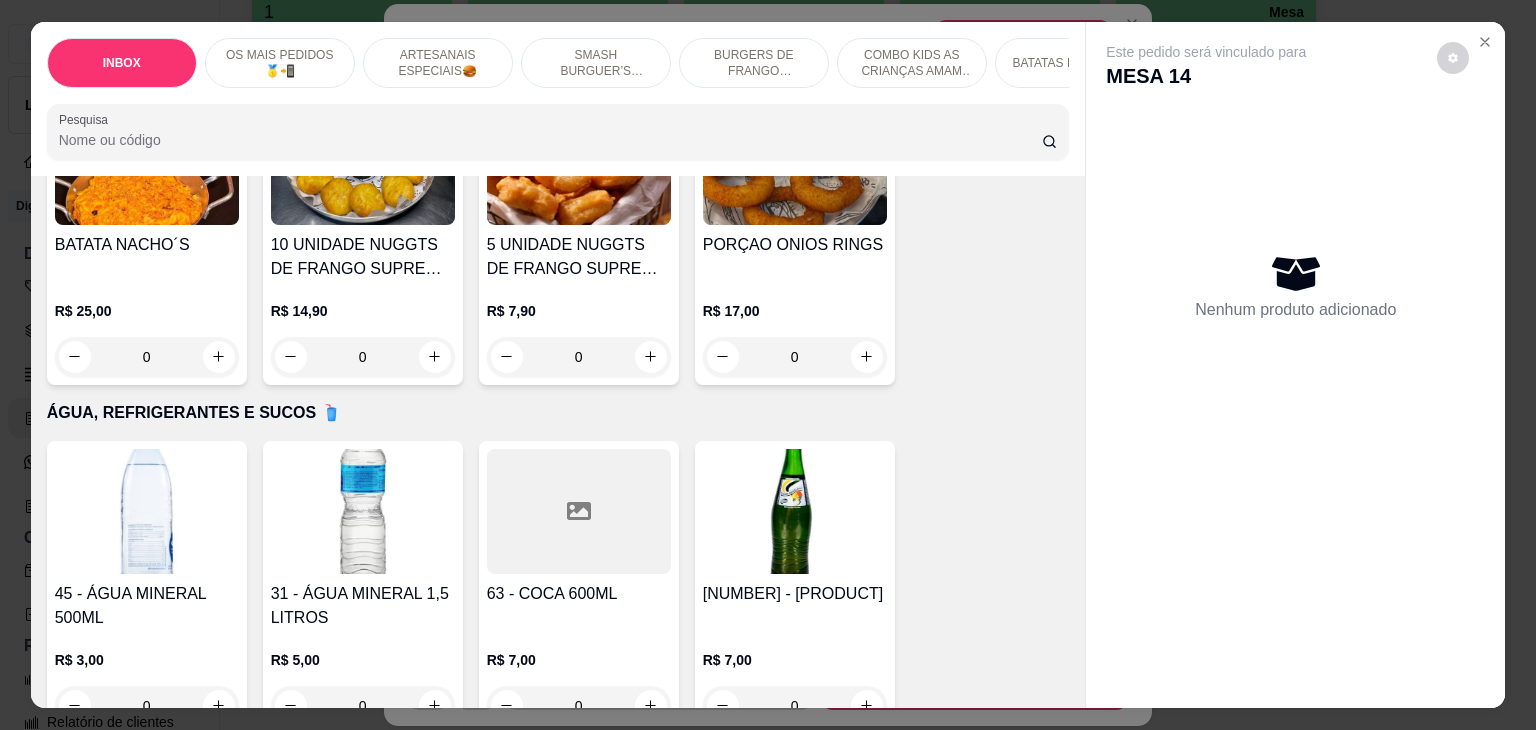 click on "45 - ÁGUA MINERAL 500ML" at bounding box center (147, 606) 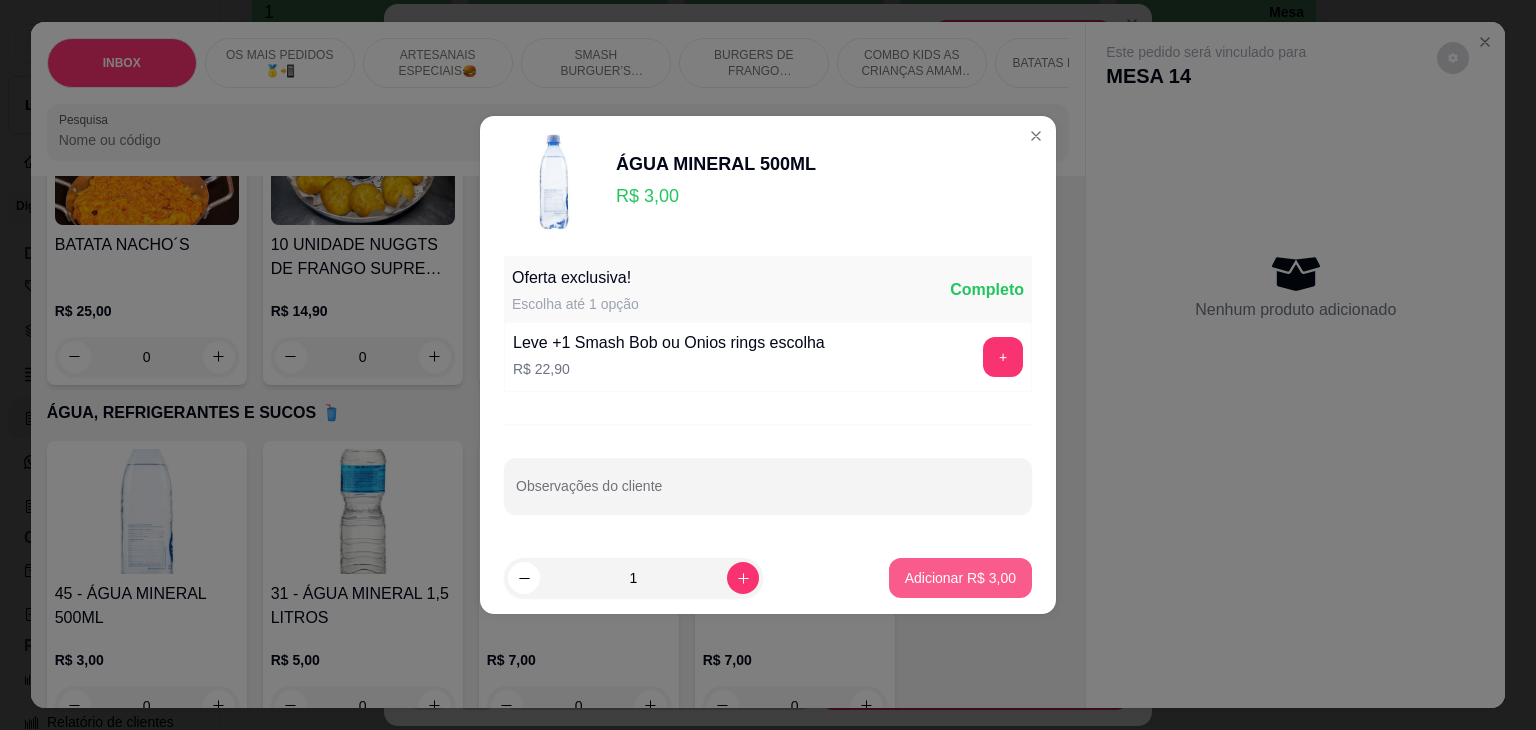 click on "Adicionar   R$ 3,00" at bounding box center (960, 578) 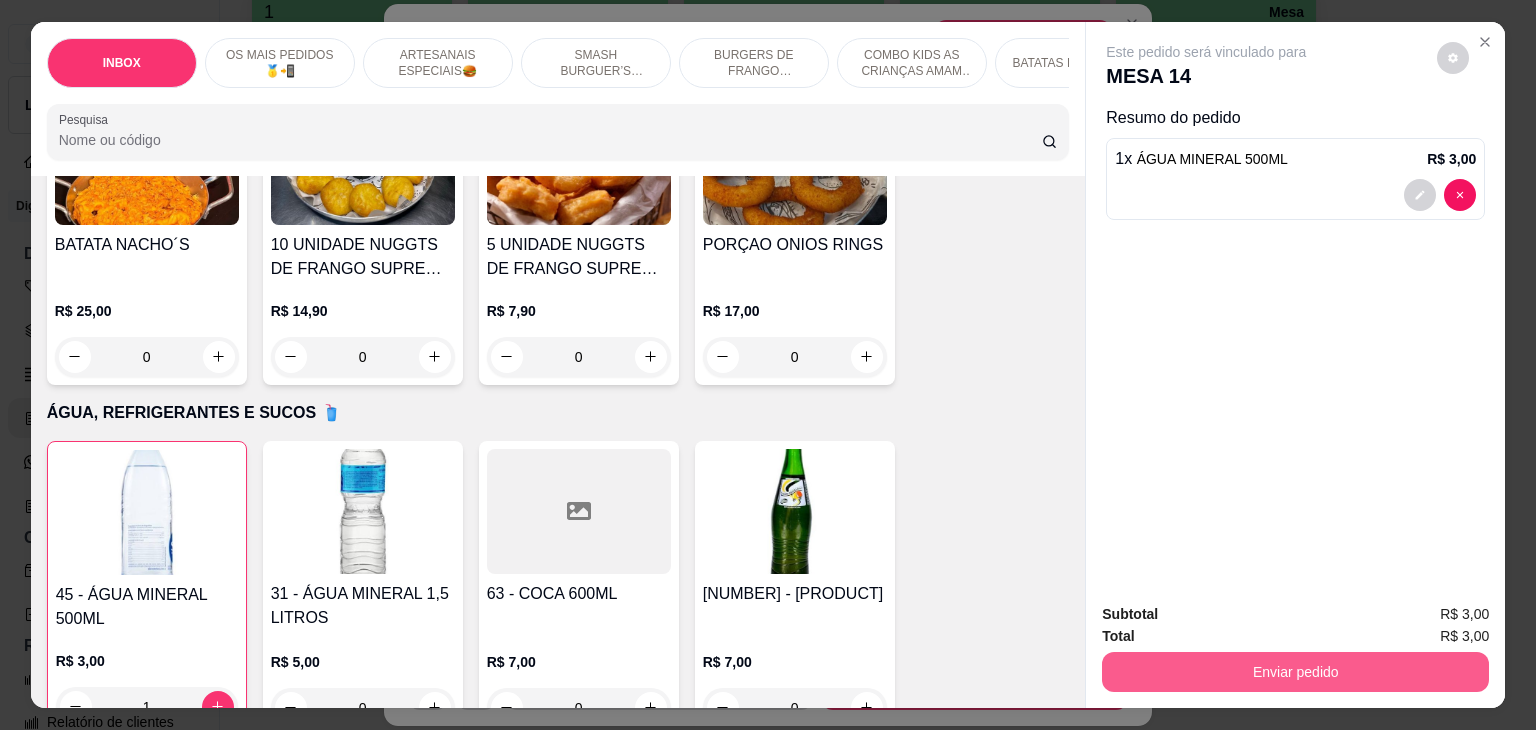 click on "Enviar pedido" at bounding box center (1295, 672) 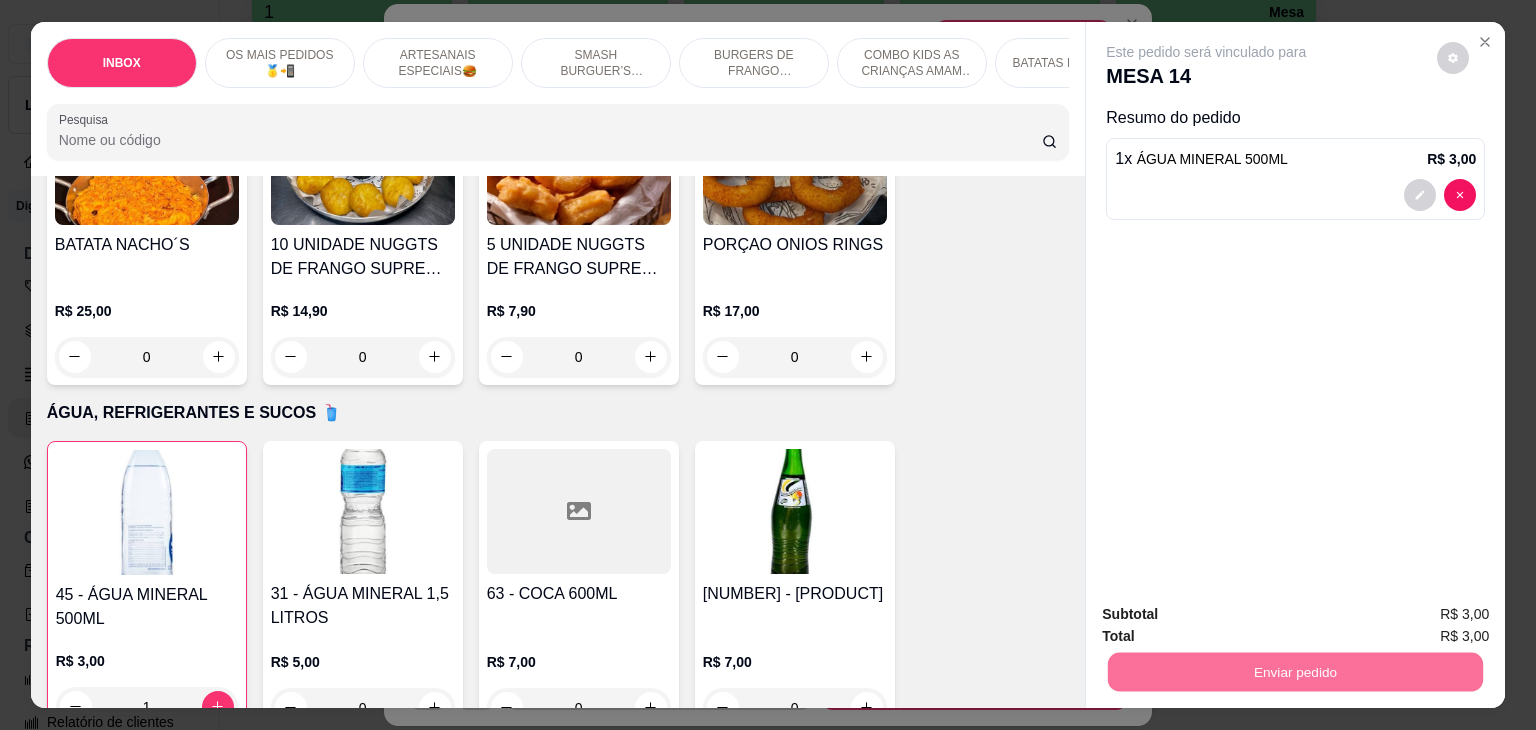 click on "Não registrar e enviar pedido" at bounding box center (1227, 614) 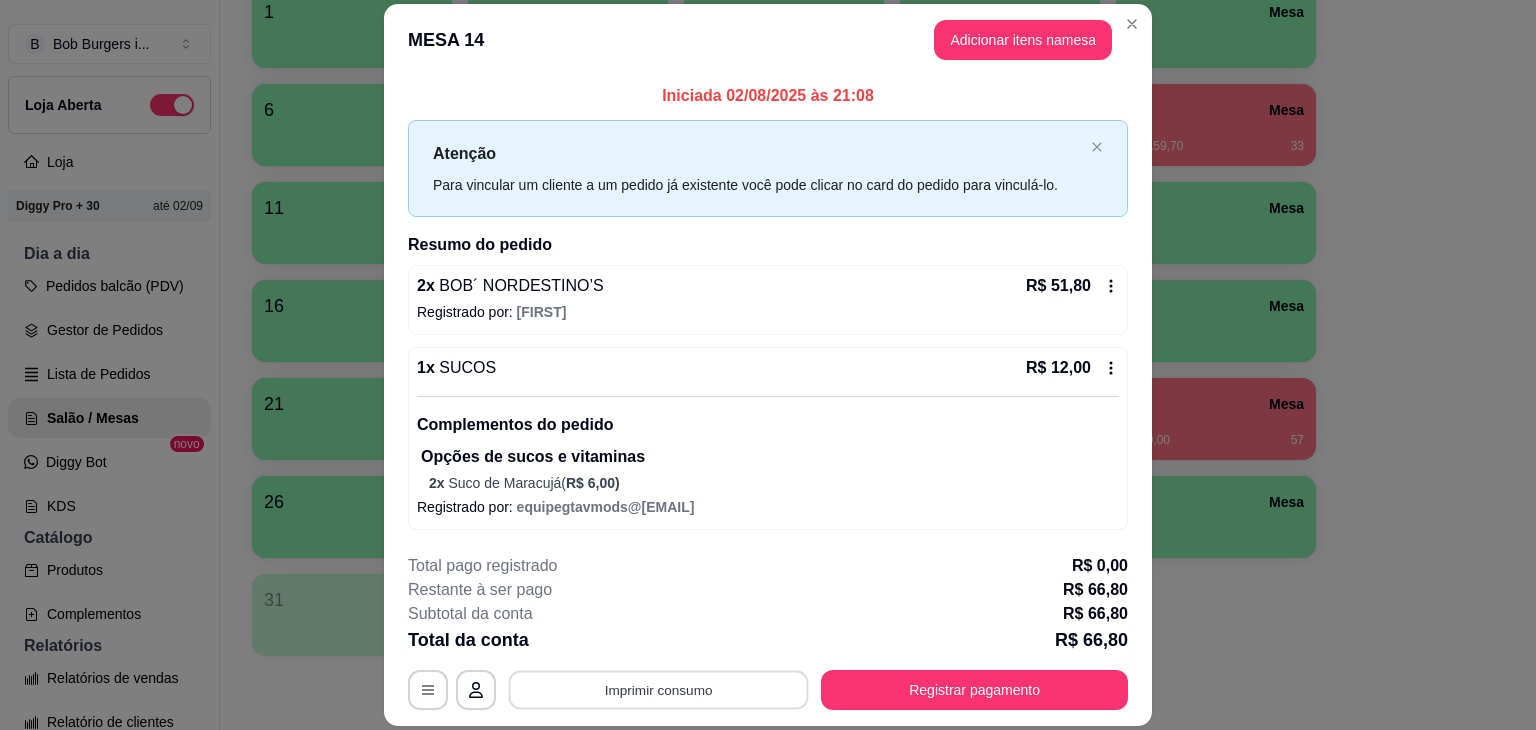click on "Imprimir consumo" at bounding box center [659, 690] 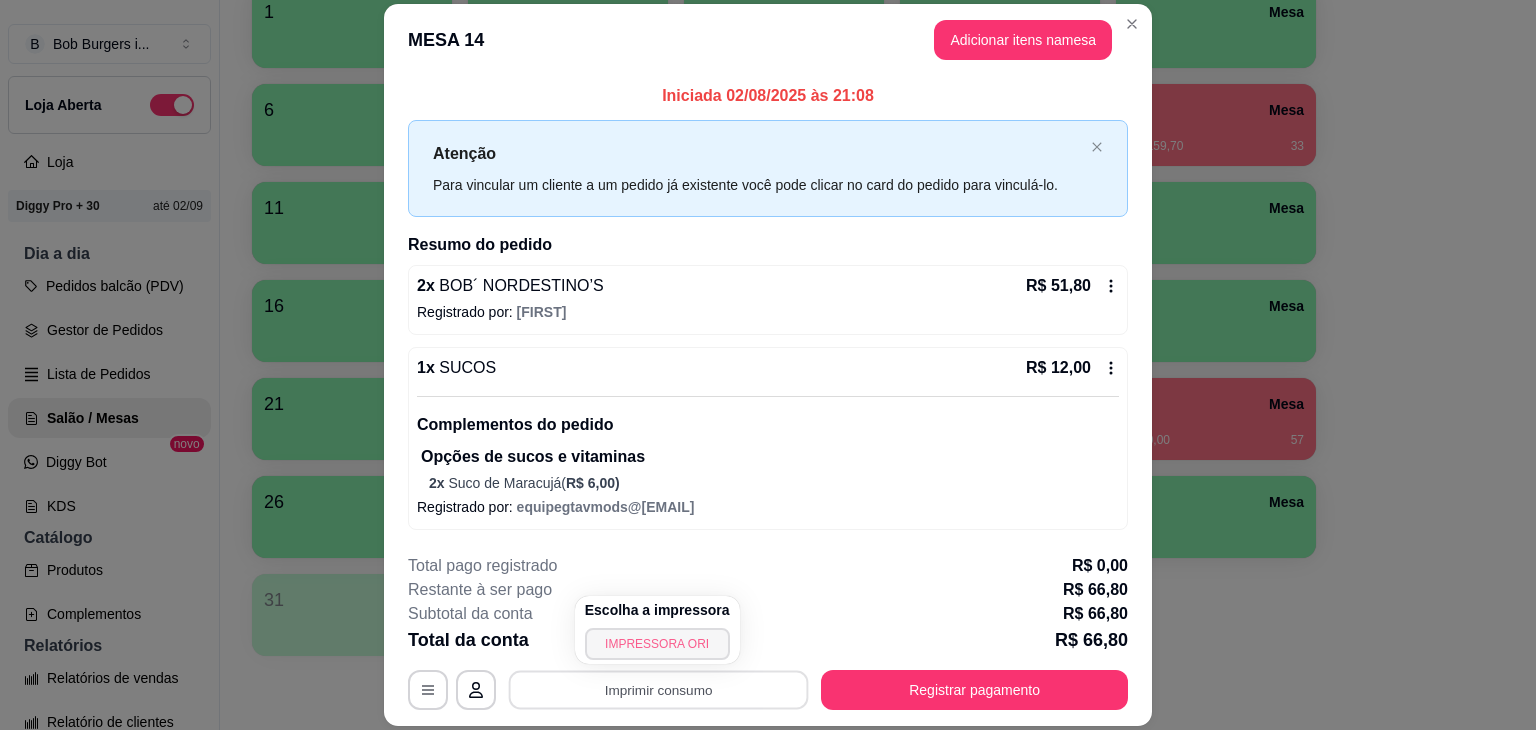click on "IMPRESSORA ORI" at bounding box center [657, 644] 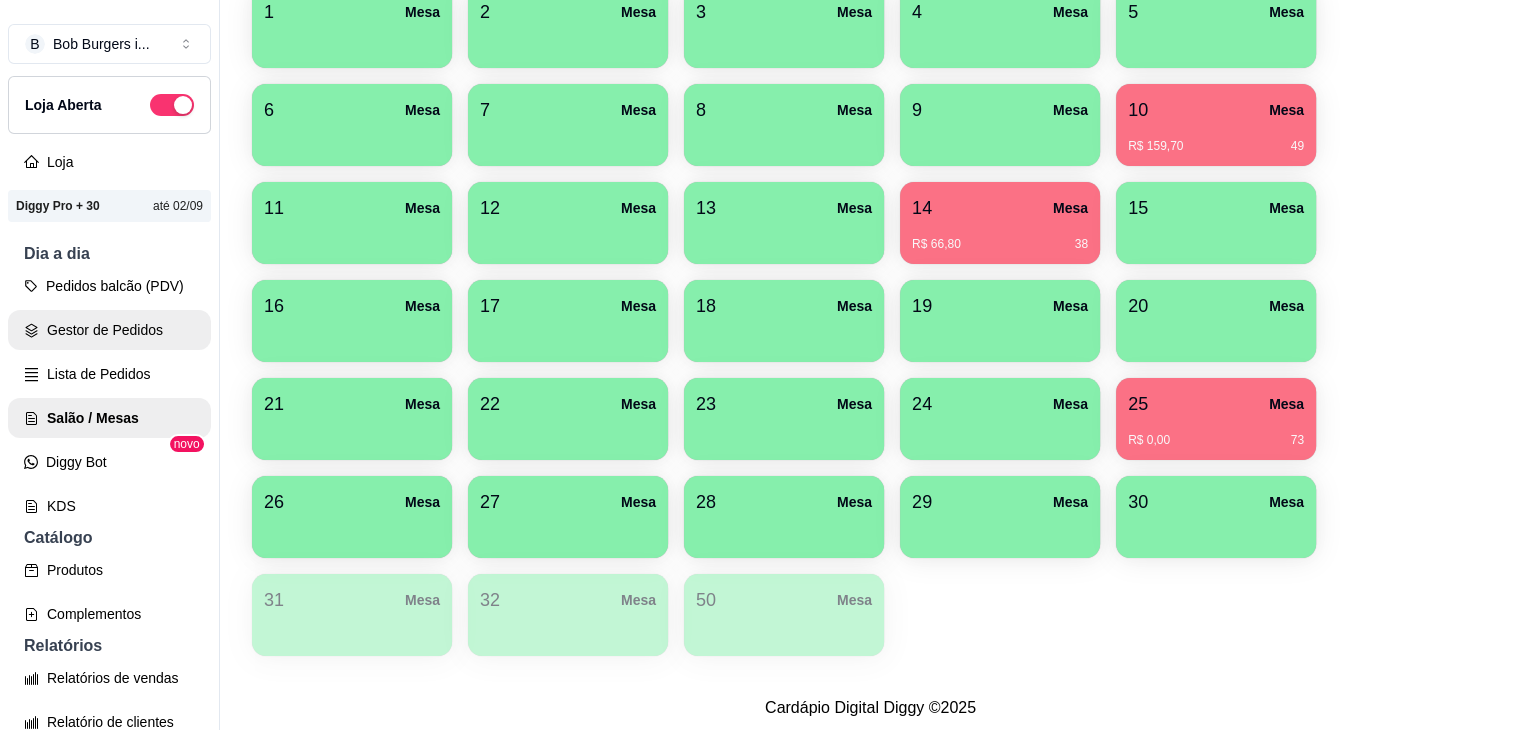 click on "Gestor de Pedidos" at bounding box center [109, 330] 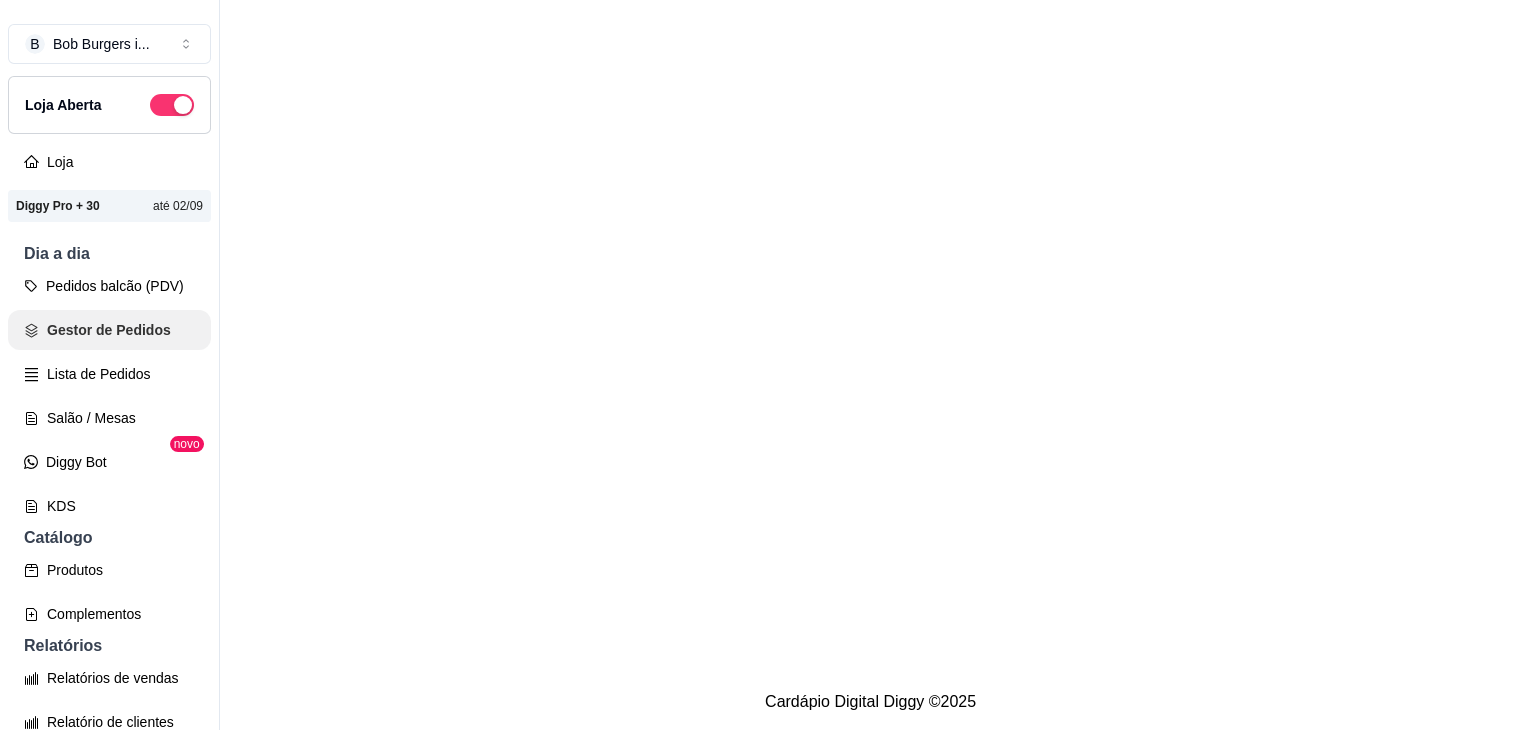 scroll, scrollTop: 0, scrollLeft: 0, axis: both 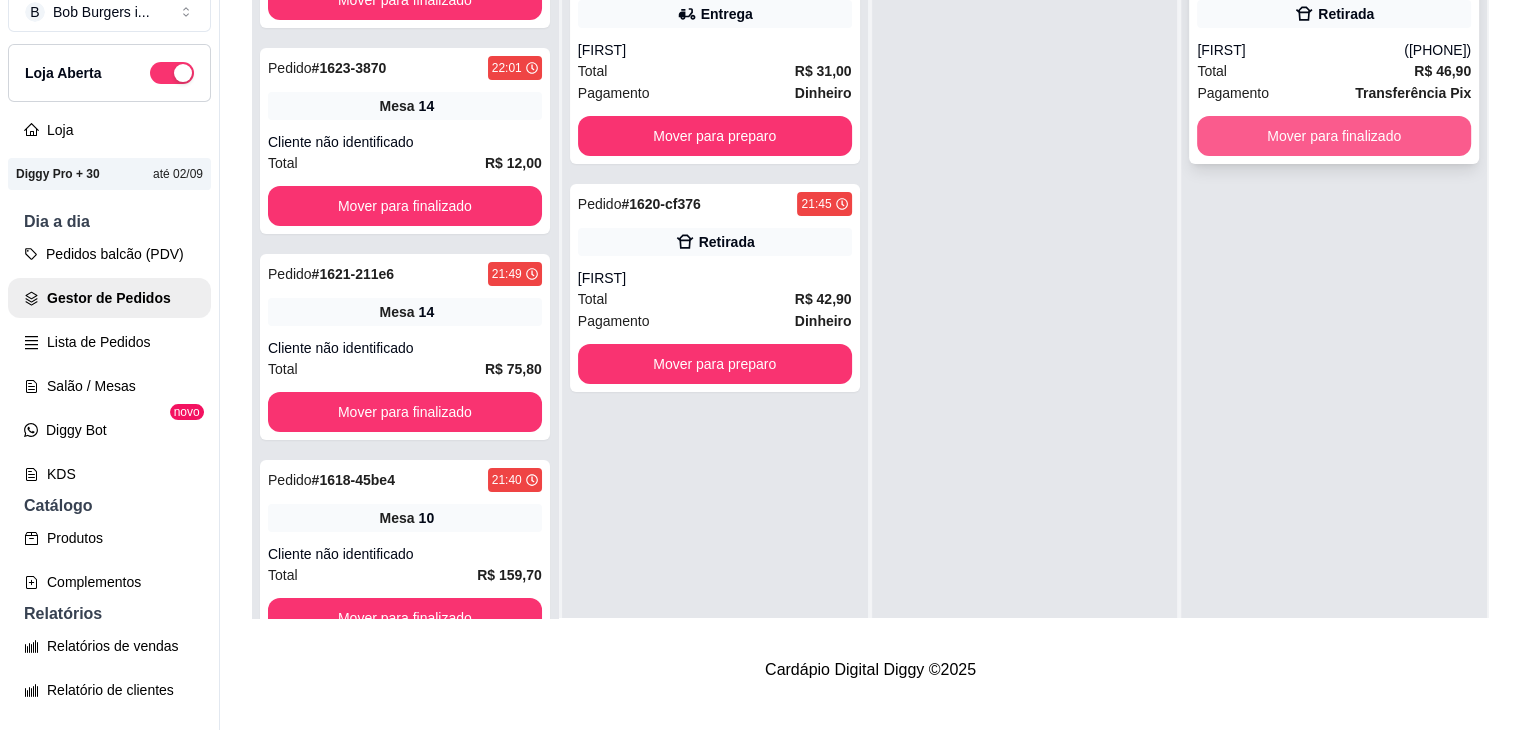 click on "Mover para finalizado" at bounding box center [1334, 136] 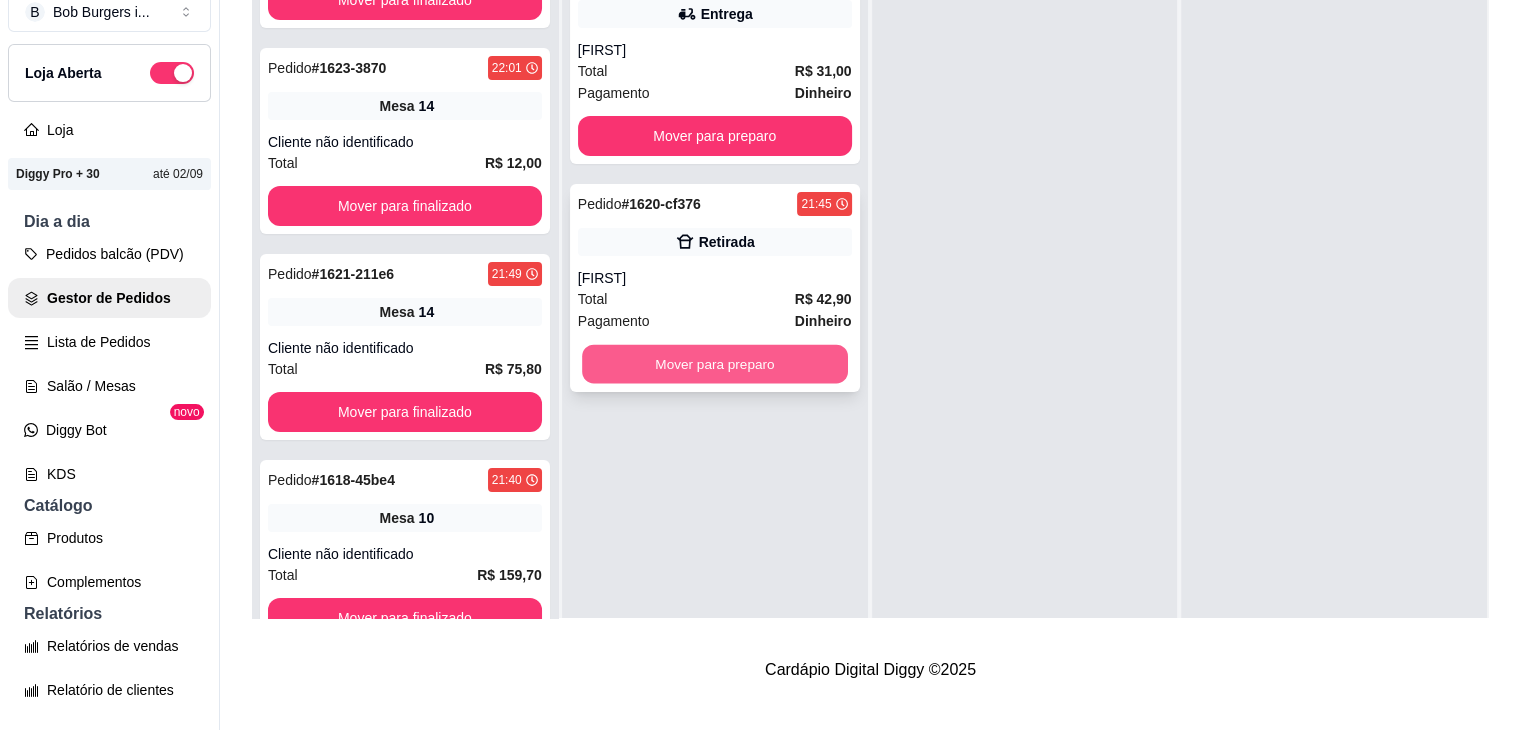 click on "Mover para preparo" at bounding box center (715, 364) 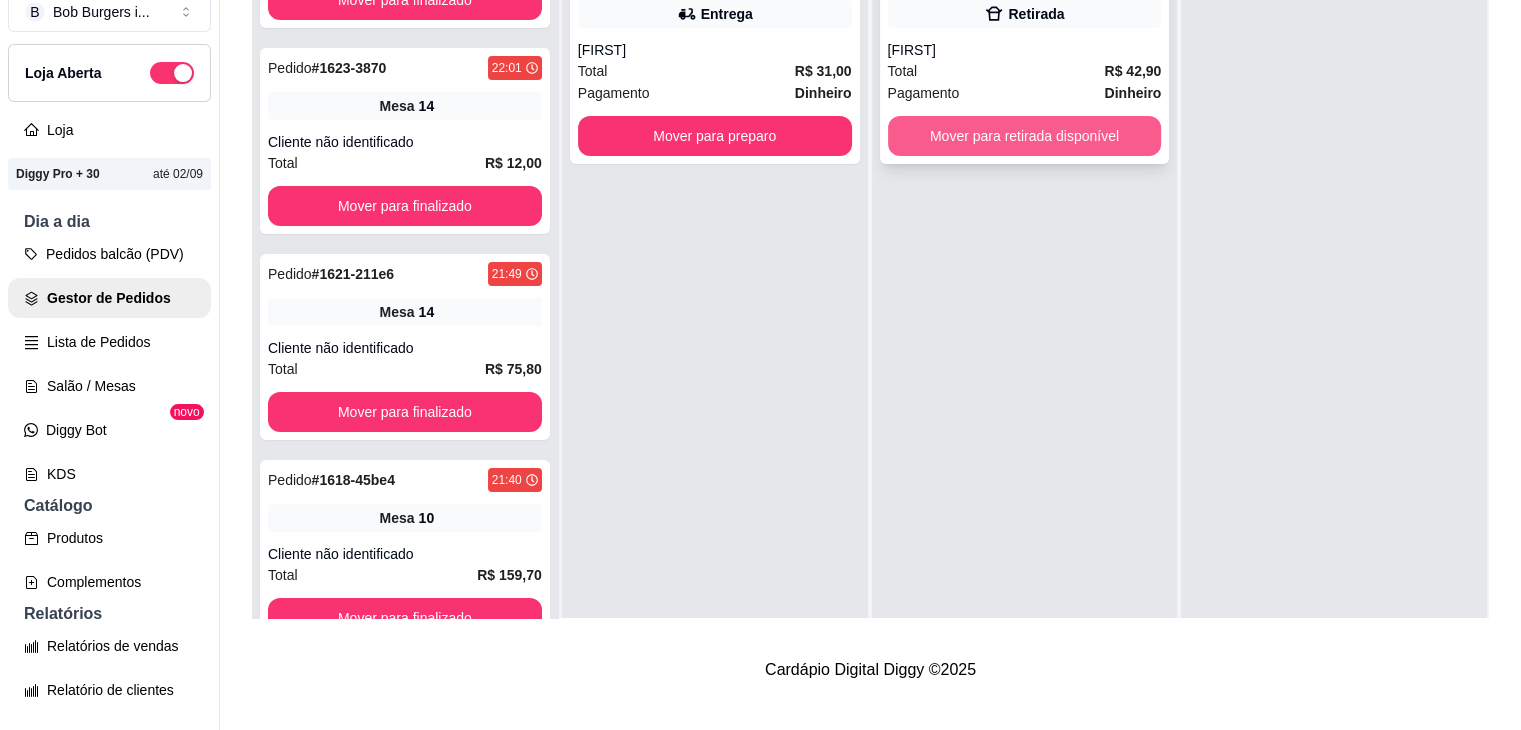 click on "Mover para retirada disponível" at bounding box center (1025, 136) 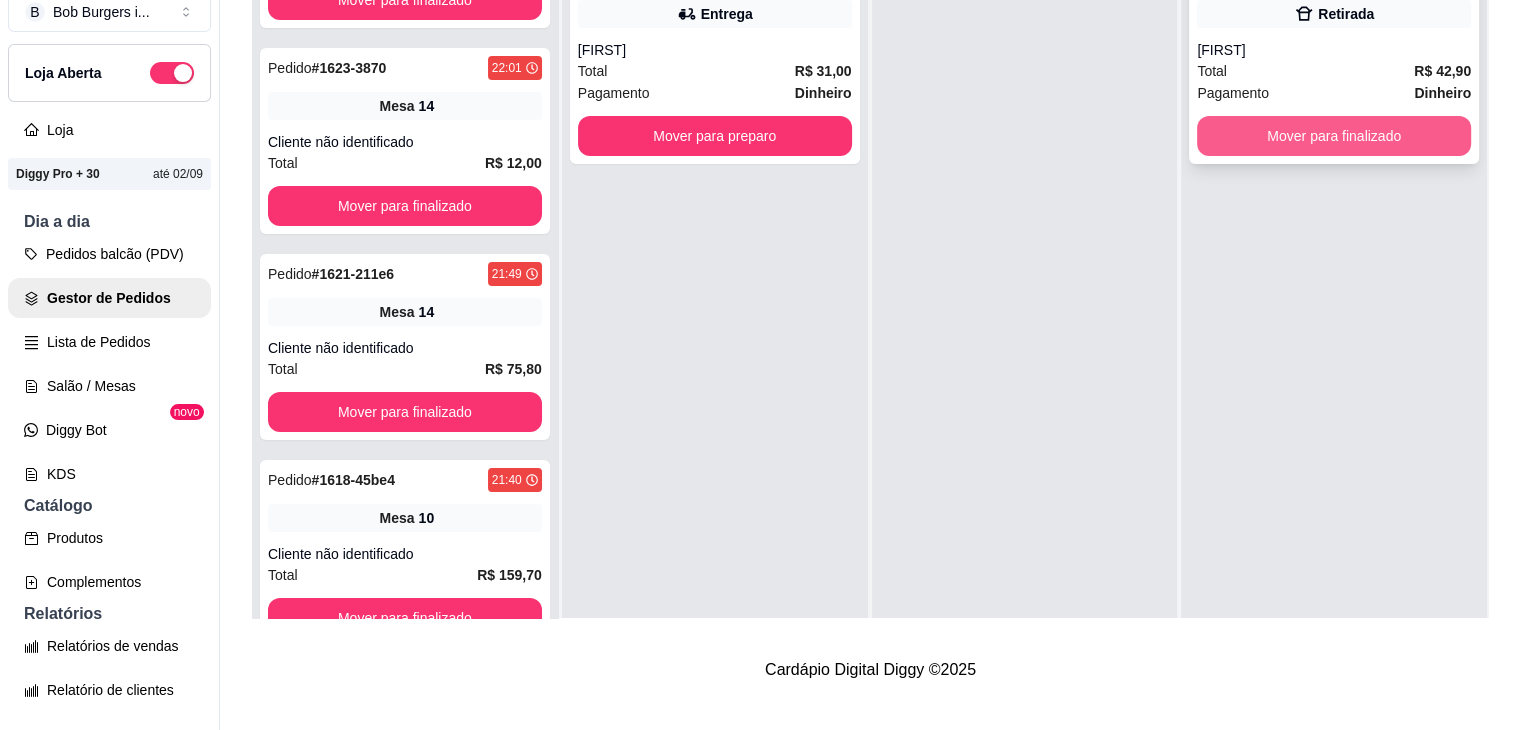 click on "Mover para finalizado" at bounding box center [1334, 136] 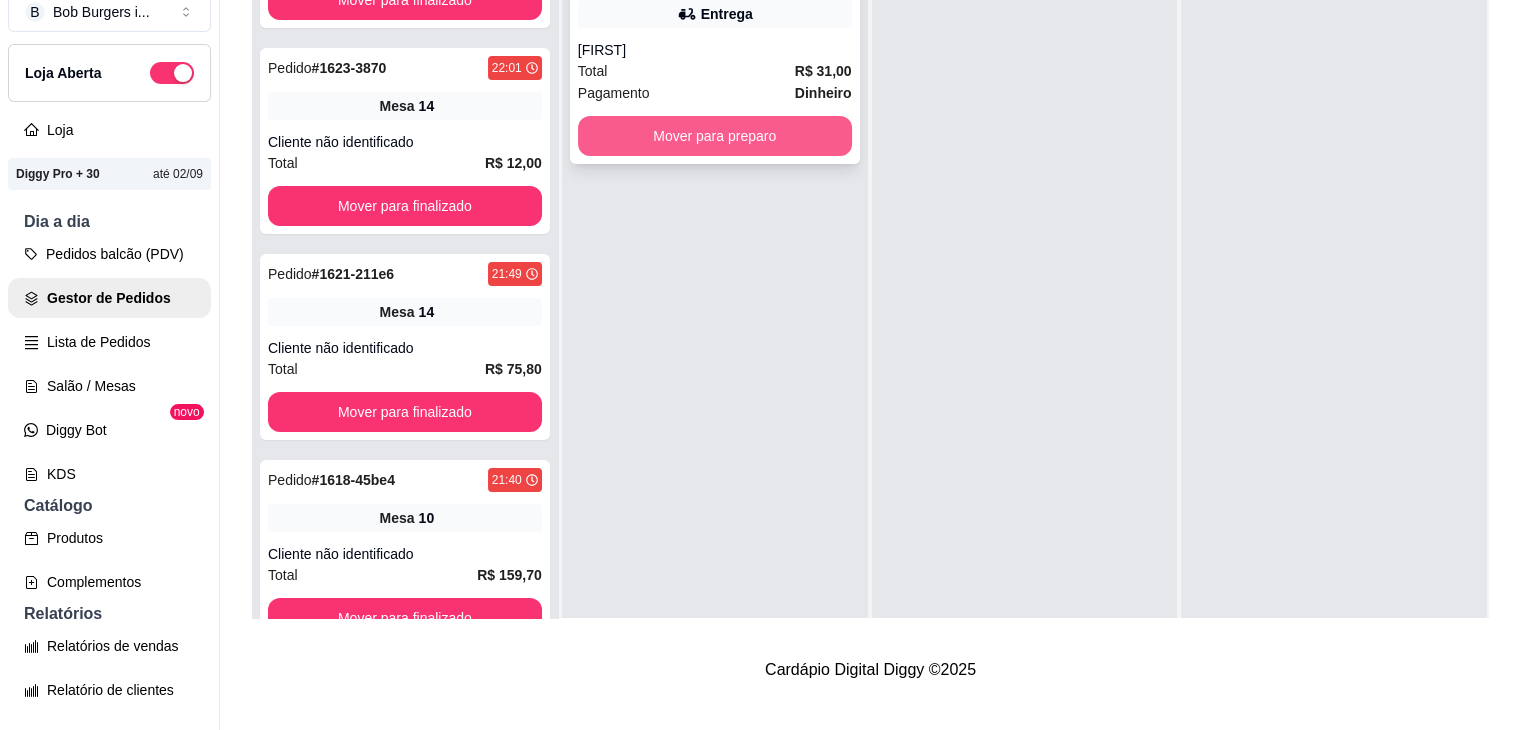 click on "Mover para preparo" at bounding box center (715, 136) 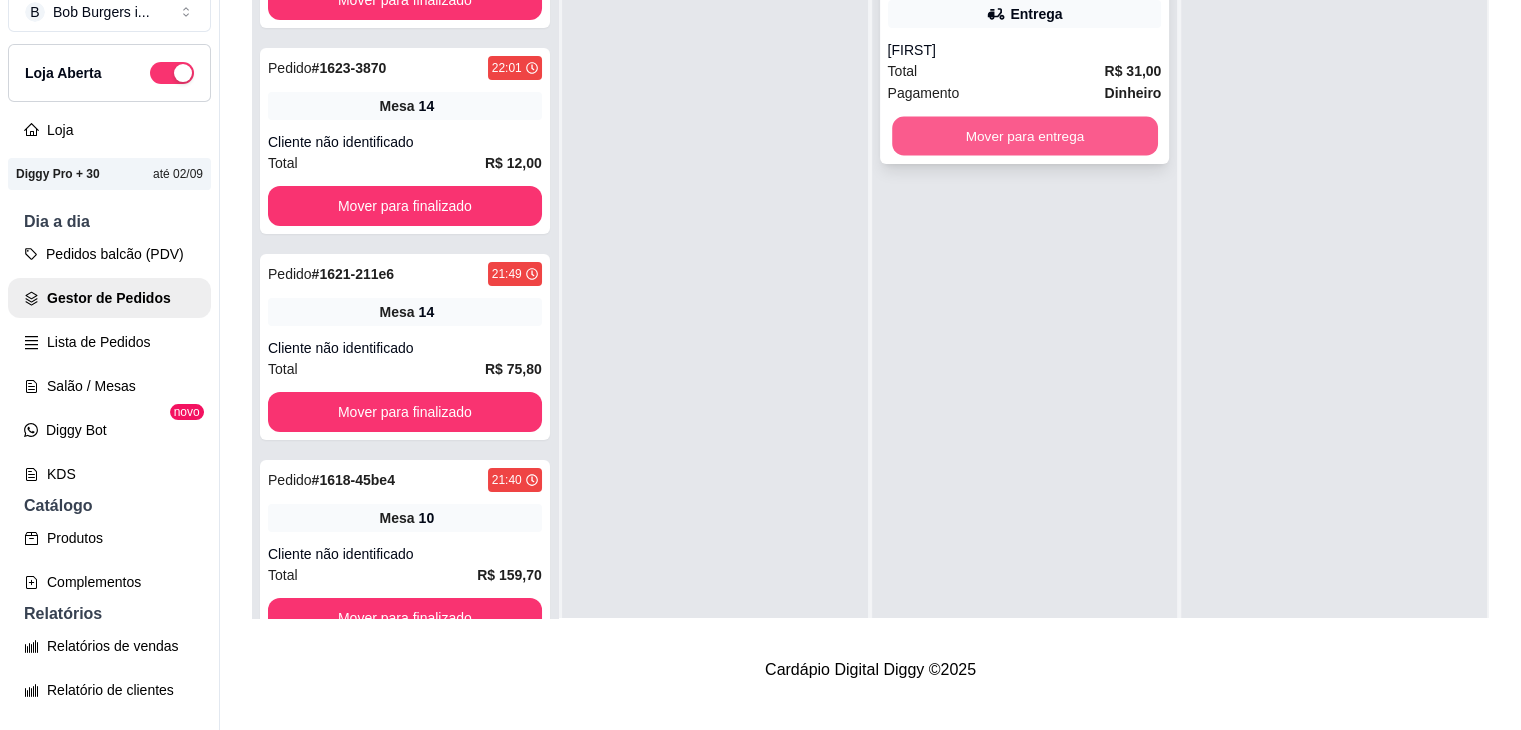 click on "Mover para entrega" at bounding box center [1025, 136] 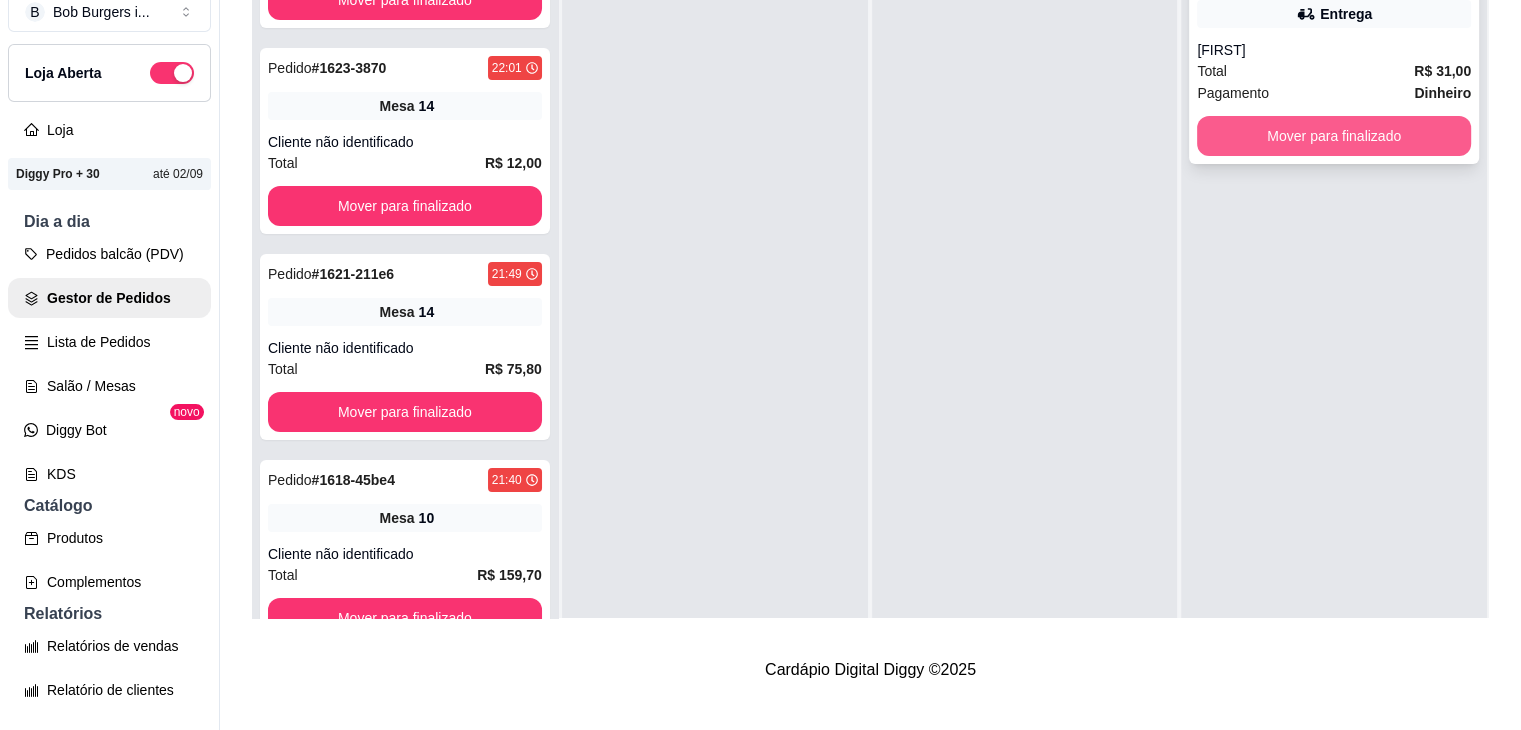 click on "Mover para finalizado" at bounding box center (1334, 136) 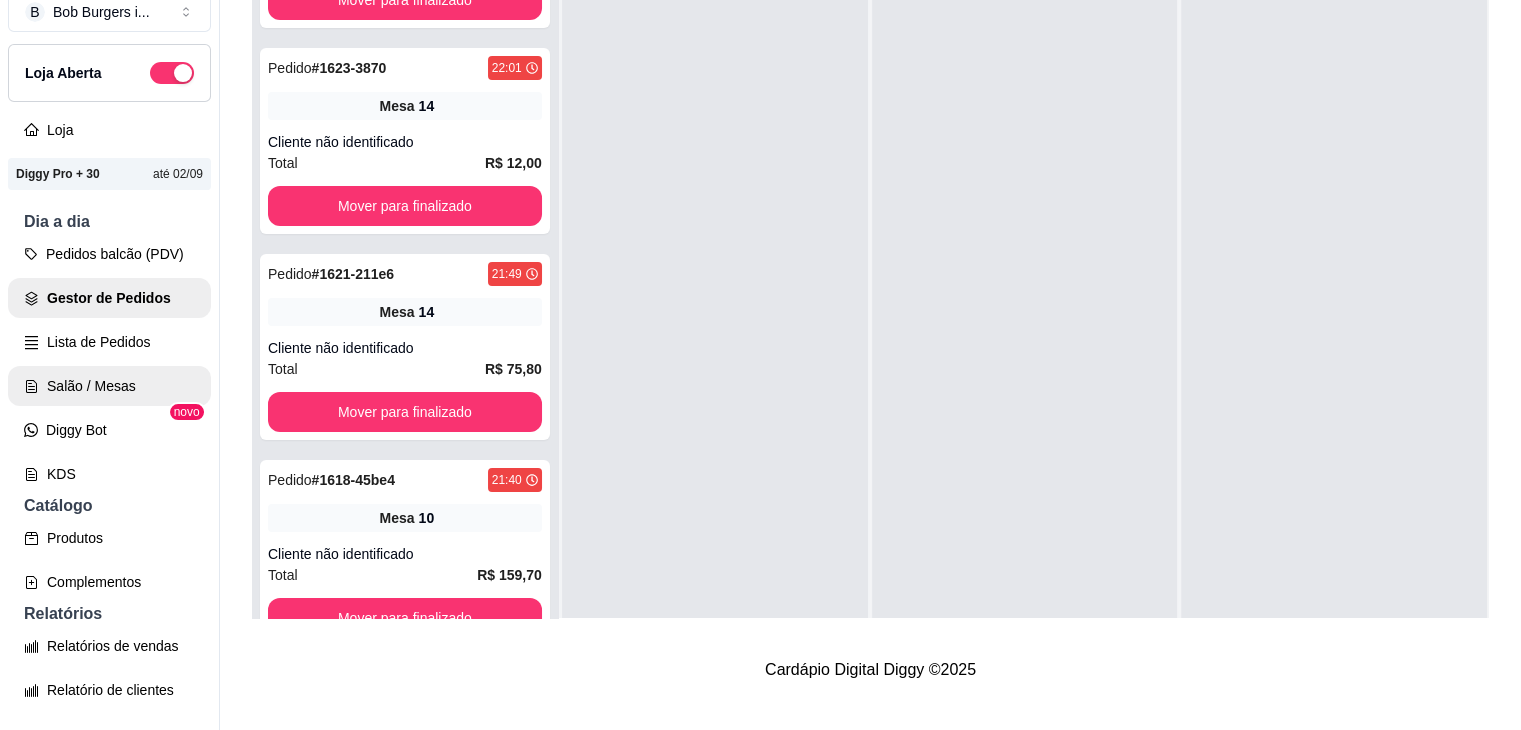 click on "Salão / Mesas" at bounding box center (109, 386) 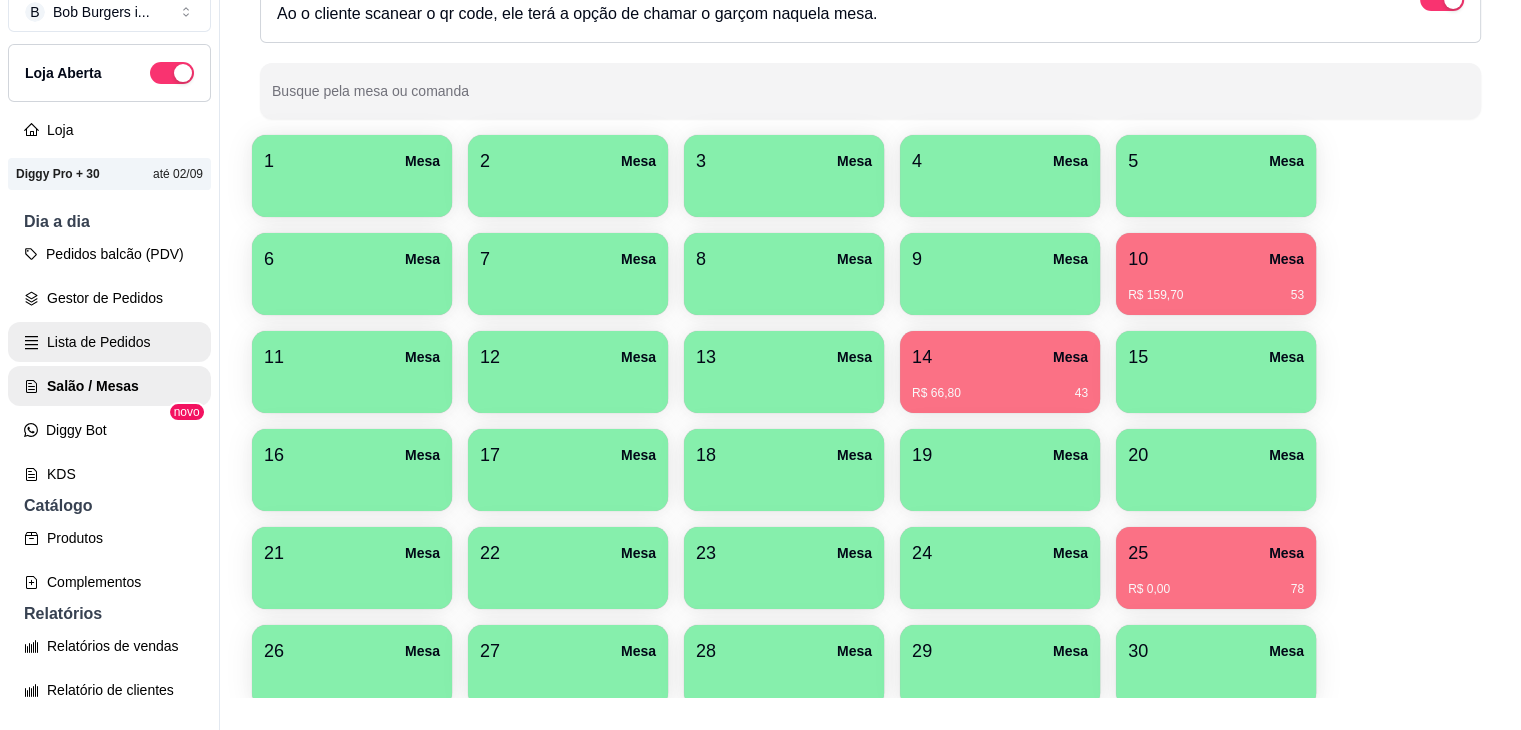 scroll, scrollTop: 0, scrollLeft: 0, axis: both 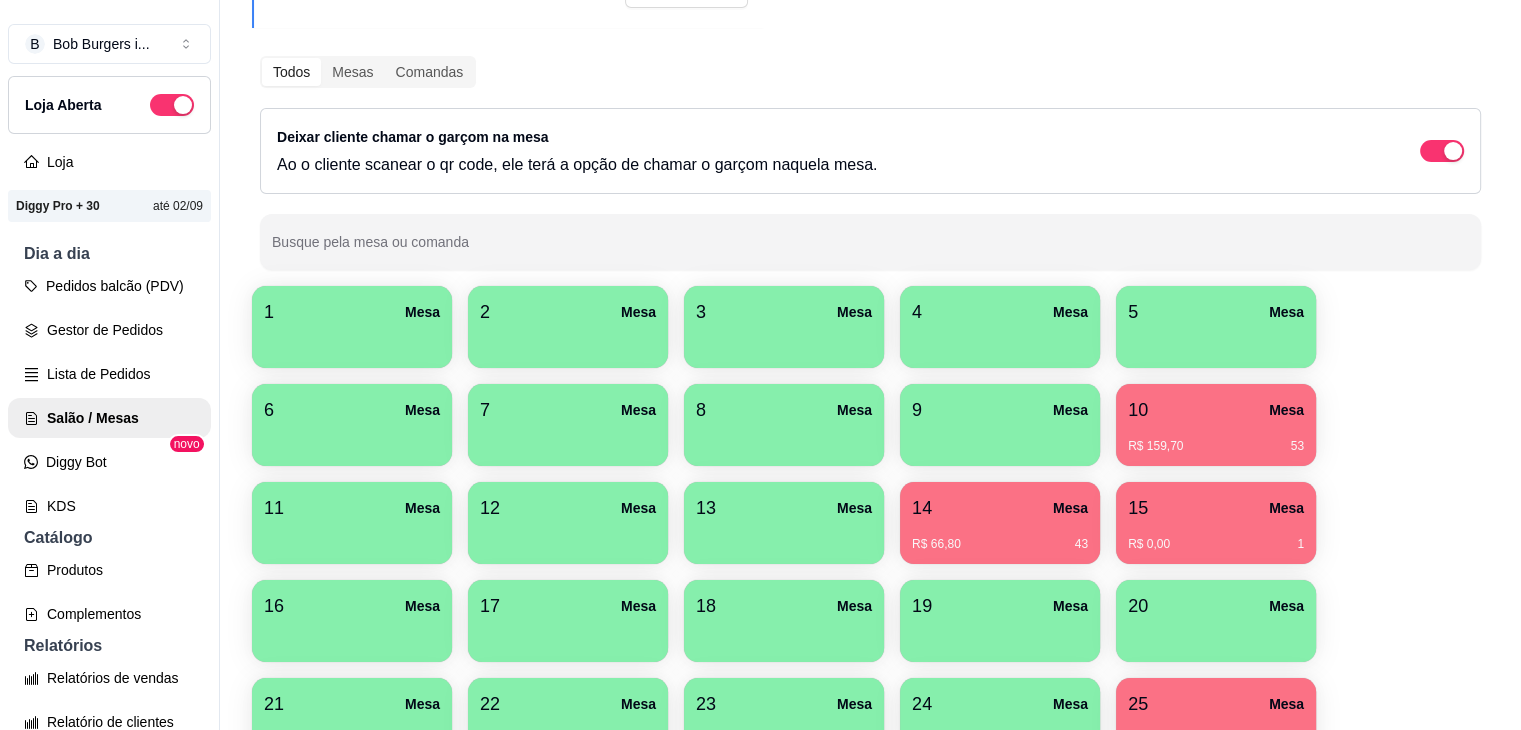 click on "R$ 66,80 43" at bounding box center (1000, 537) 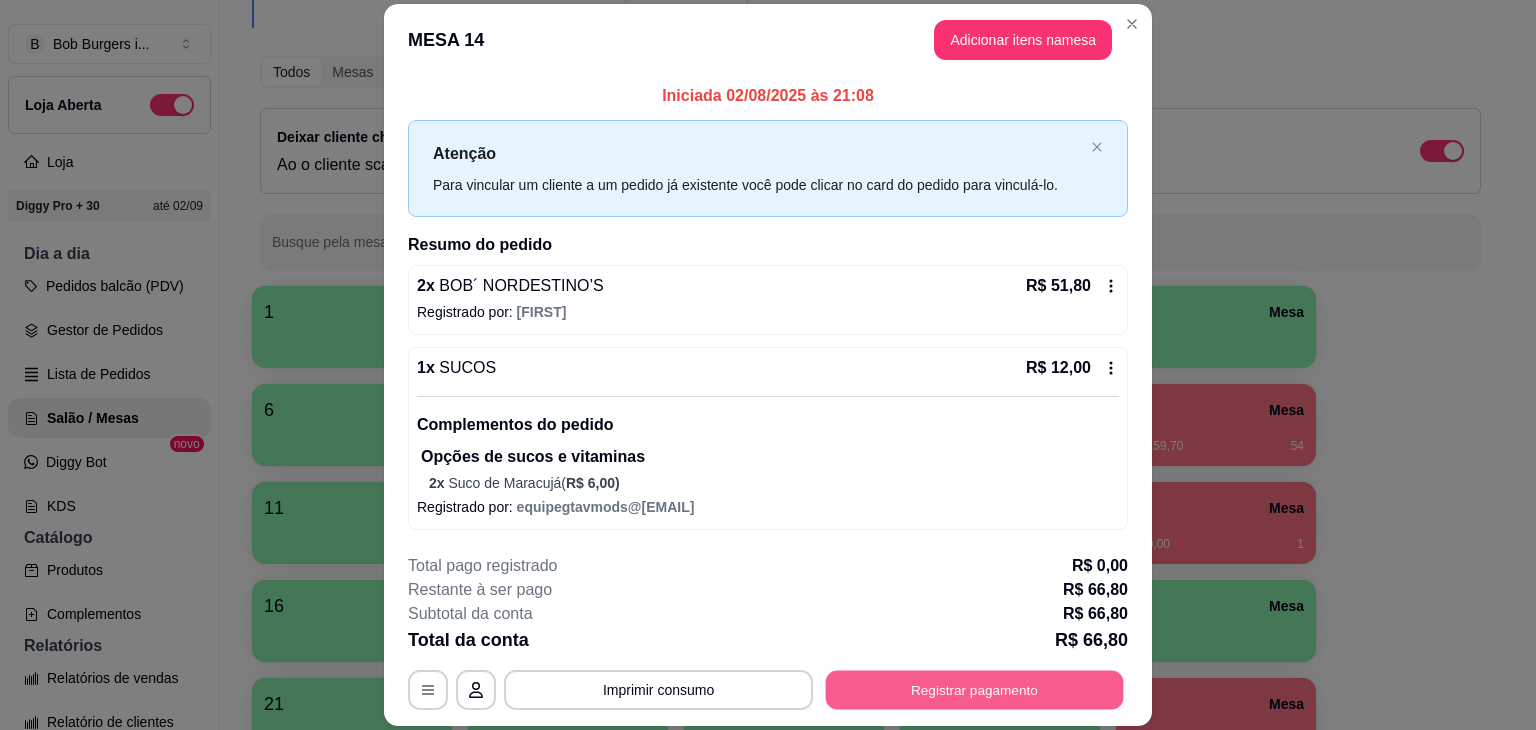 click on "Registrar pagamento" at bounding box center (975, 690) 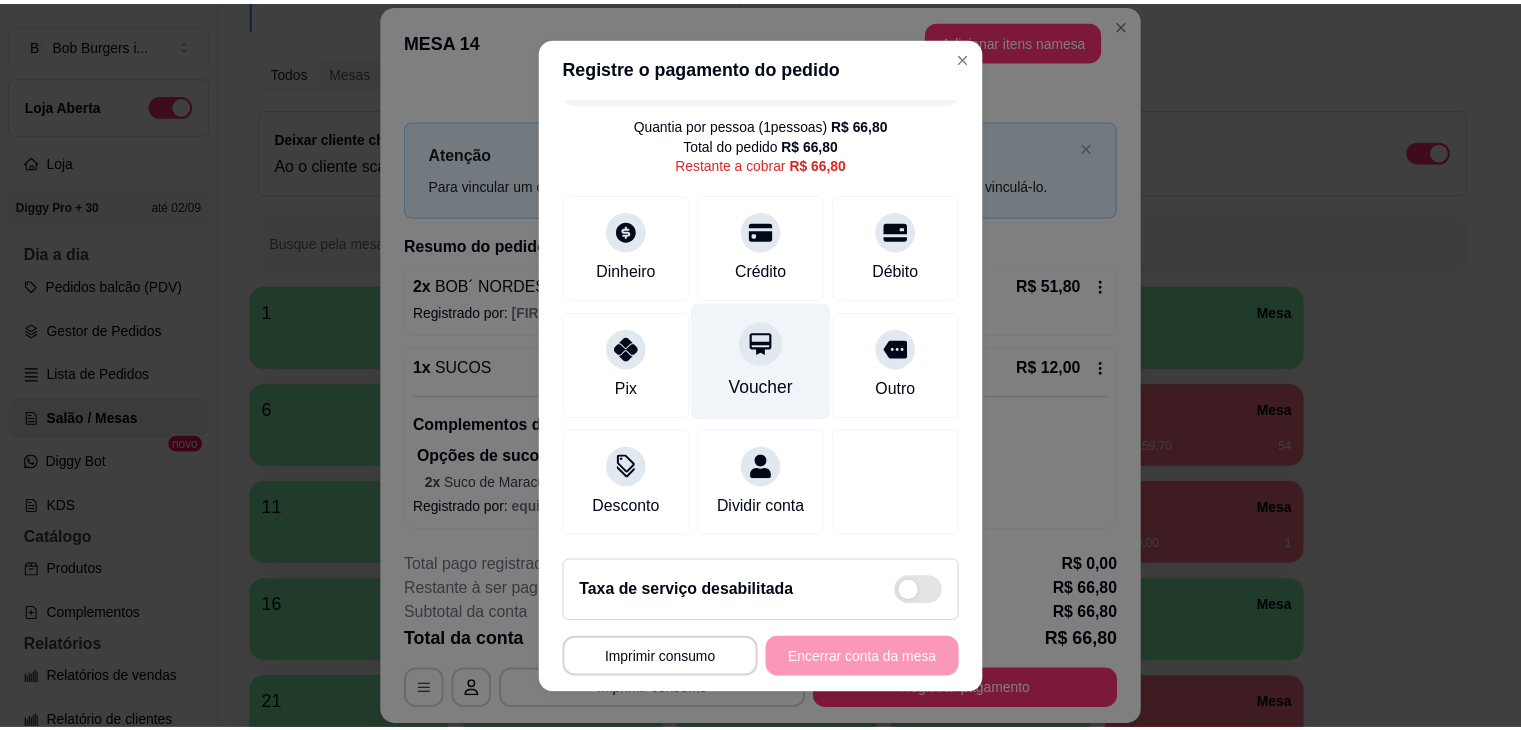 scroll, scrollTop: 65, scrollLeft: 0, axis: vertical 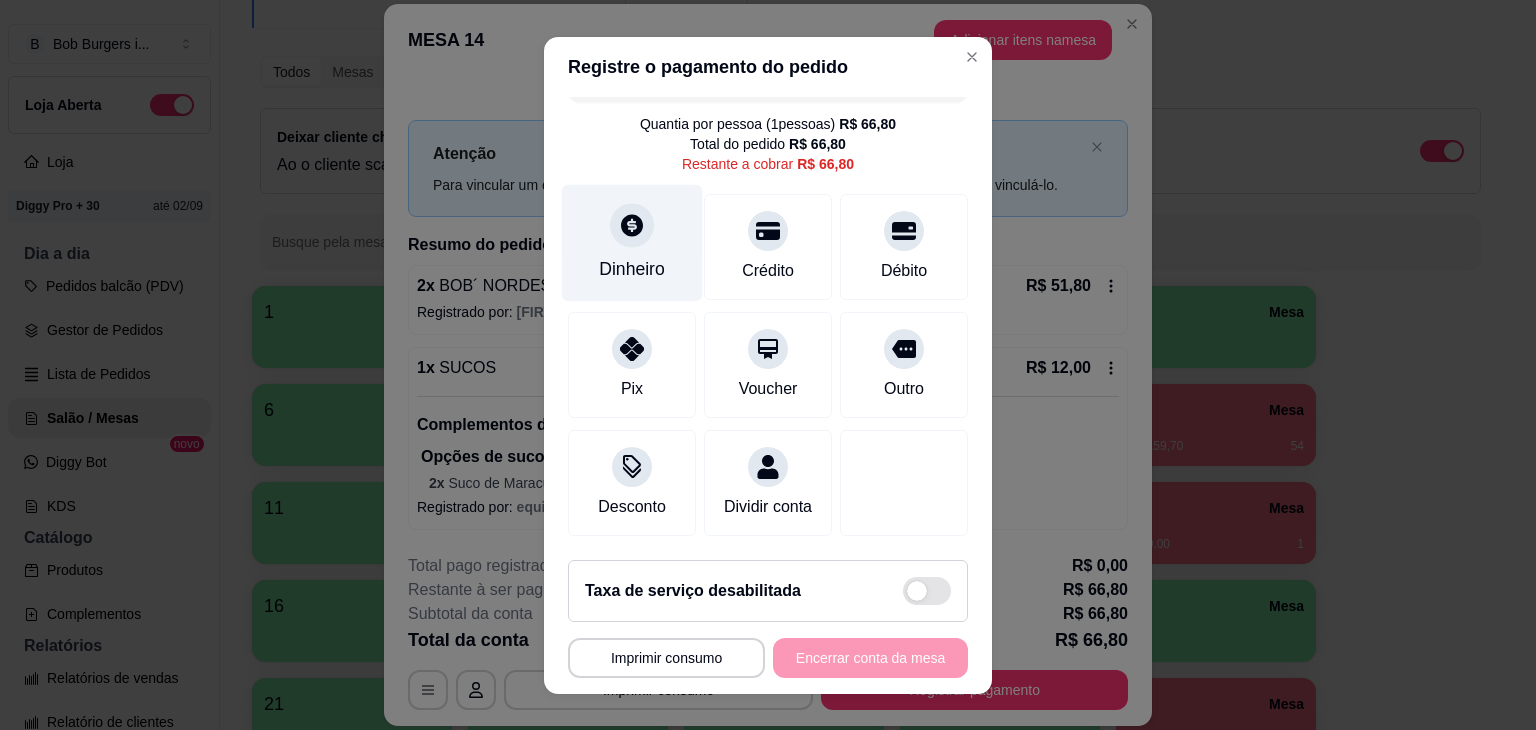 click 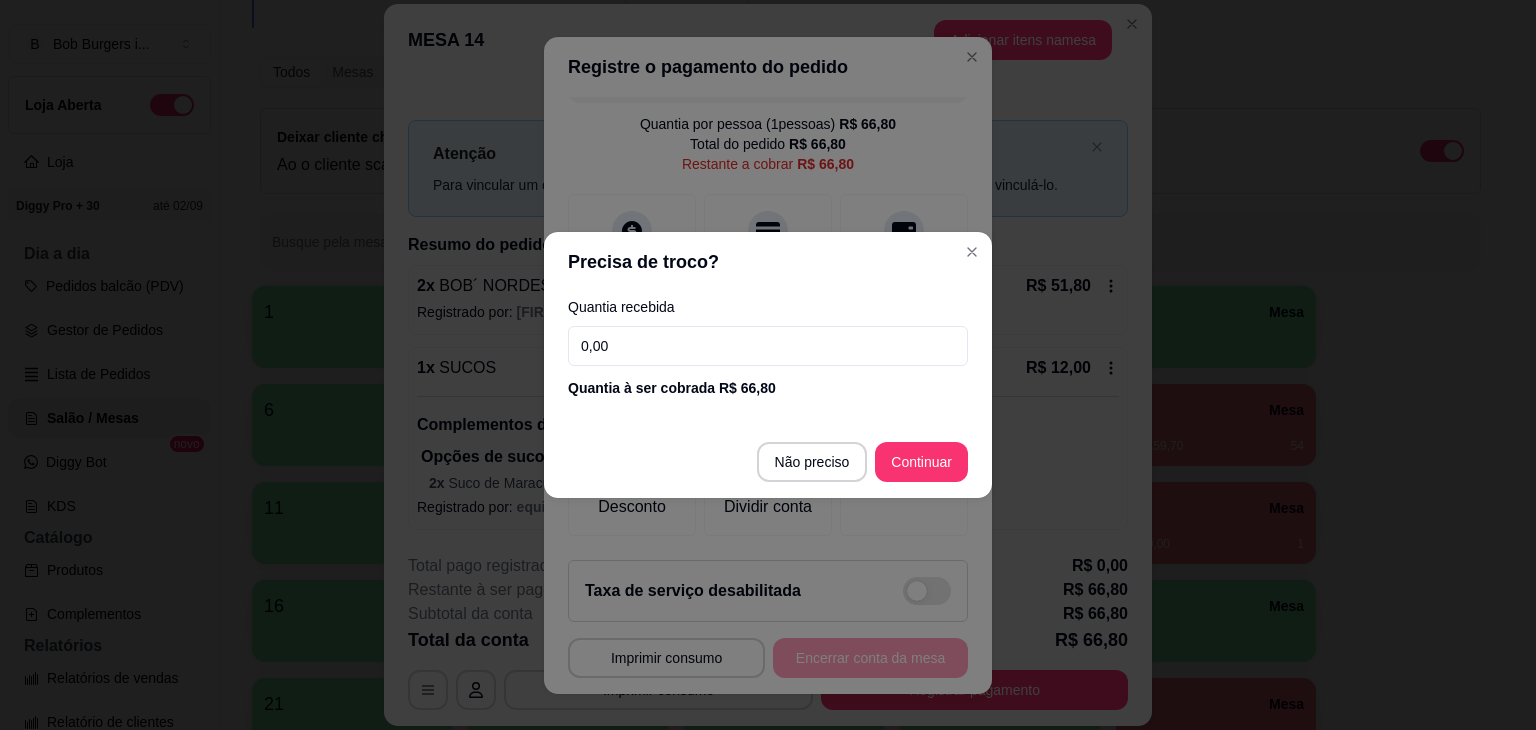 click on "0,00" at bounding box center (768, 346) 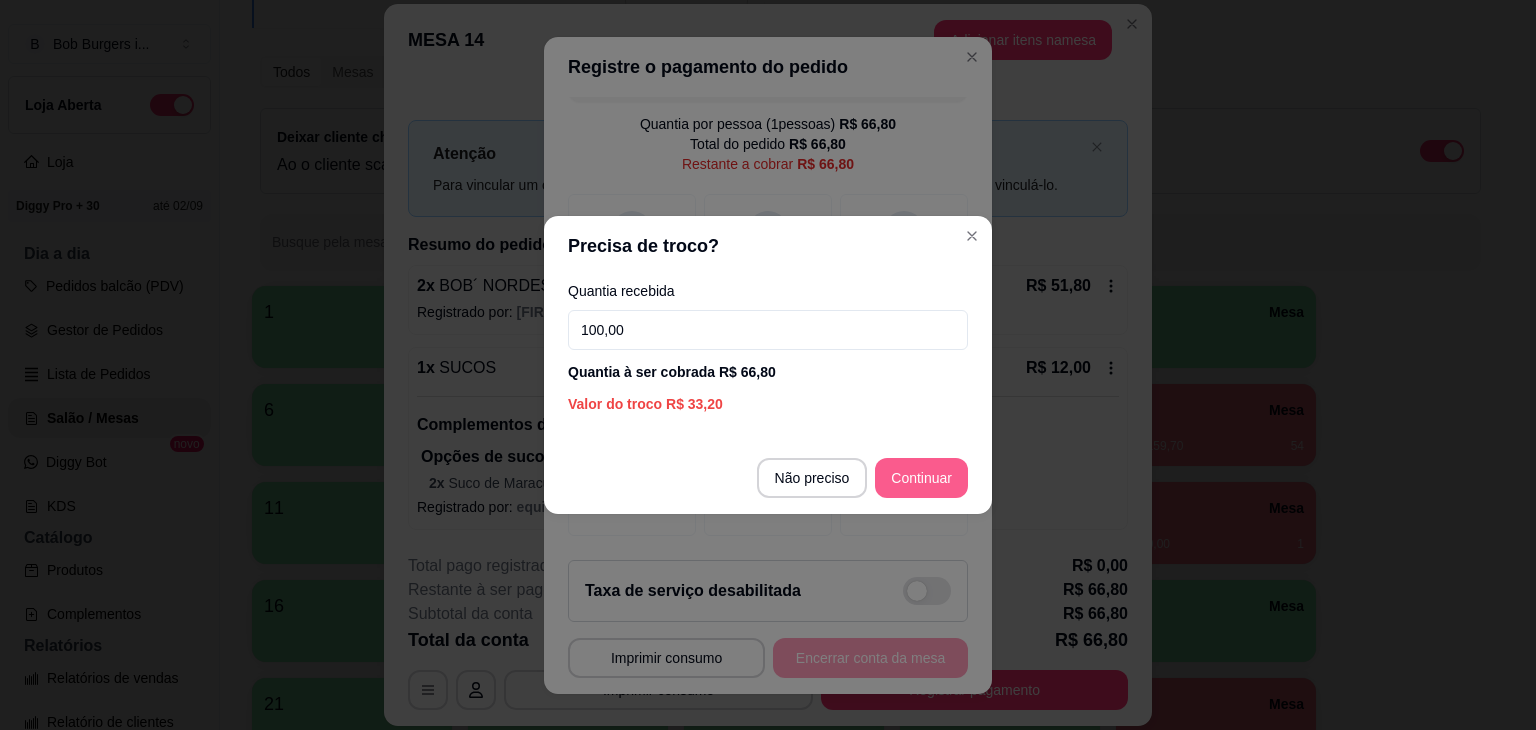 type on "100,00" 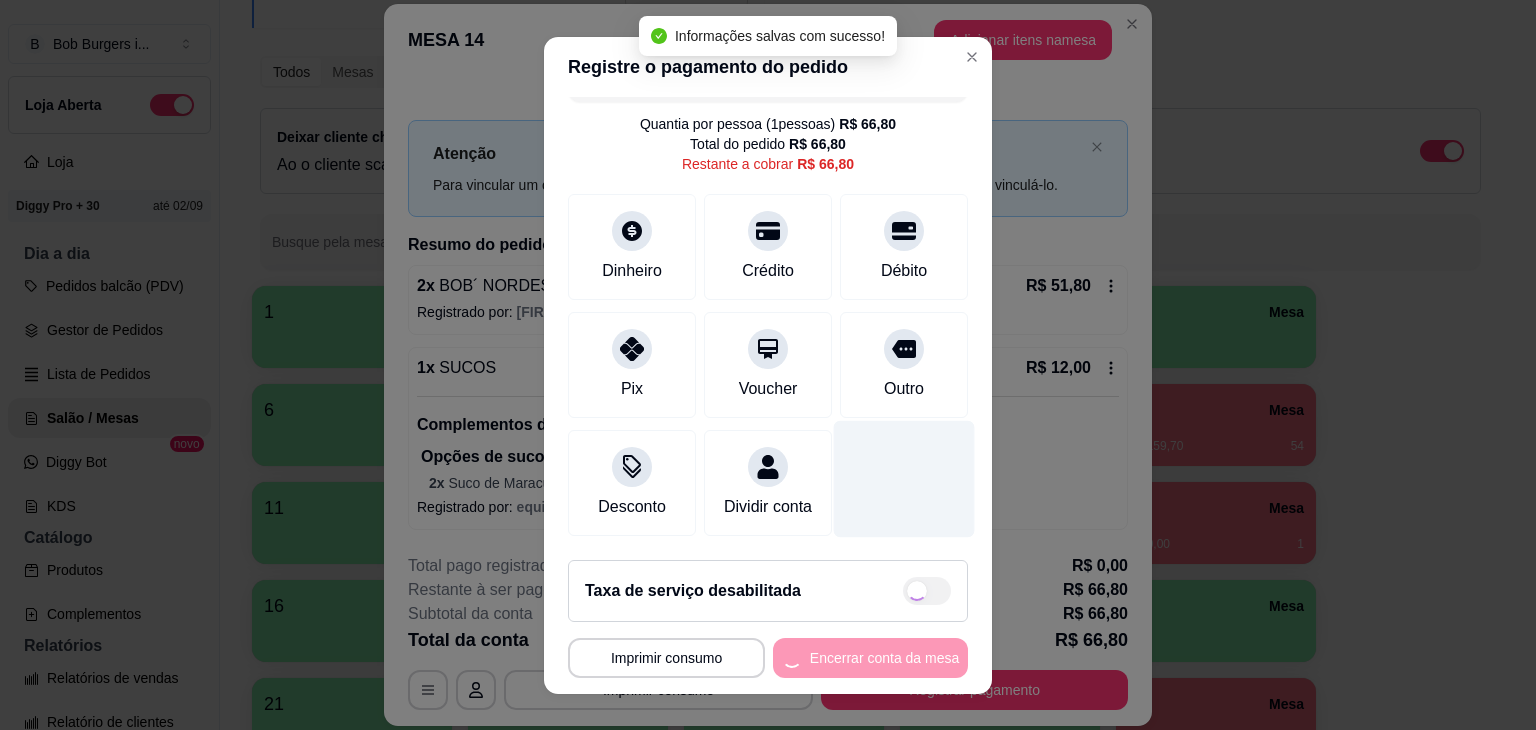type on "R$ 0,00" 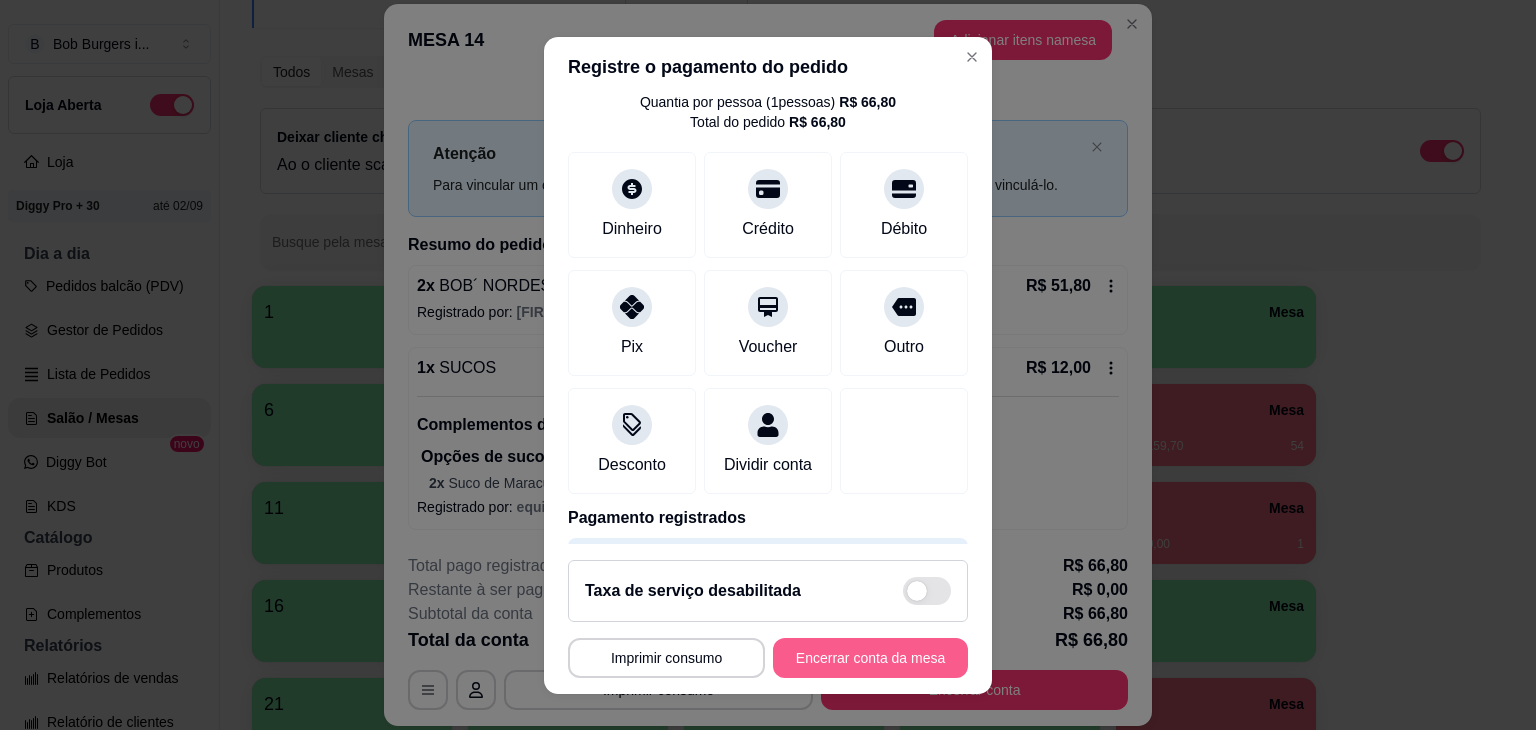 click on "Encerrar conta da mesa" at bounding box center [870, 658] 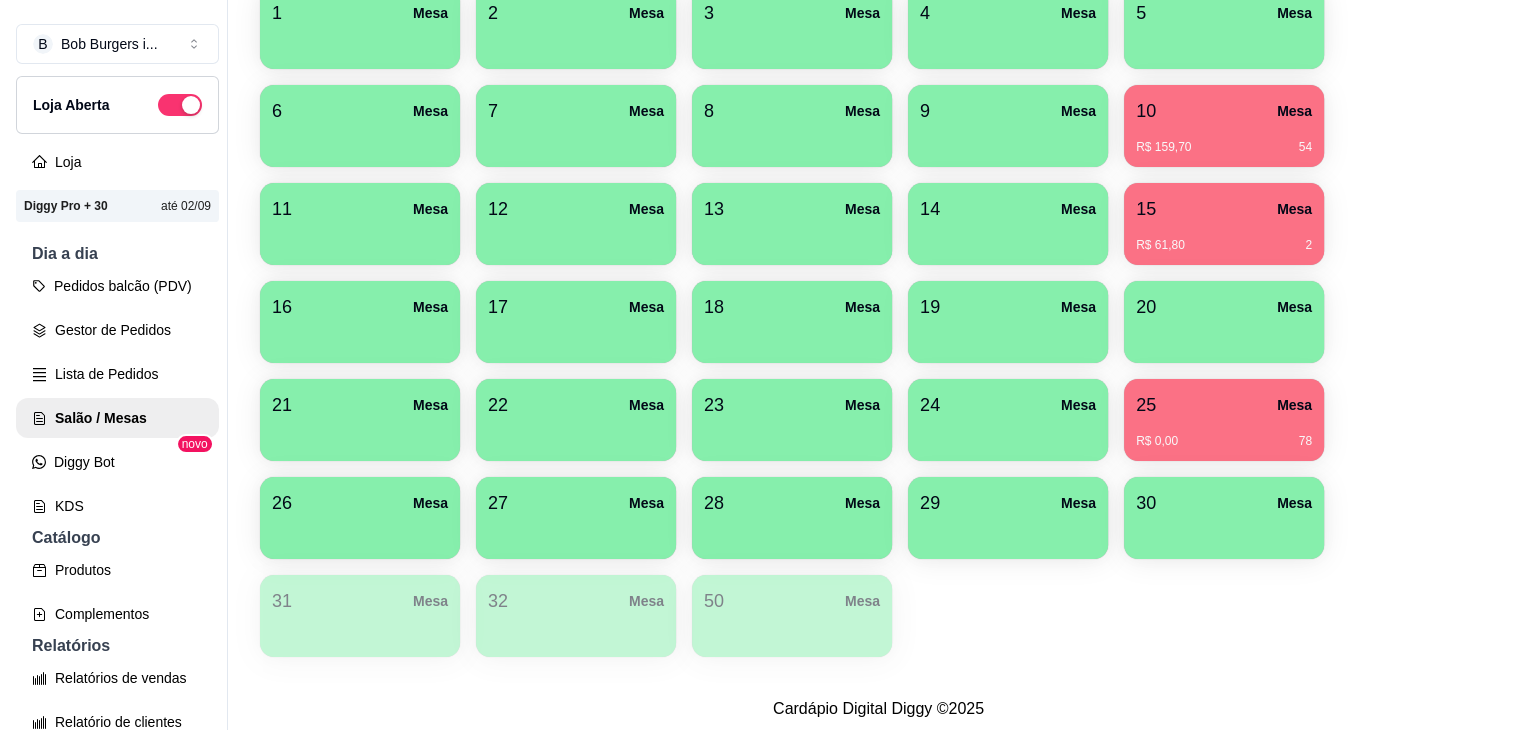 scroll, scrollTop: 500, scrollLeft: 0, axis: vertical 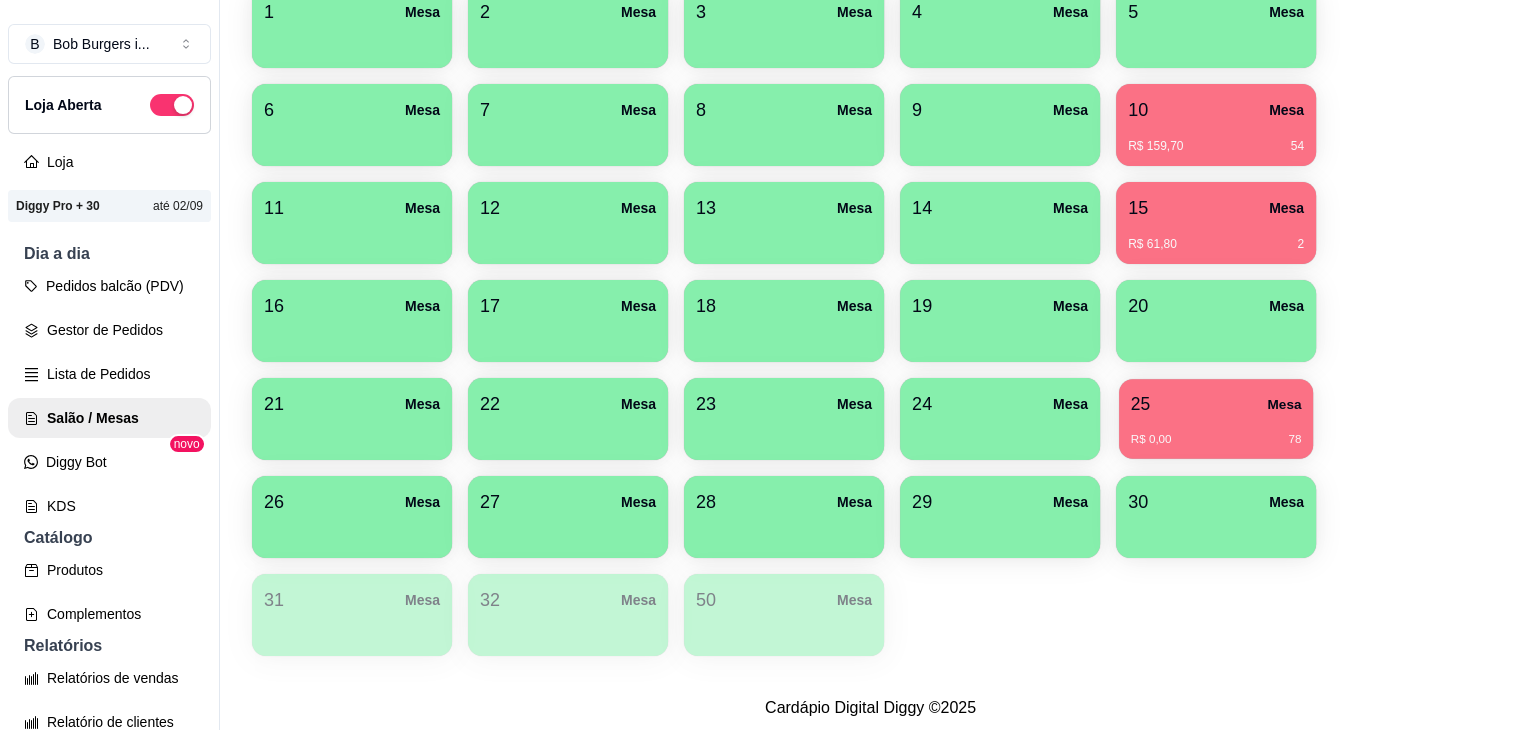 click on "R$ 0,00 78" at bounding box center (1216, 432) 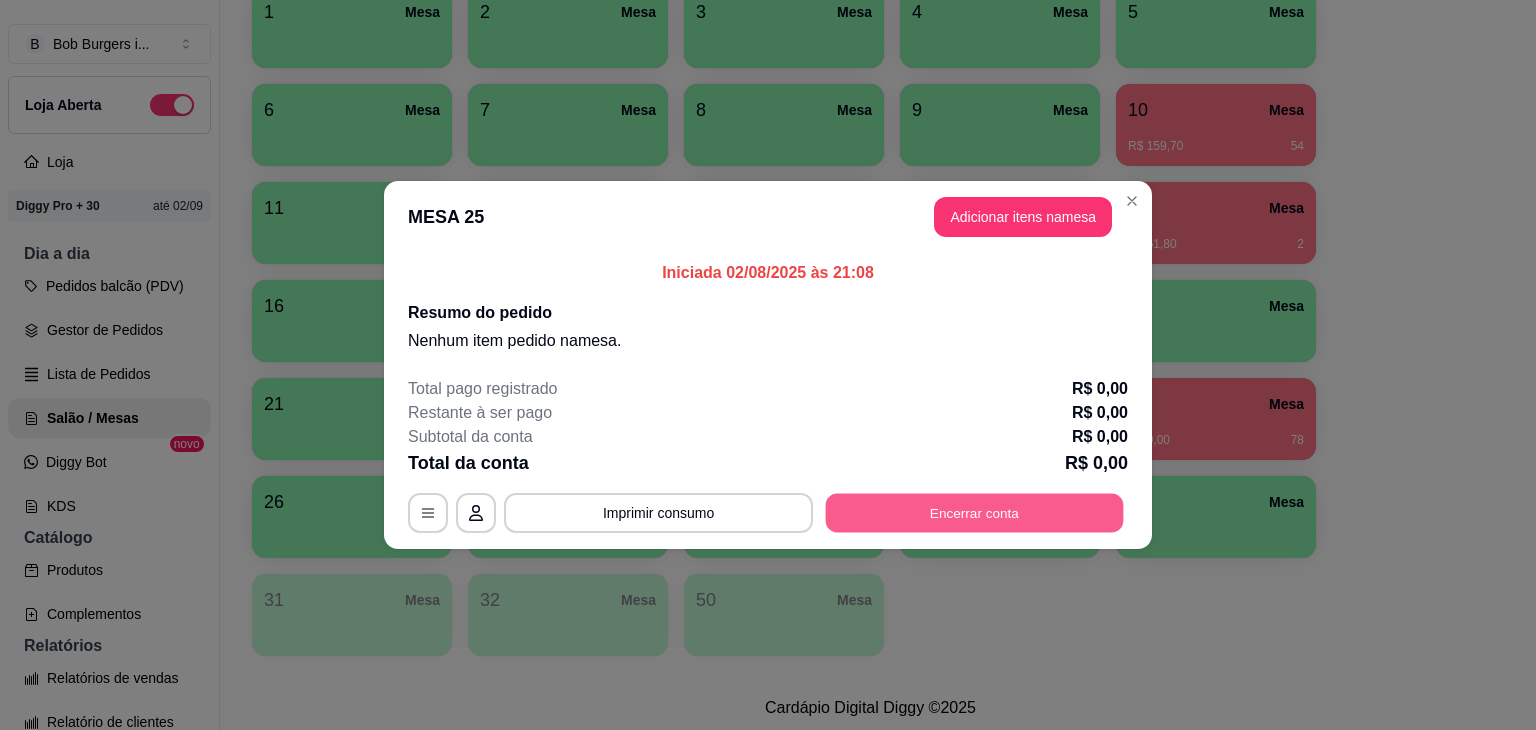 click on "Encerrar conta" at bounding box center (975, 513) 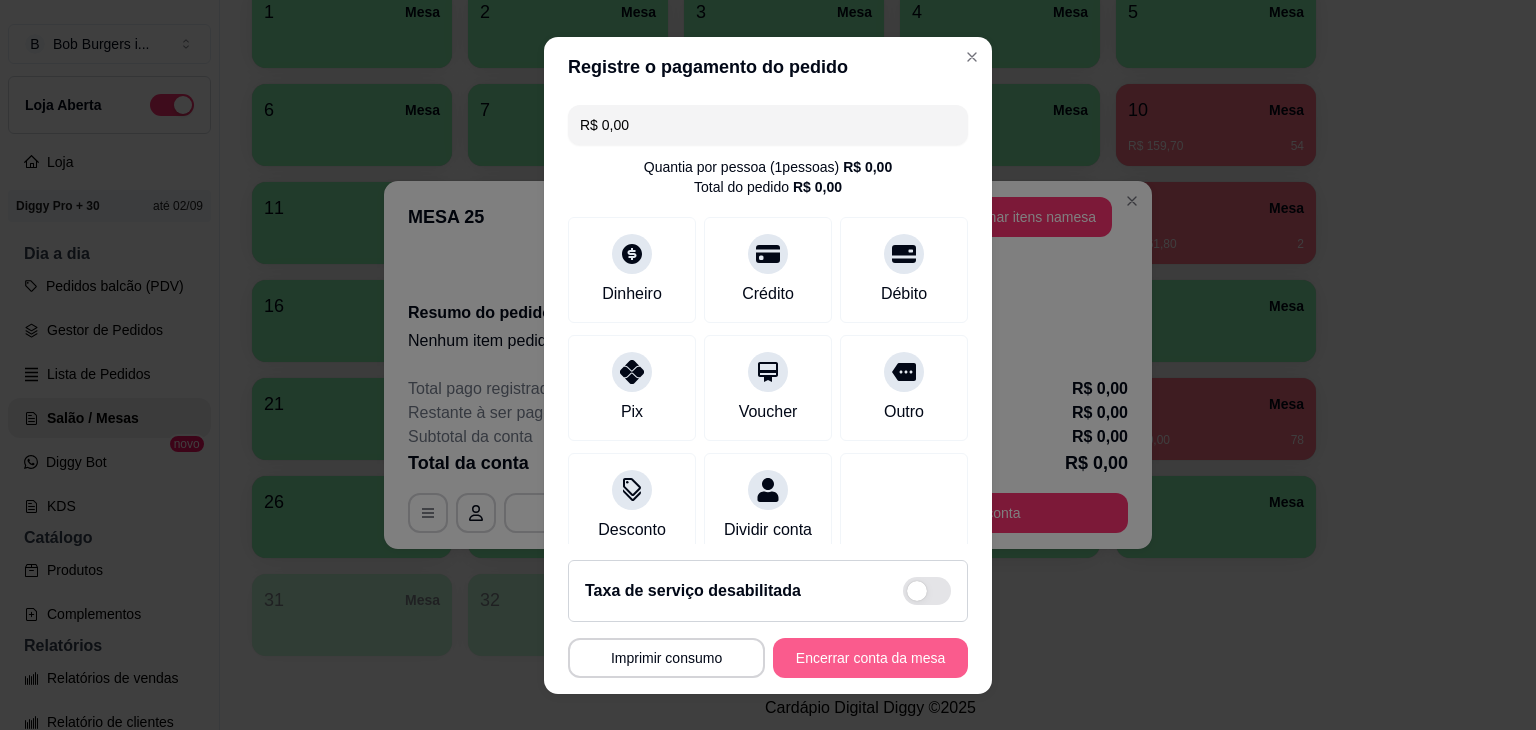 click on "Encerrar conta da mesa" at bounding box center [870, 658] 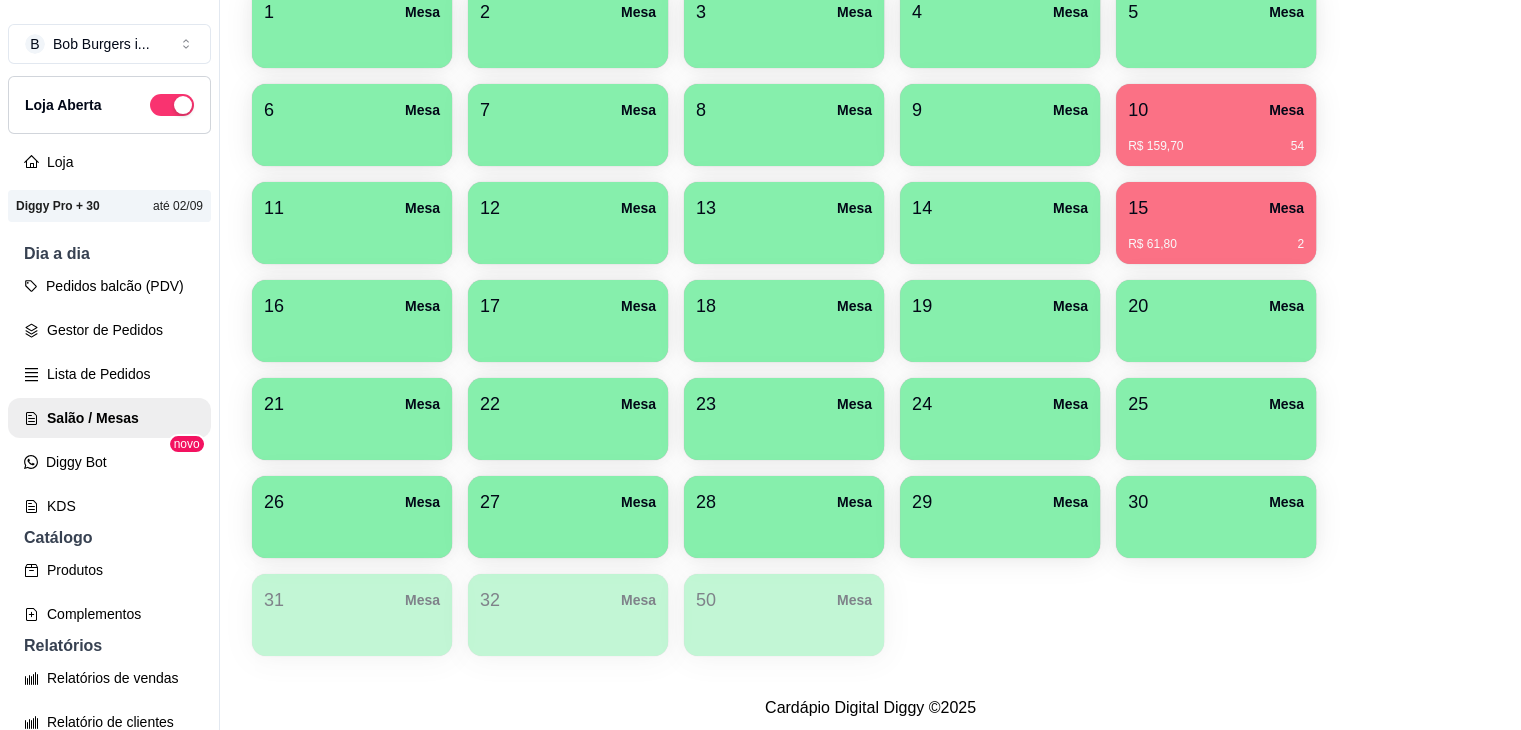 click on "R$ 61,80 2" at bounding box center [1216, 237] 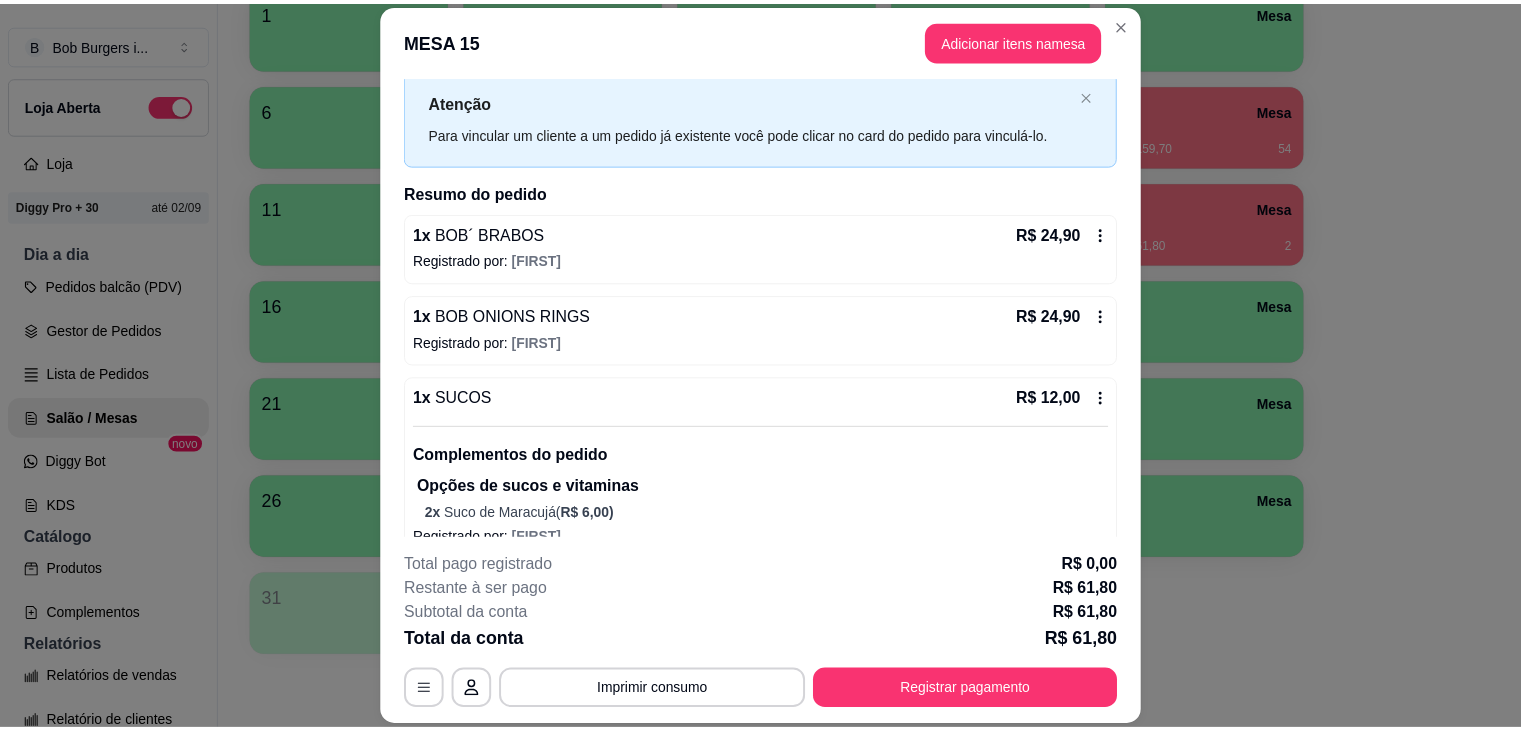 scroll, scrollTop: 80, scrollLeft: 0, axis: vertical 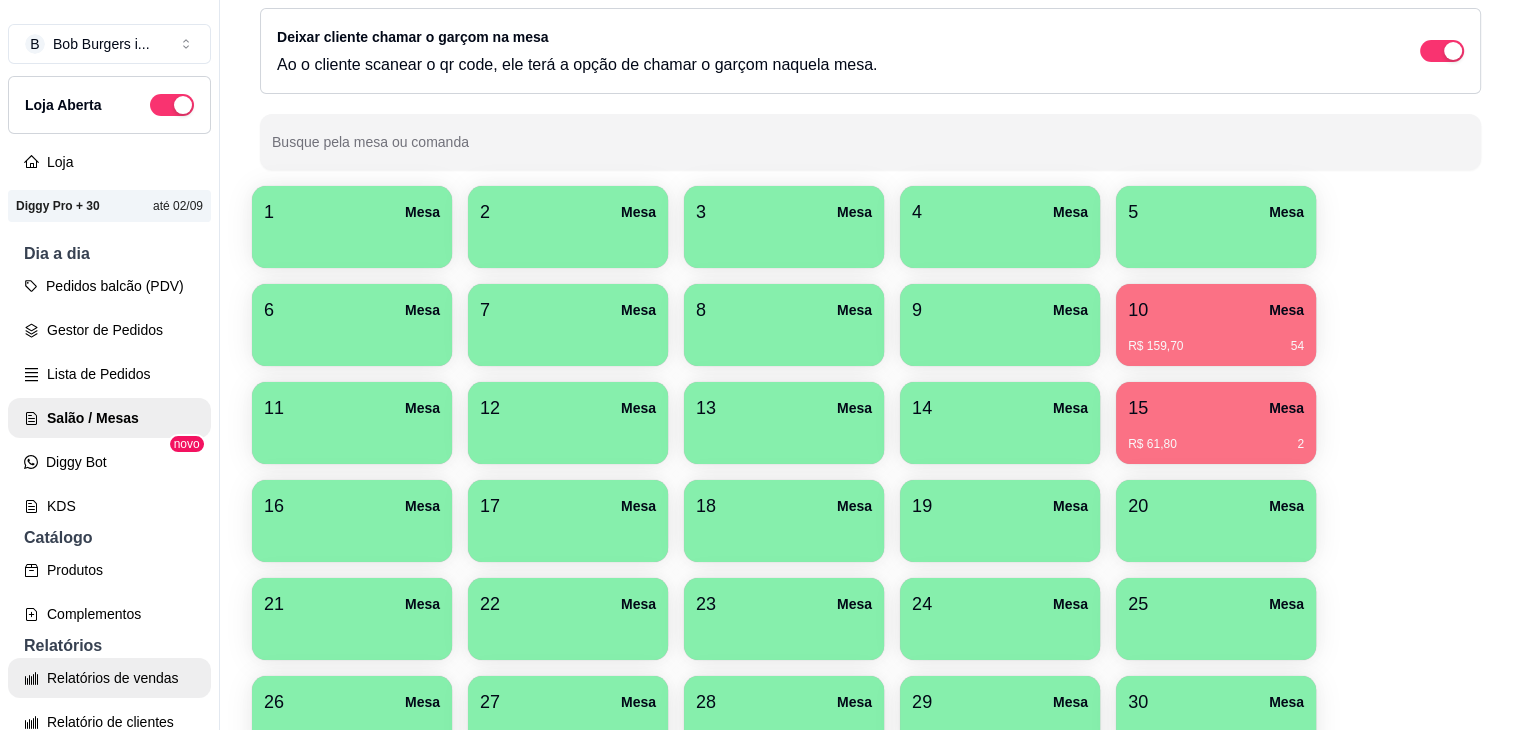 click on "Relatórios de vendas" at bounding box center (109, 678) 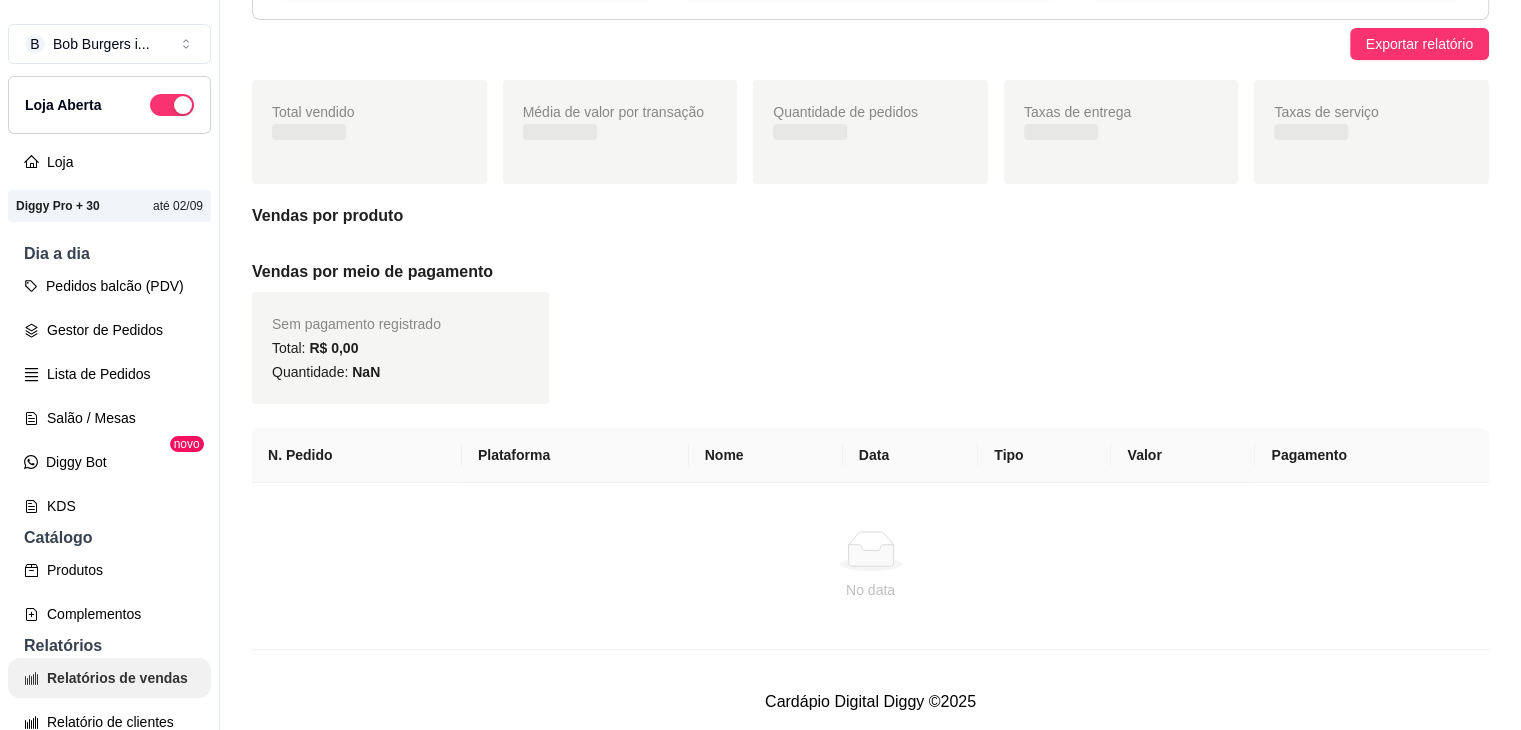 scroll, scrollTop: 0, scrollLeft: 0, axis: both 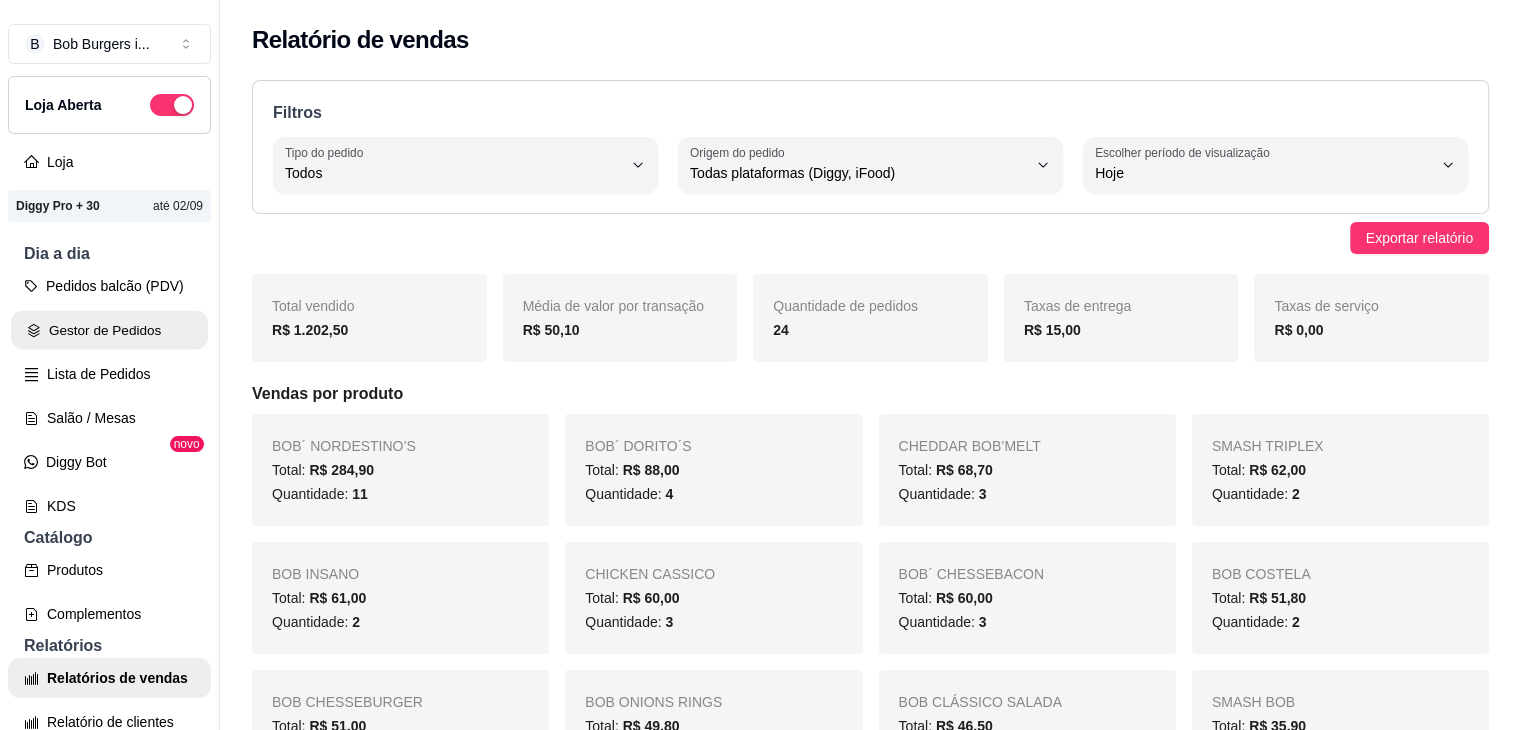 click on "Gestor de Pedidos" at bounding box center (109, 330) 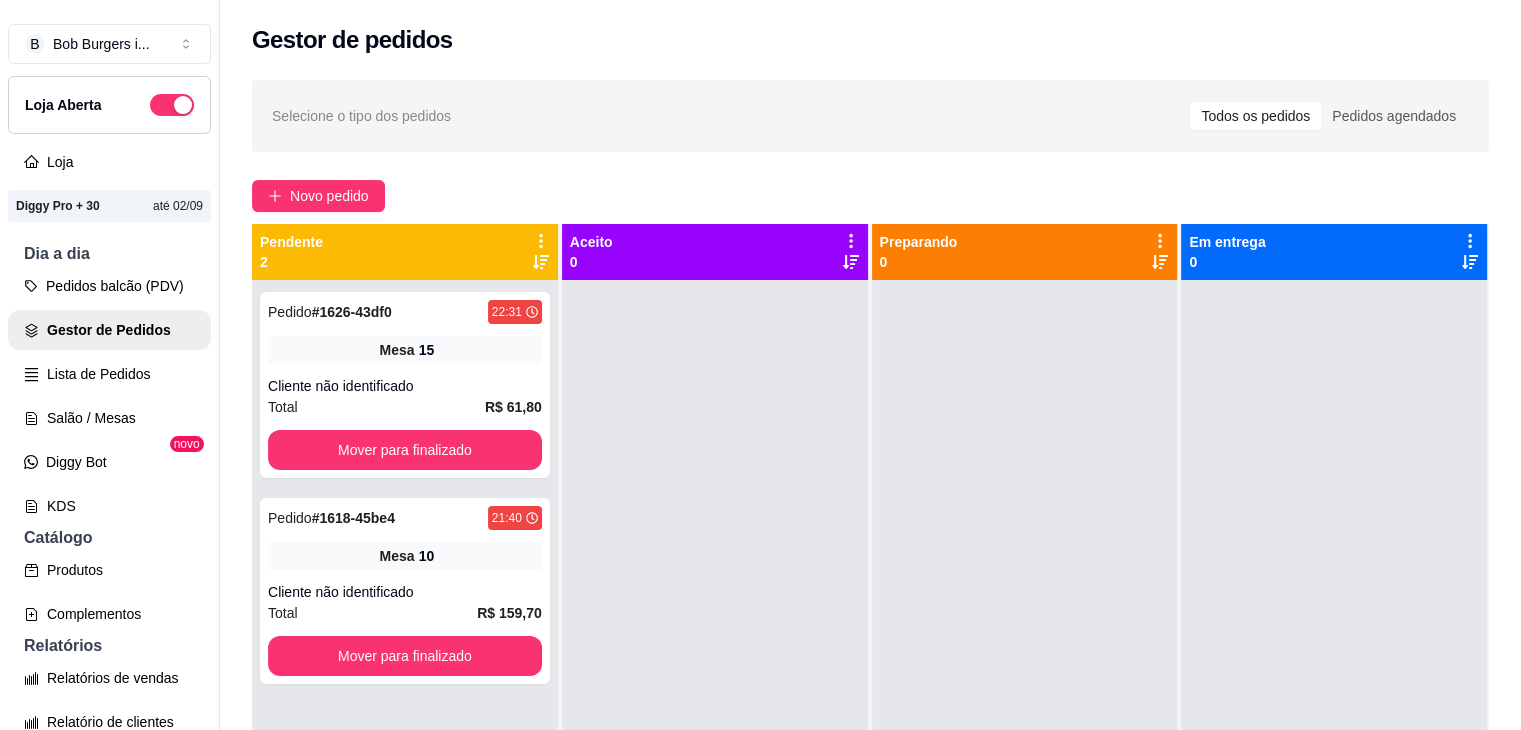 click on "Salão / Mesas" at bounding box center (109, 418) 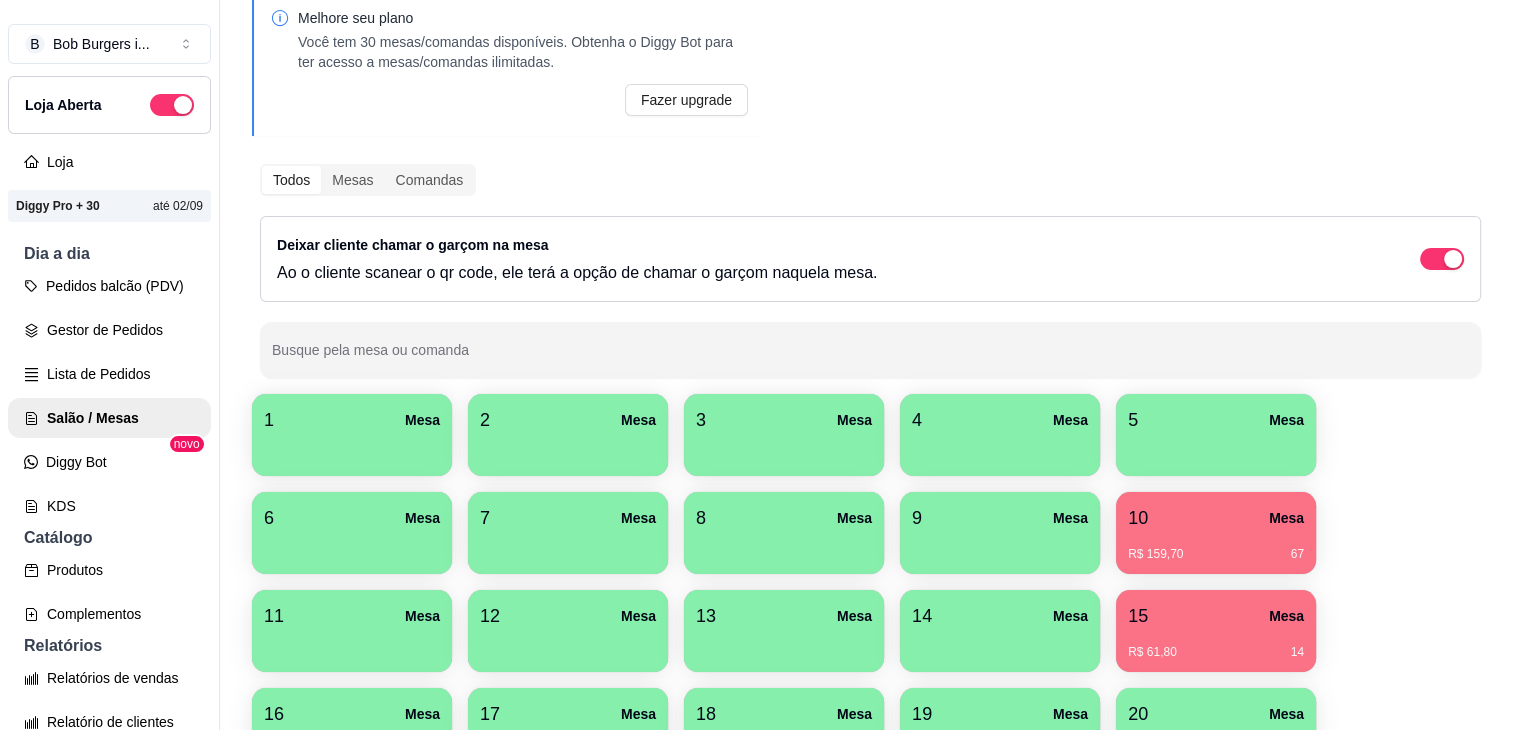 scroll, scrollTop: 200, scrollLeft: 0, axis: vertical 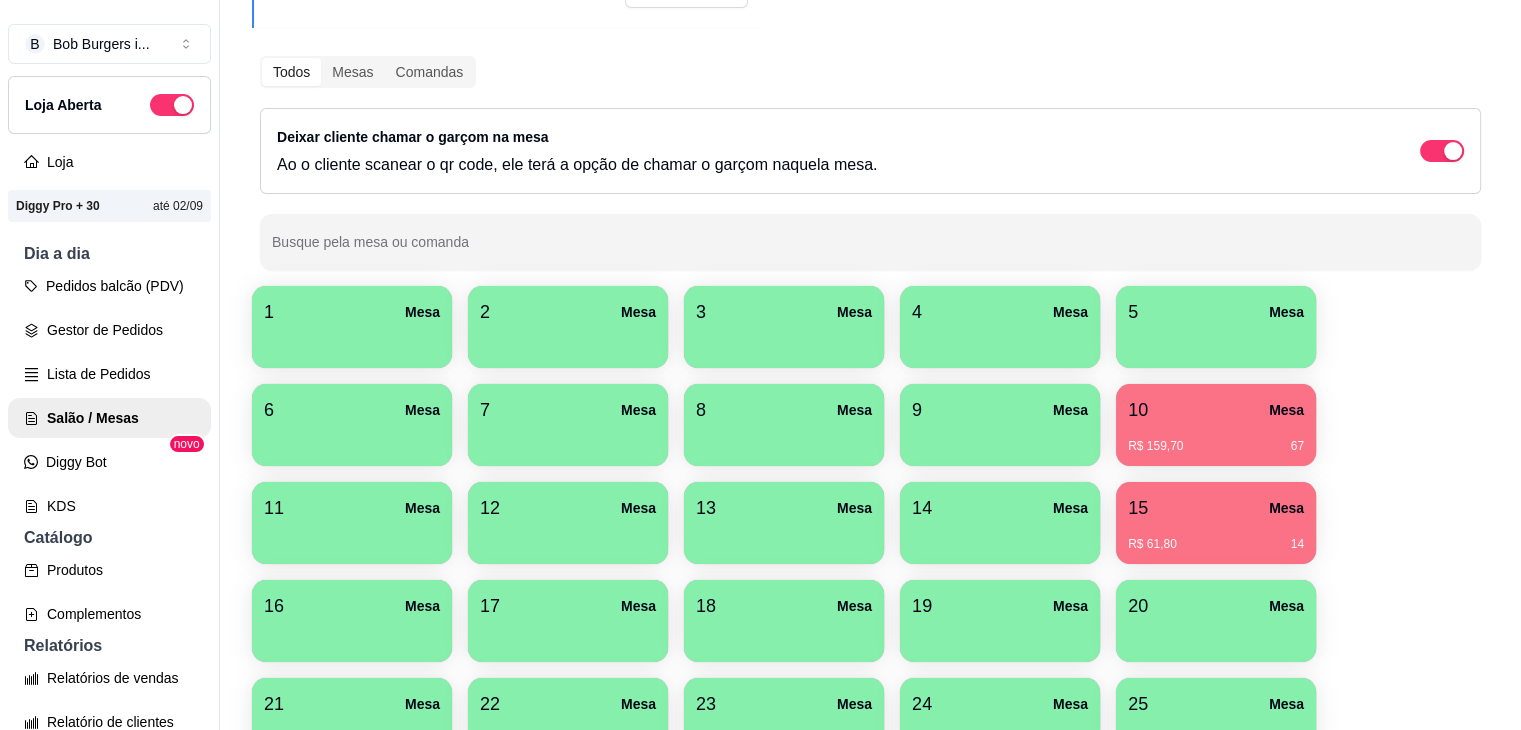 click on "R$ 159,70 67" at bounding box center (1216, 446) 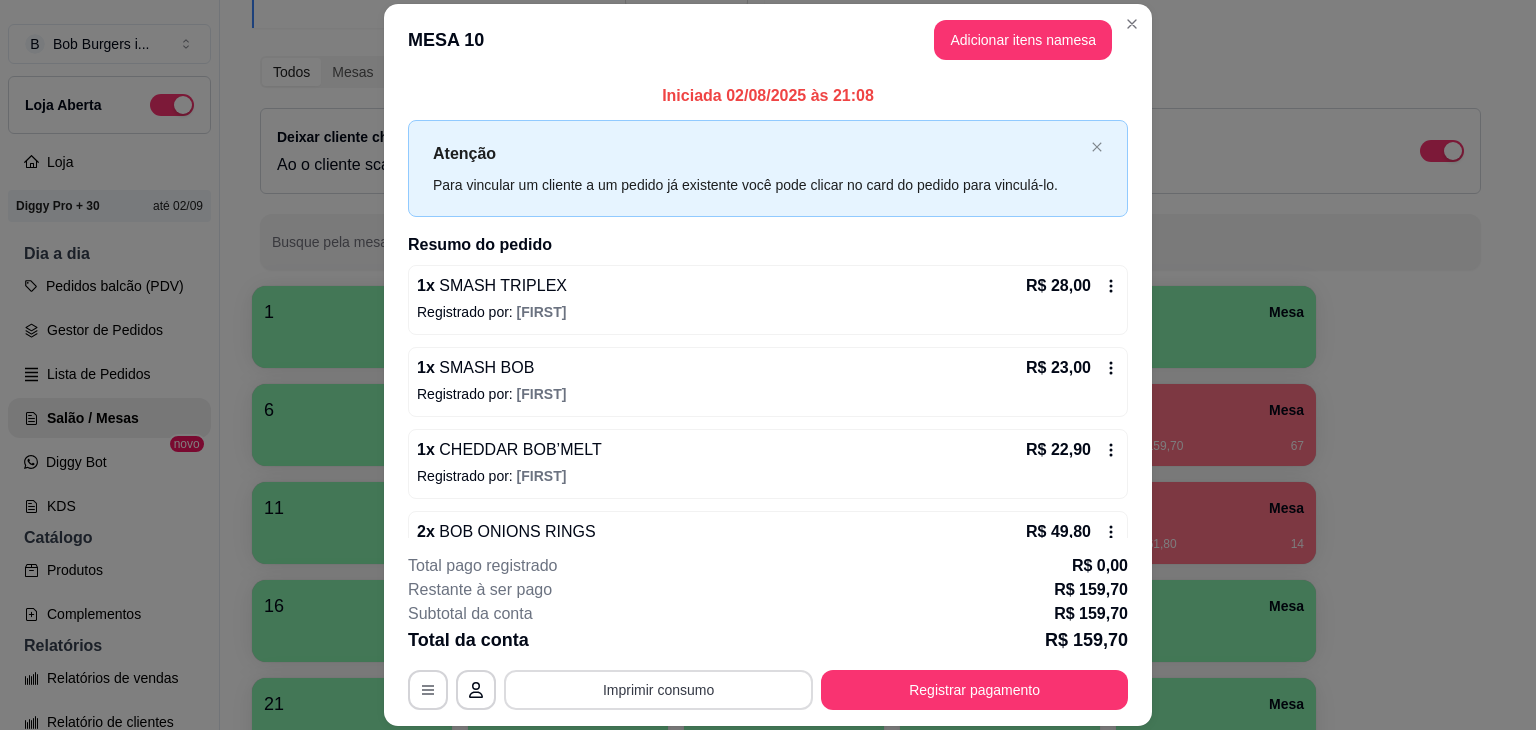 click on "Imprimir consumo" at bounding box center (658, 690) 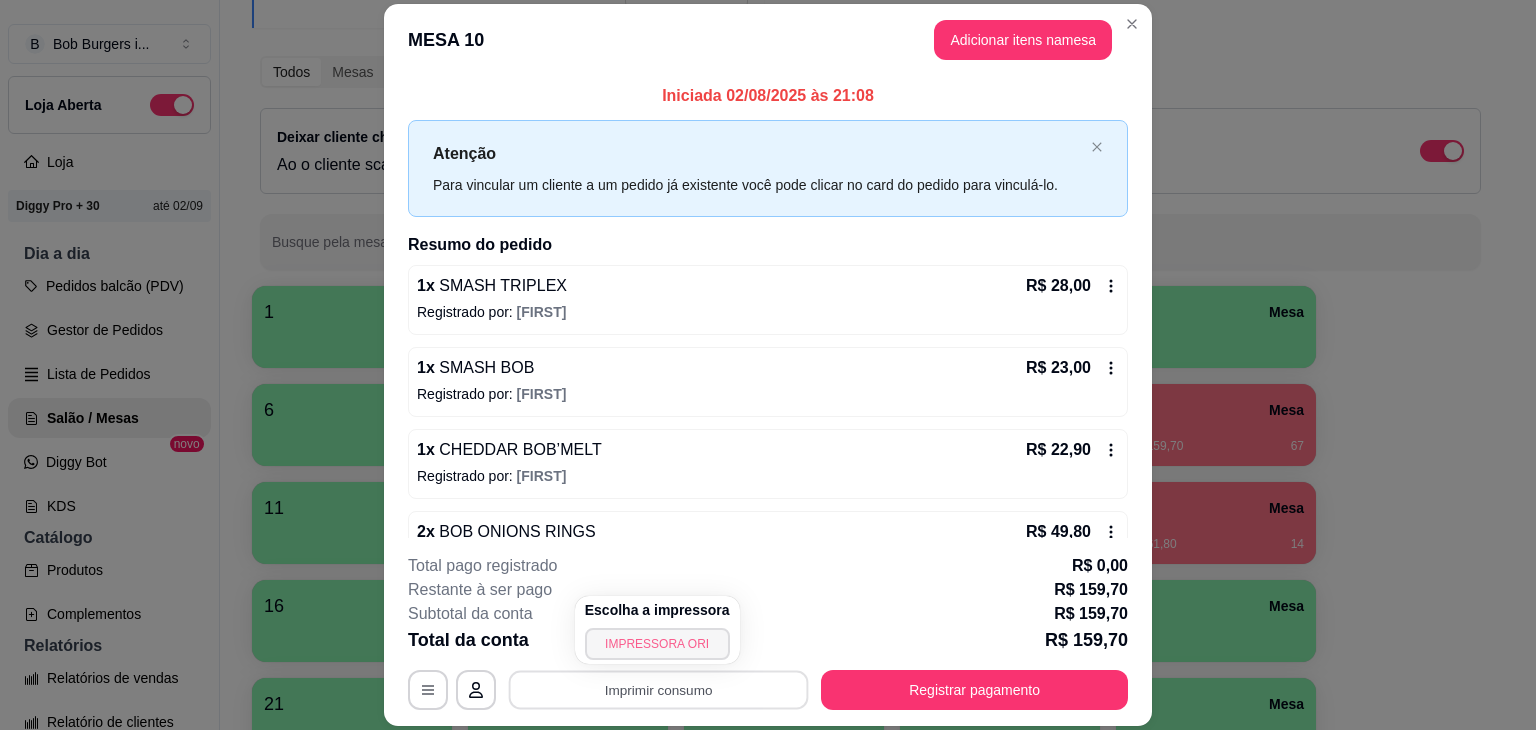 click on "IMPRESSORA ORI" at bounding box center [657, 644] 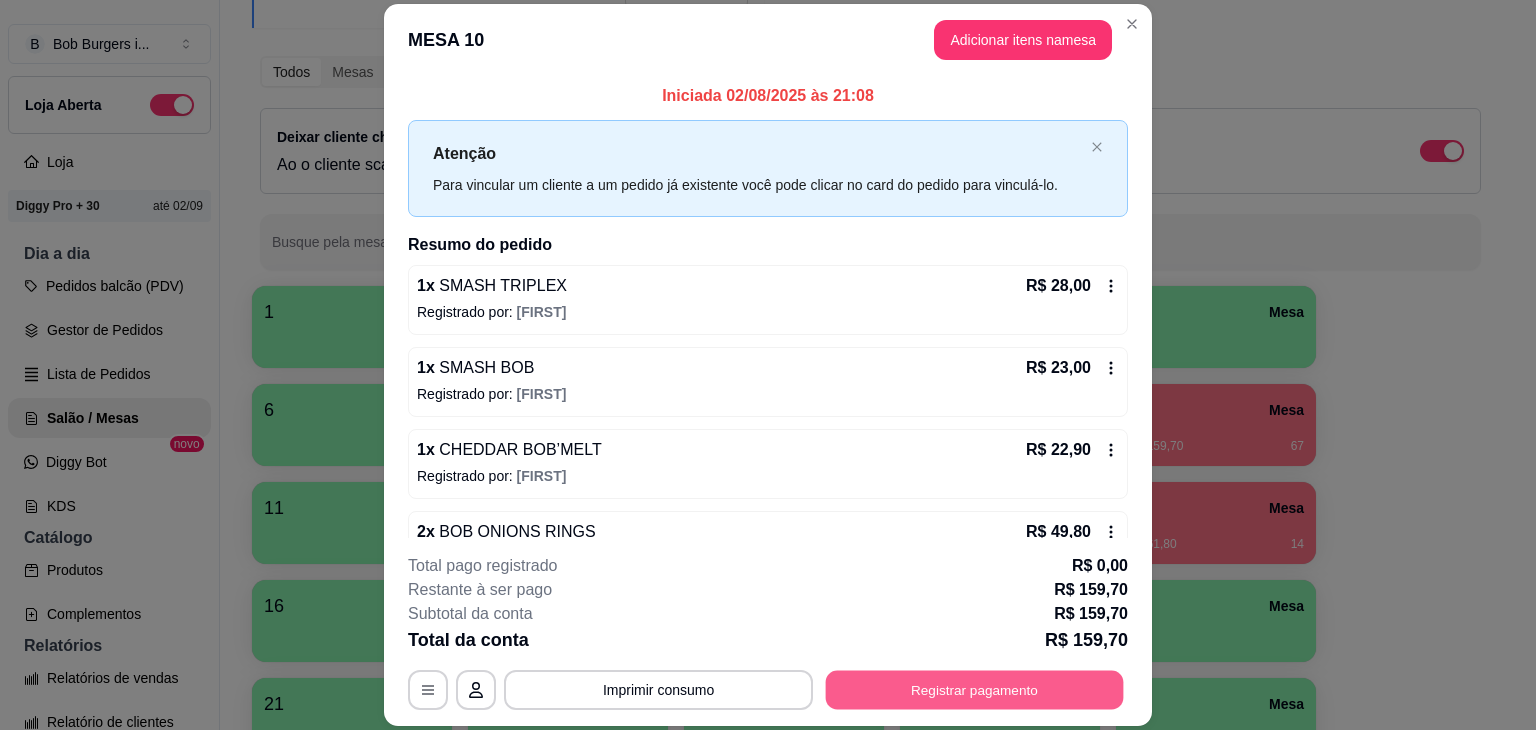 click on "Registrar pagamento" at bounding box center (975, 690) 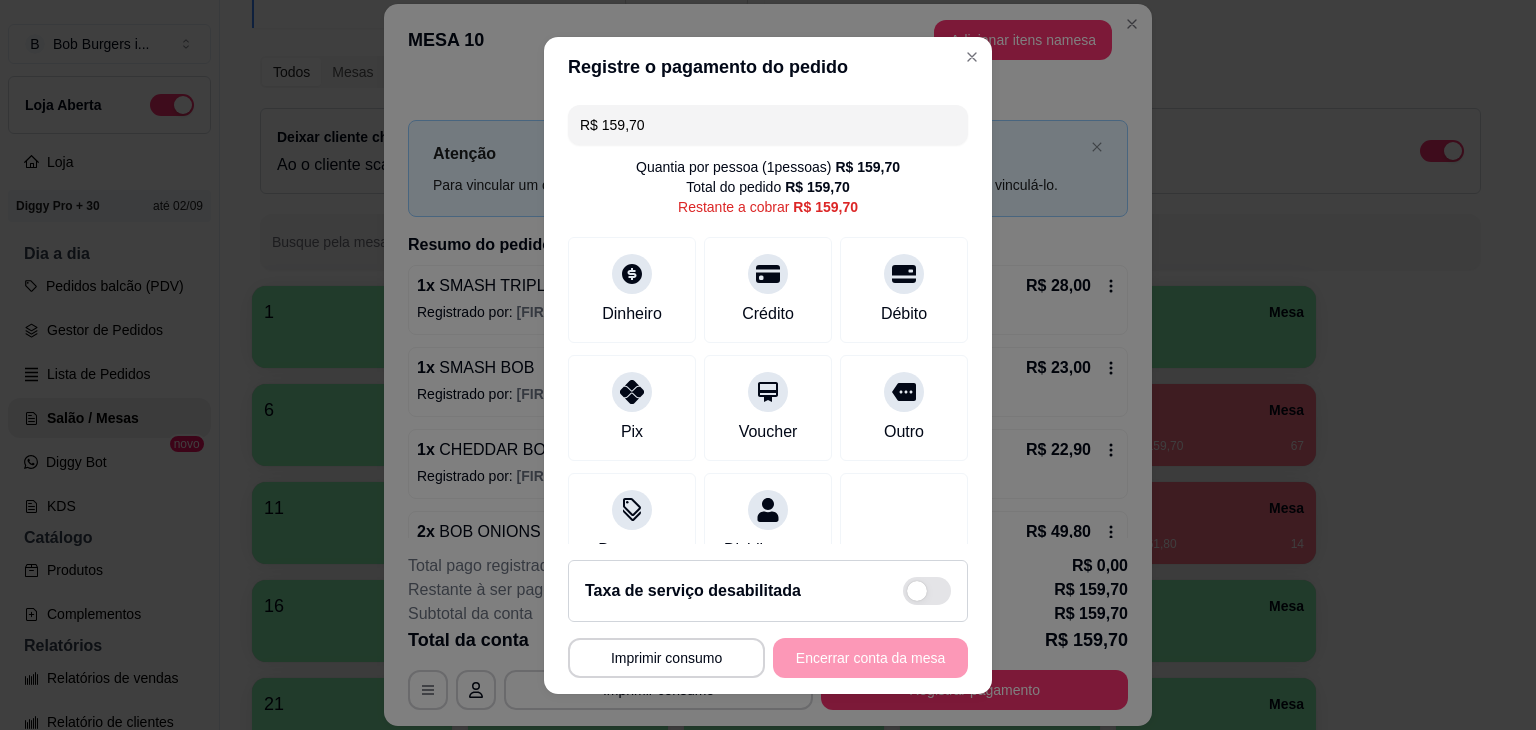 click on "R$ 159,70" at bounding box center [768, 125] 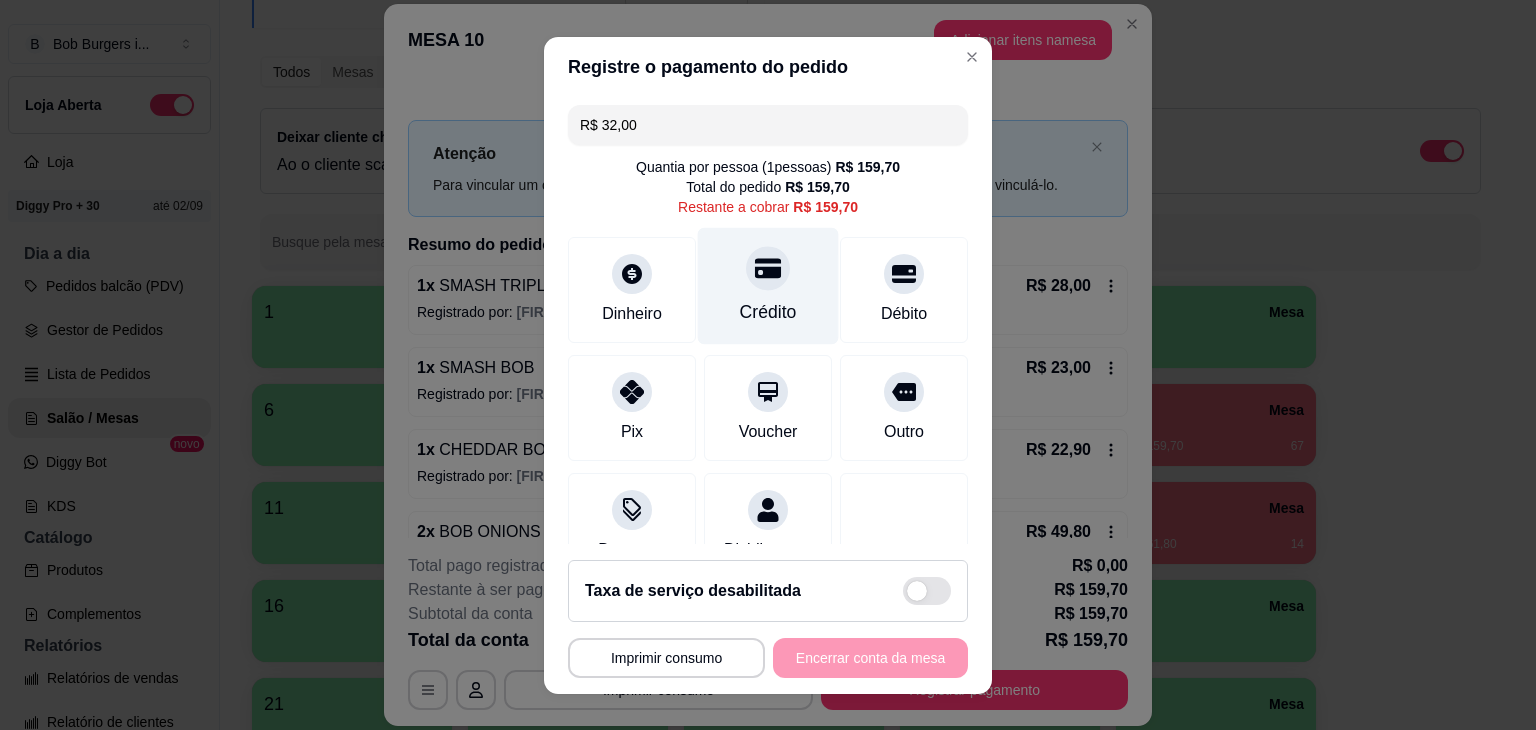 click on "Crédito" at bounding box center [768, 285] 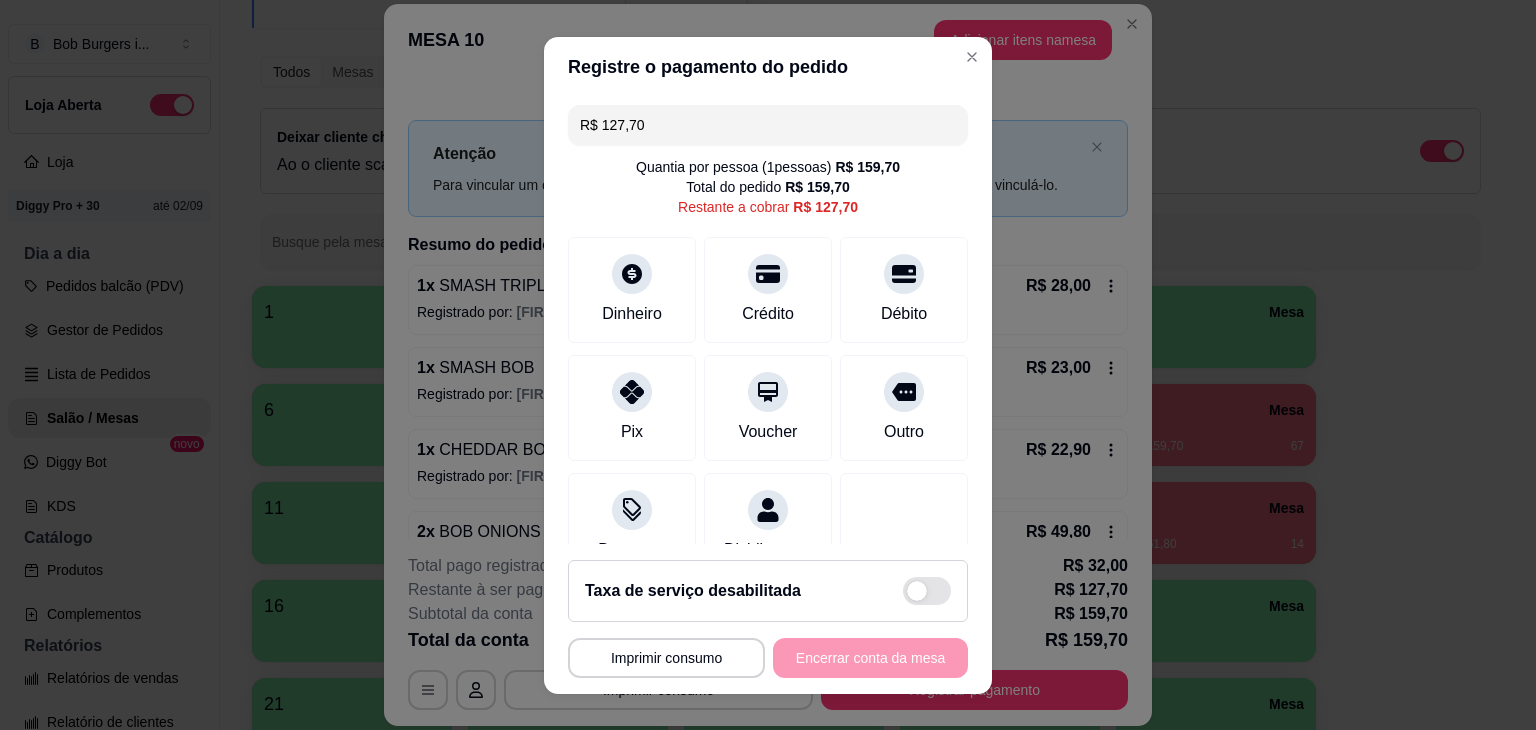 click on "R$ 127,70" at bounding box center [768, 125] 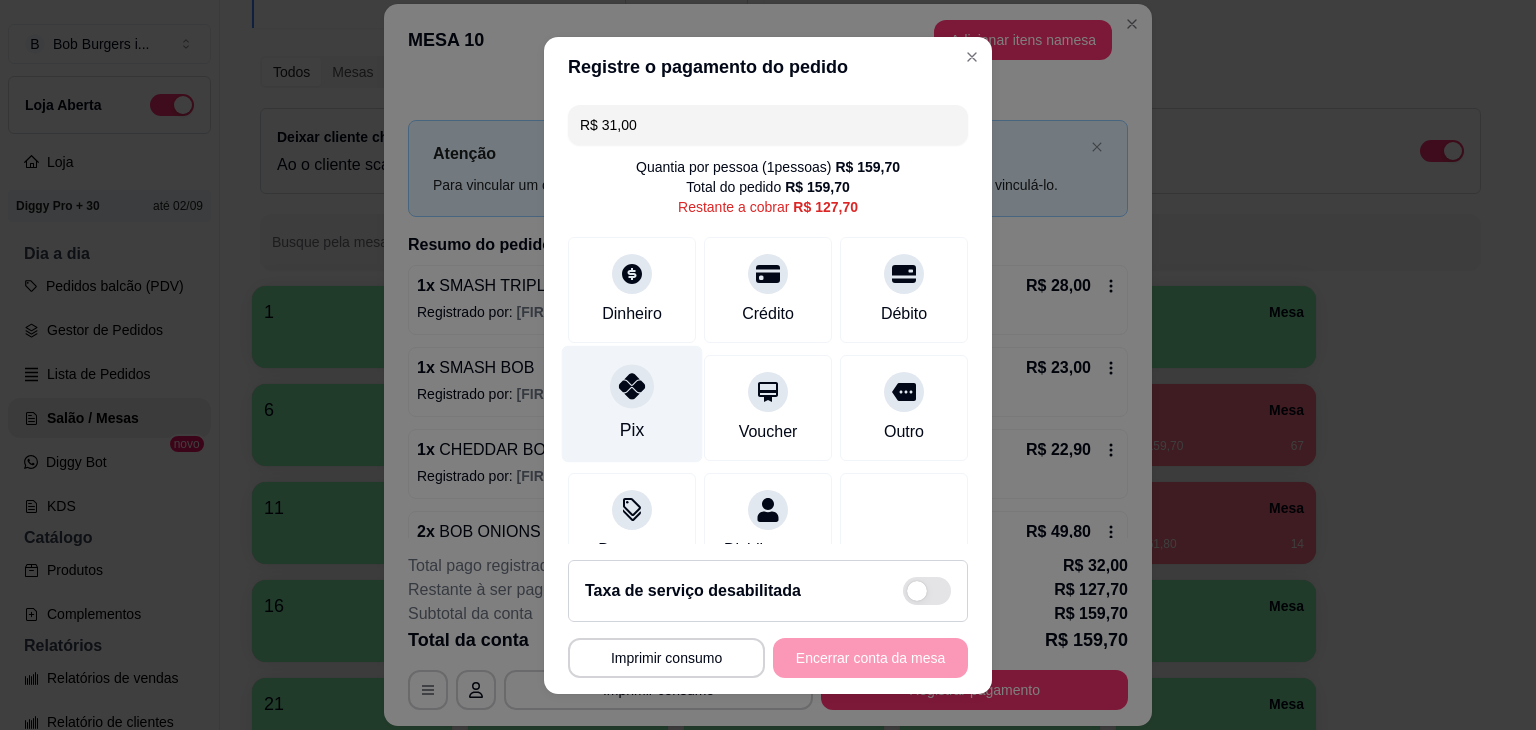 click on "Pix" at bounding box center (632, 403) 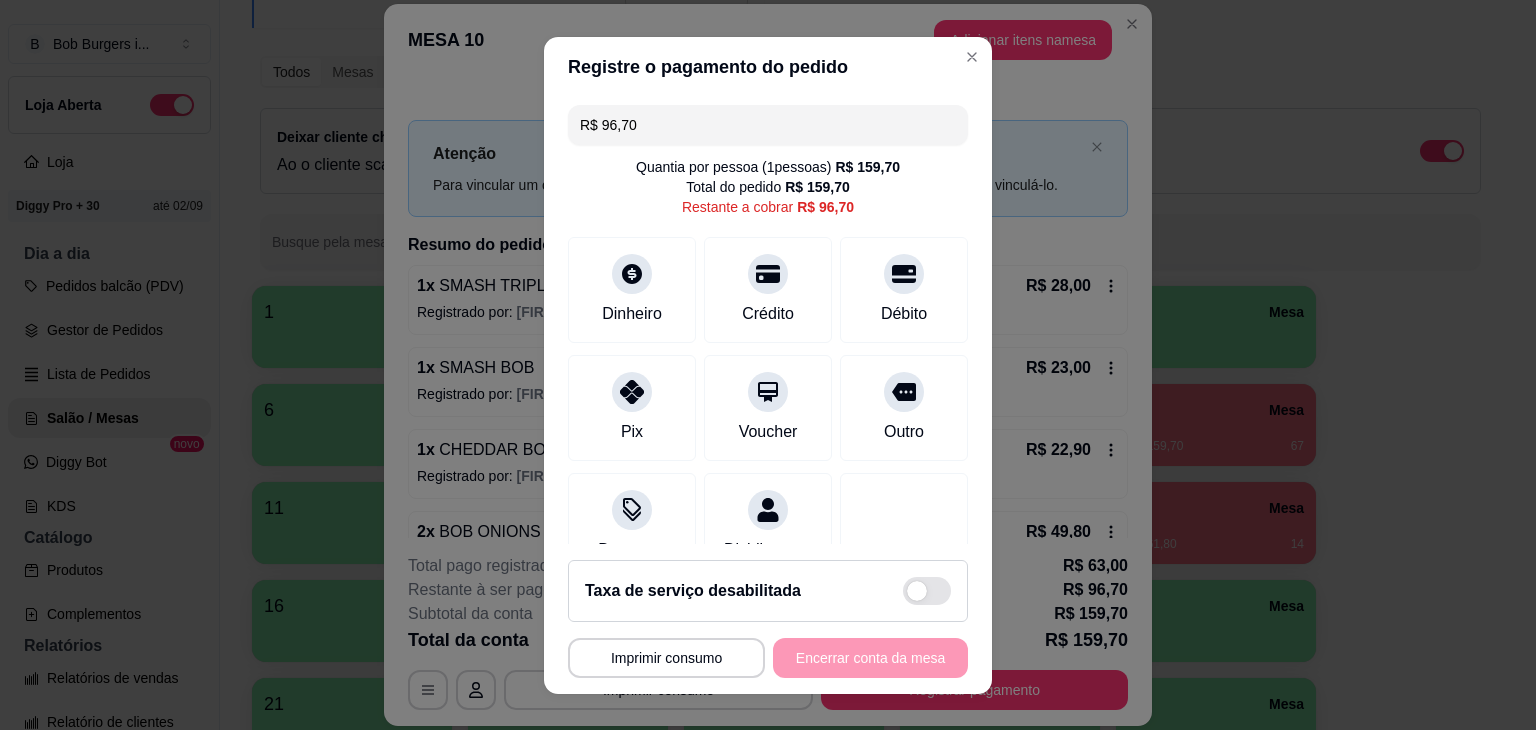 click on "R$ 96,70" at bounding box center (768, 125) 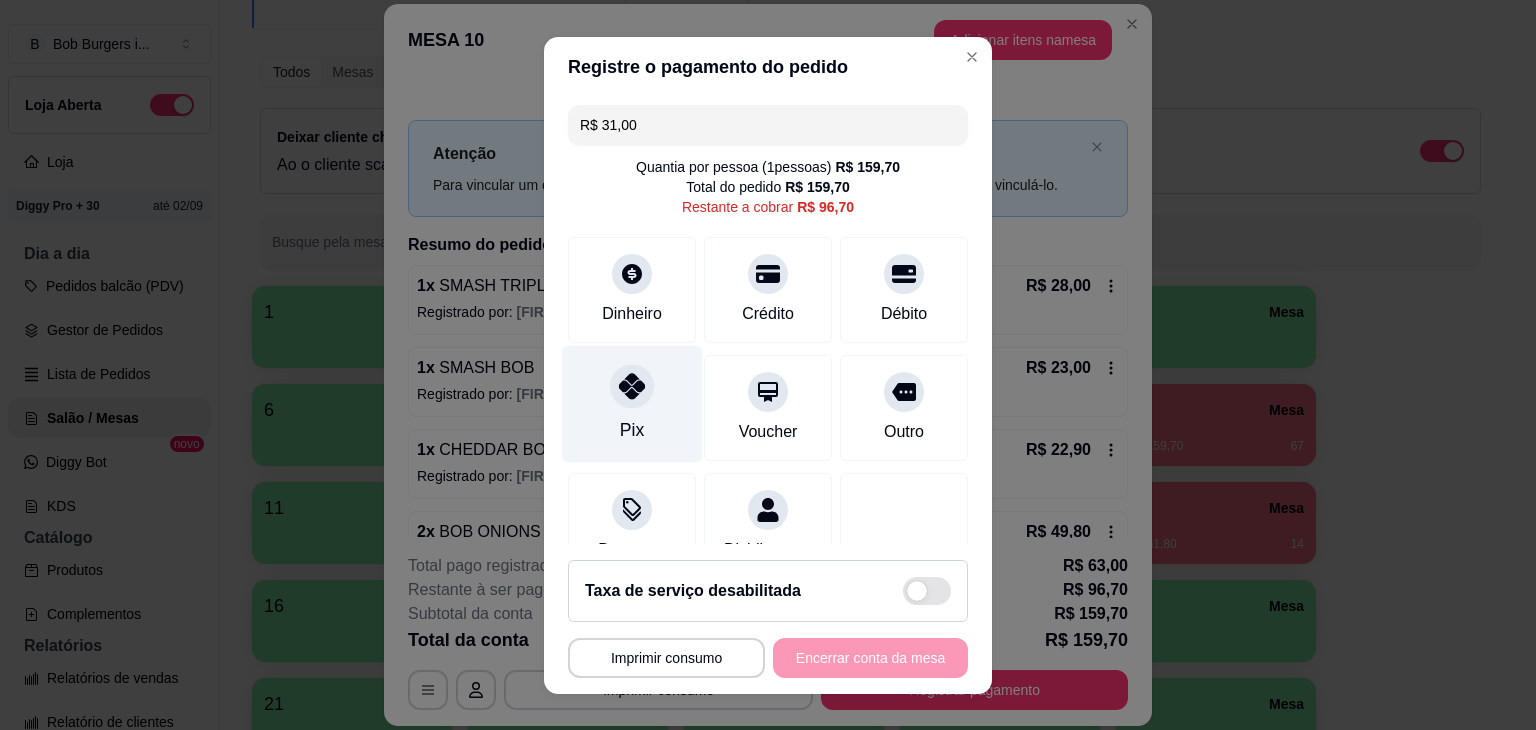 click at bounding box center [632, 386] 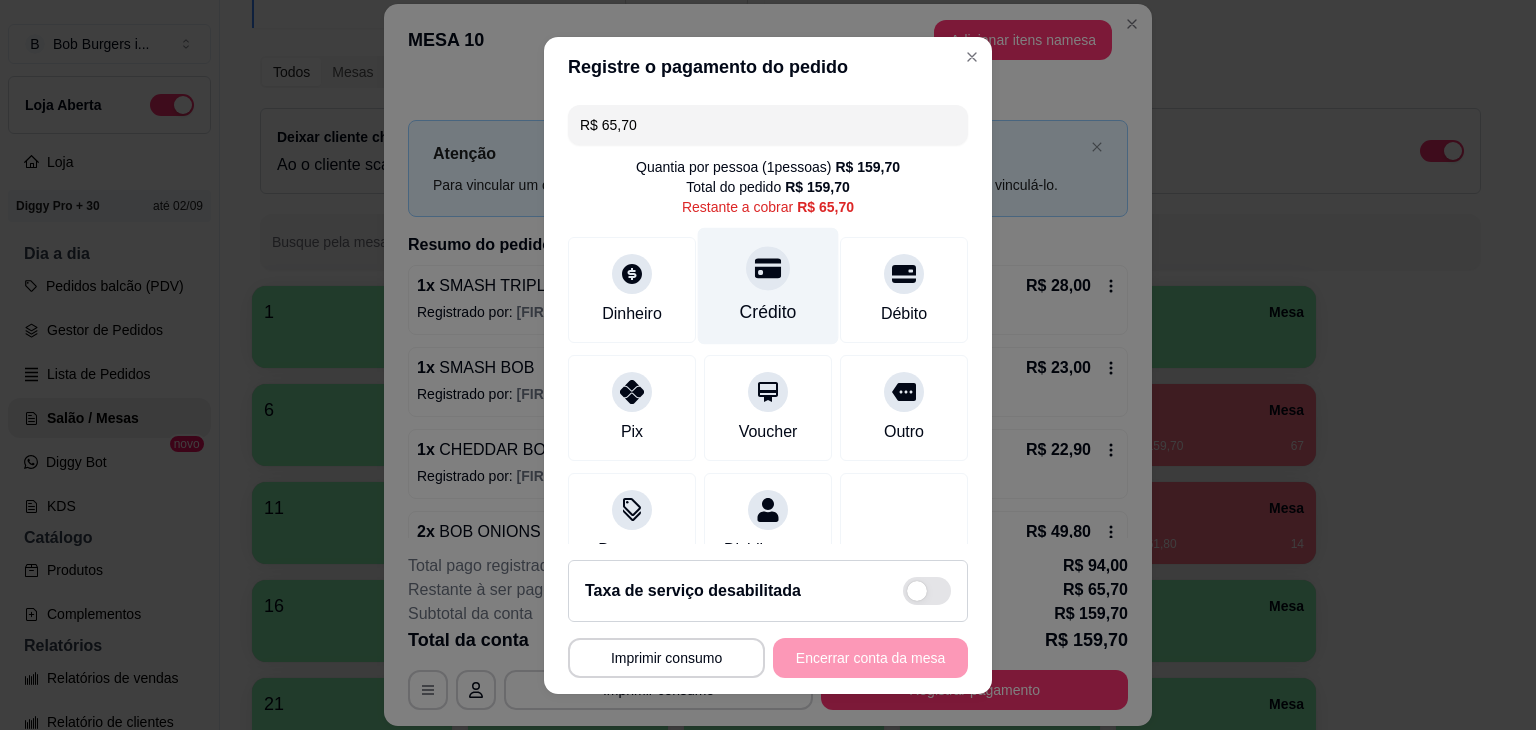 click on "Crédito" at bounding box center [768, 285] 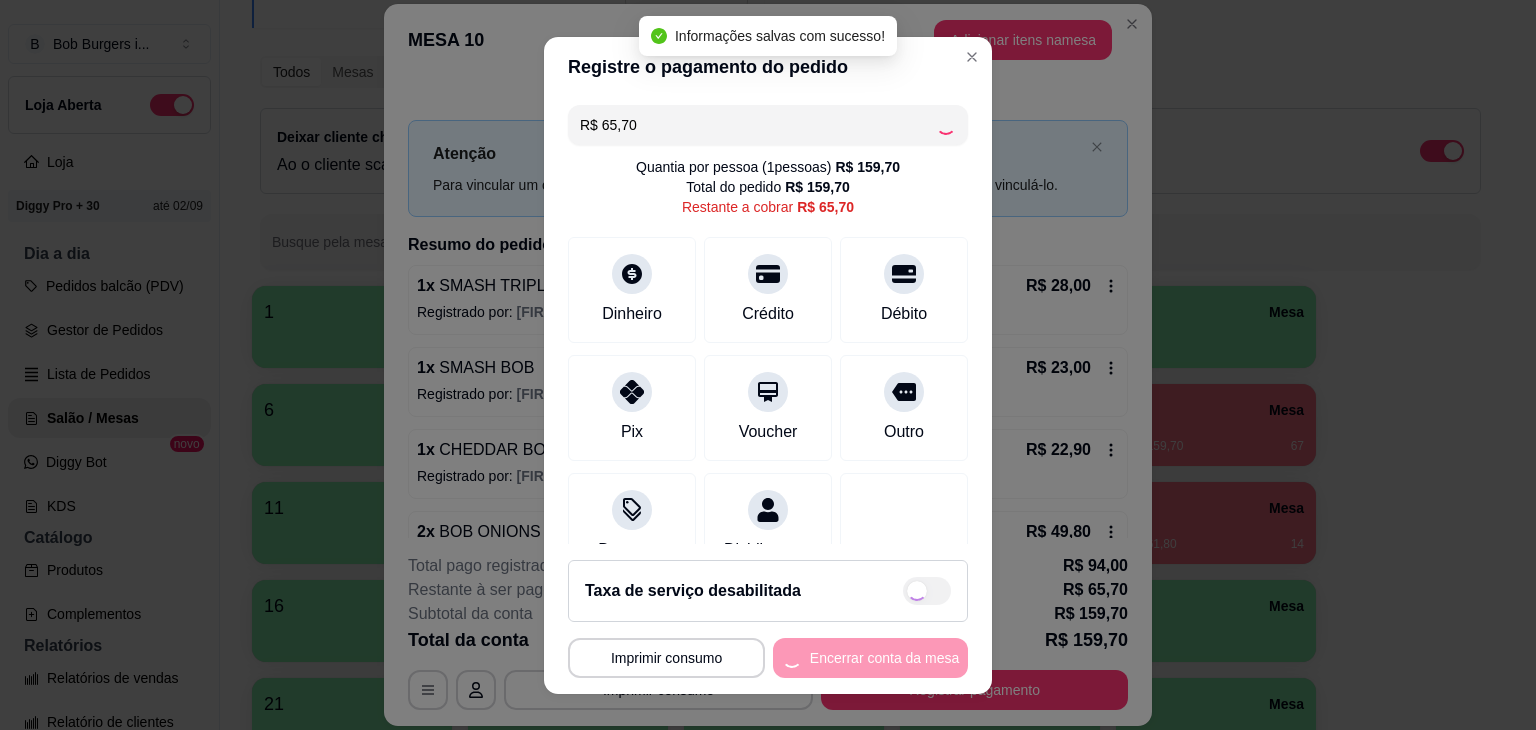type on "R$ 0,00" 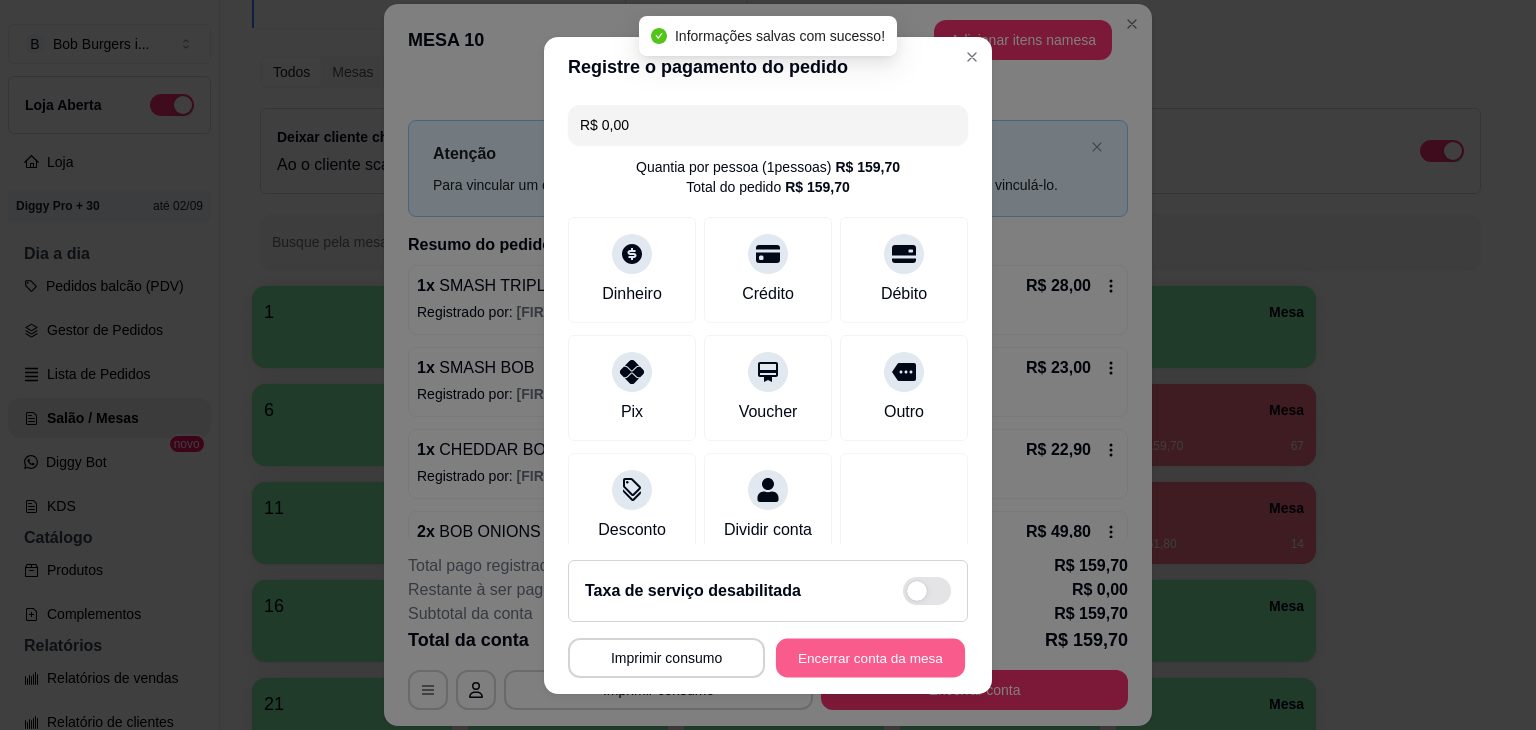 click on "Encerrar conta da mesa" at bounding box center (870, 657) 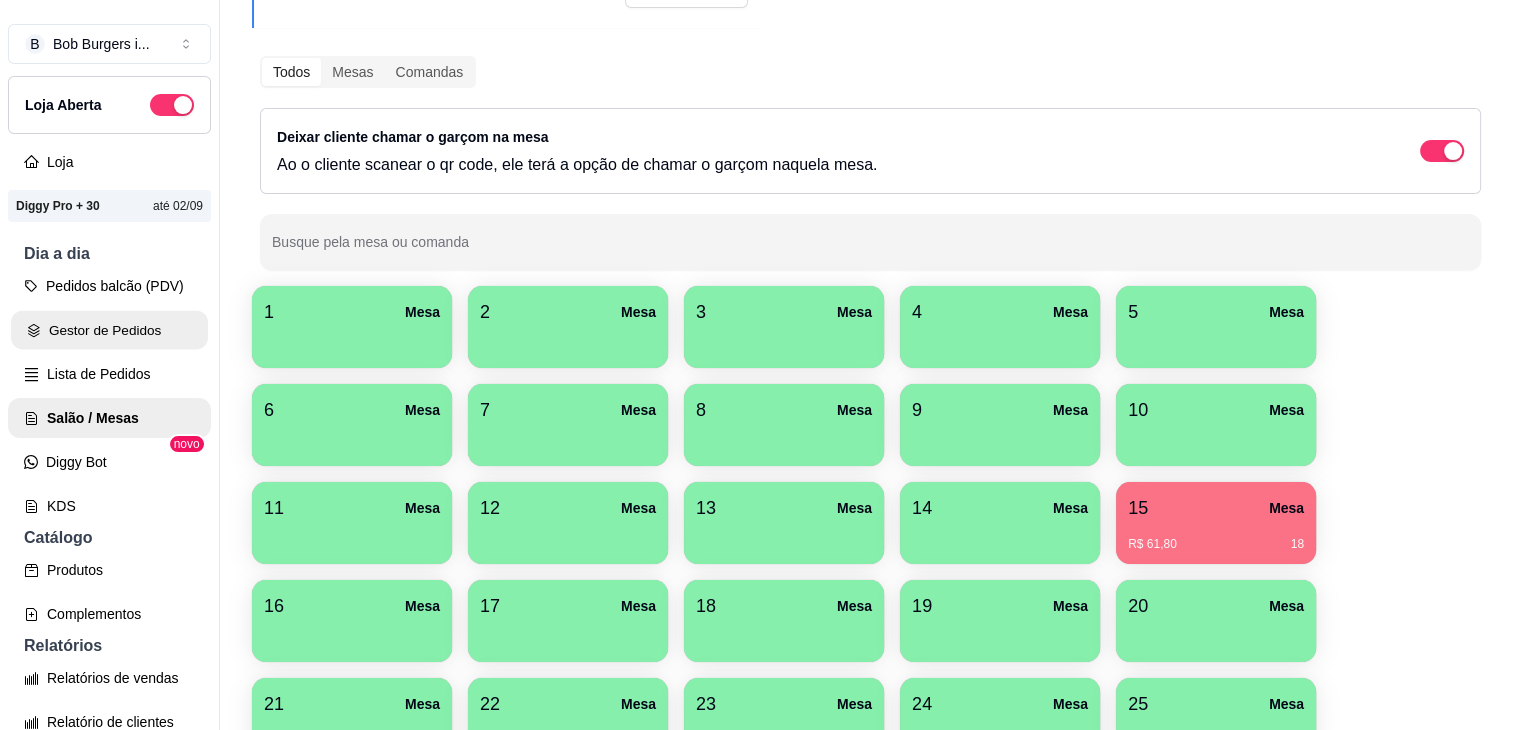 click on "Gestor de Pedidos" at bounding box center (109, 330) 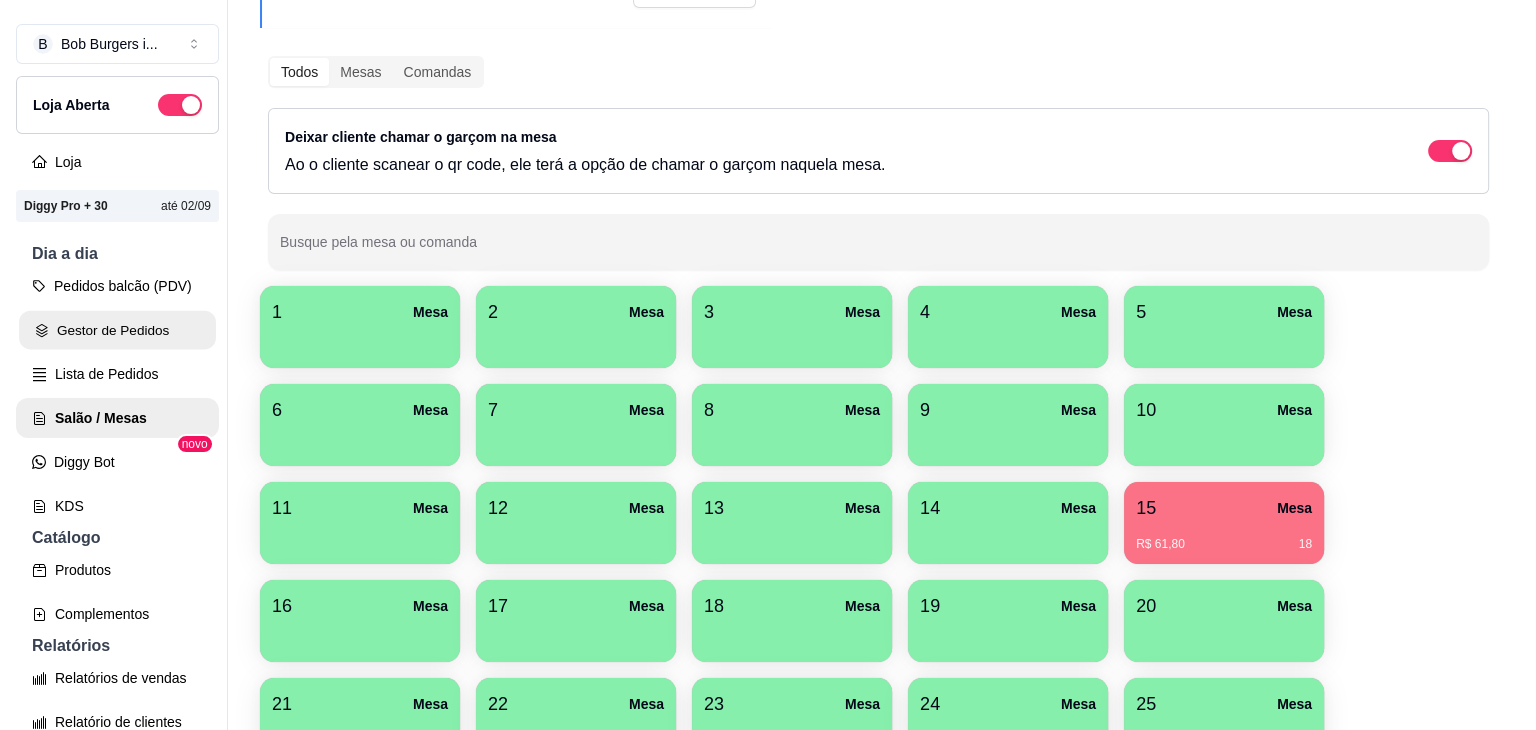 scroll, scrollTop: 0, scrollLeft: 0, axis: both 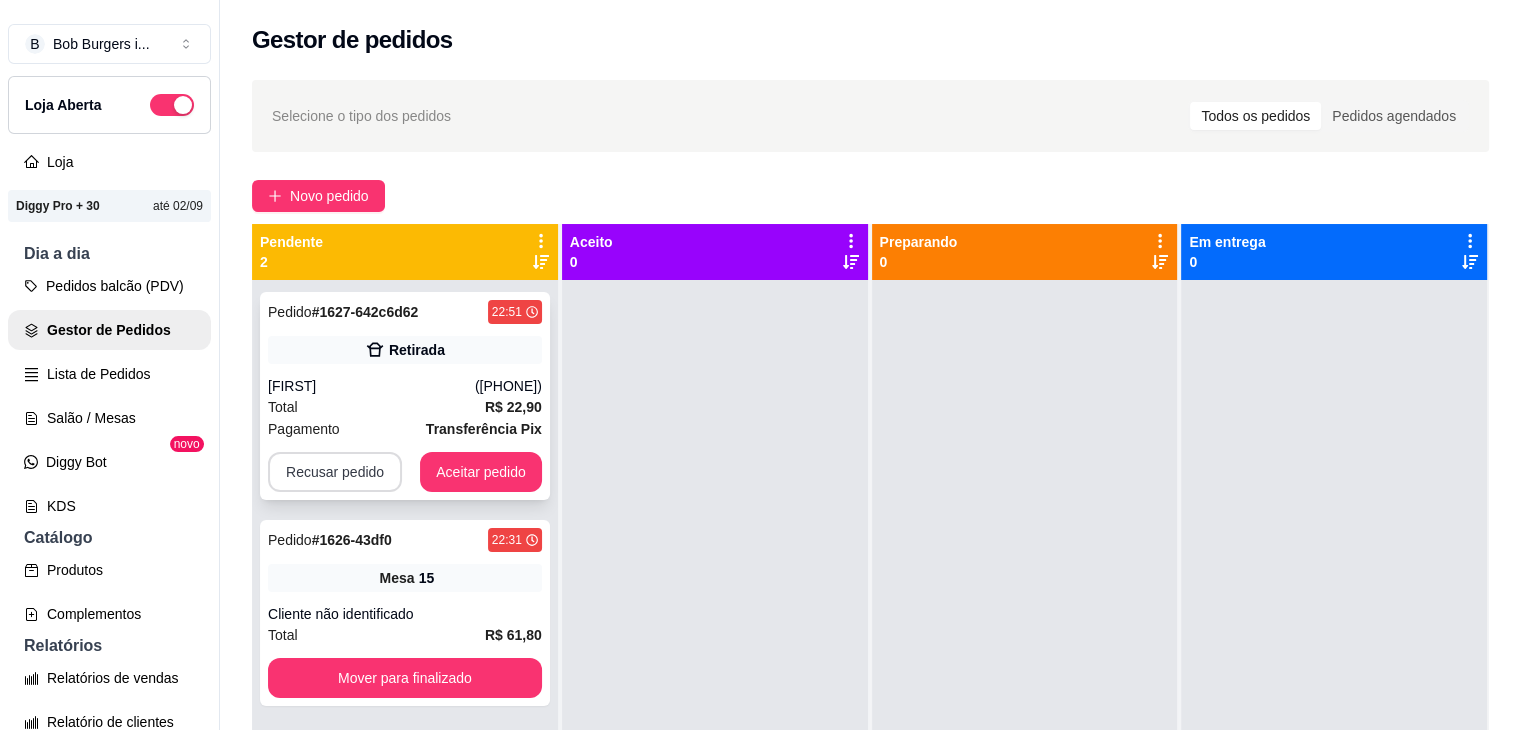 click on "Recusar pedido" at bounding box center [335, 472] 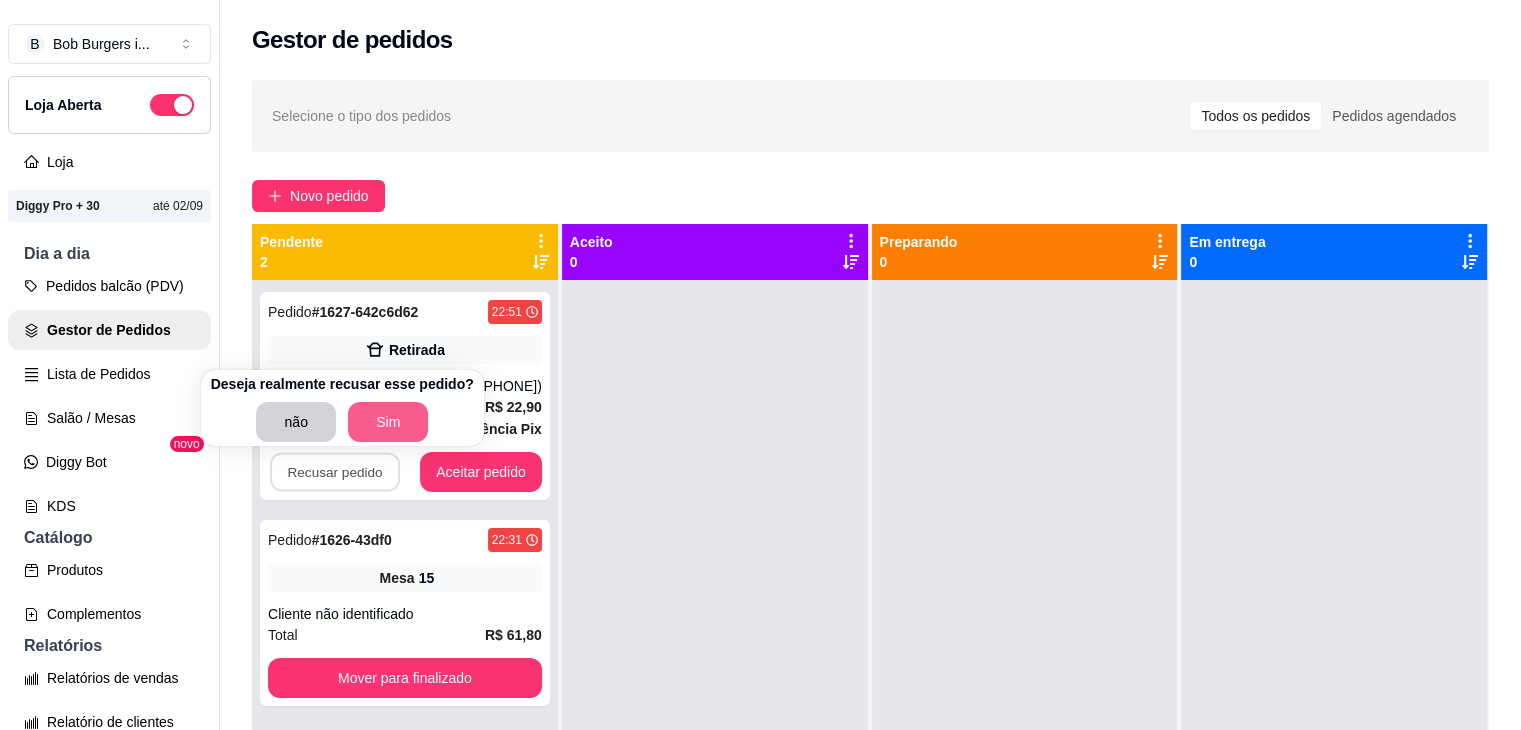 click on "Sim" at bounding box center [388, 422] 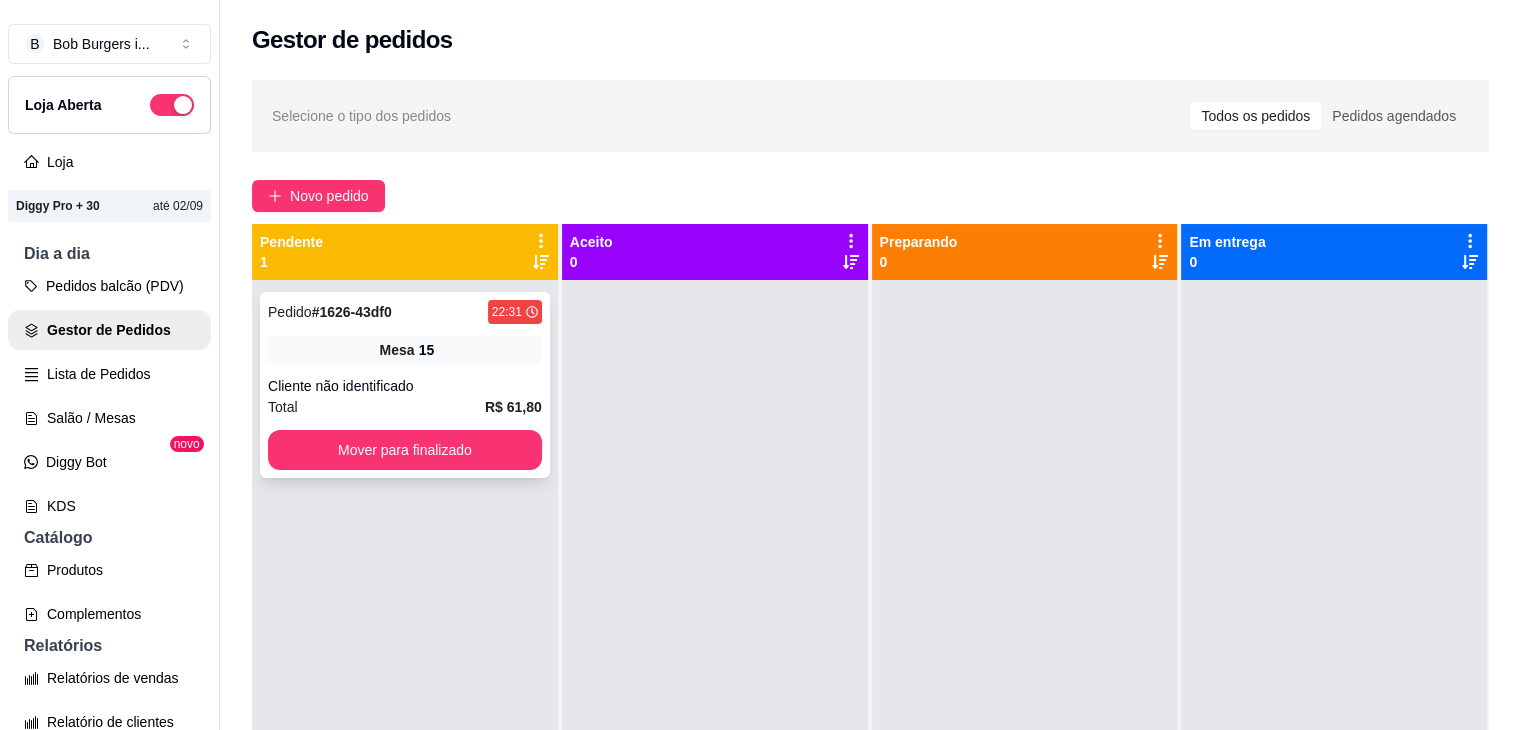 click on "Mesa 15" at bounding box center (405, 350) 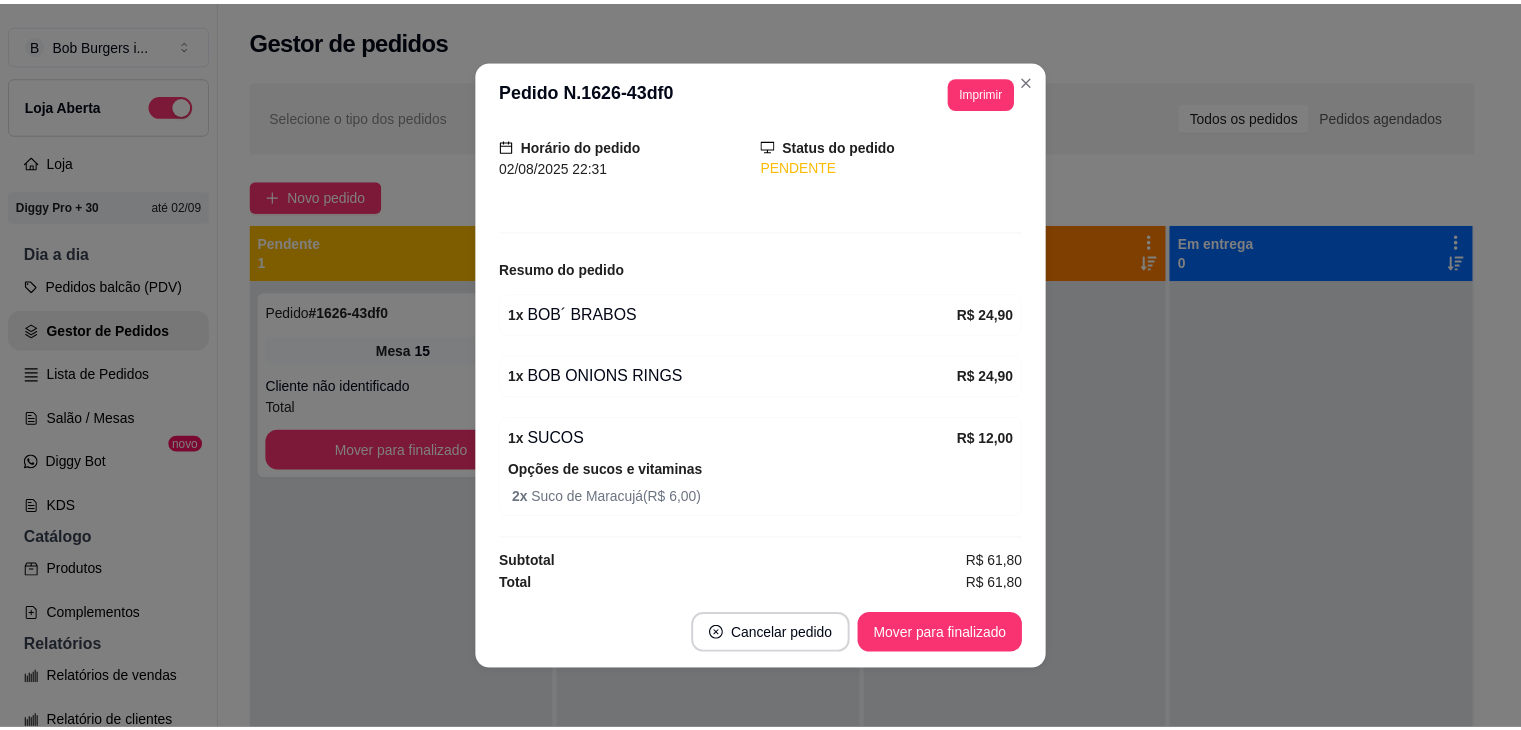 scroll, scrollTop: 131, scrollLeft: 0, axis: vertical 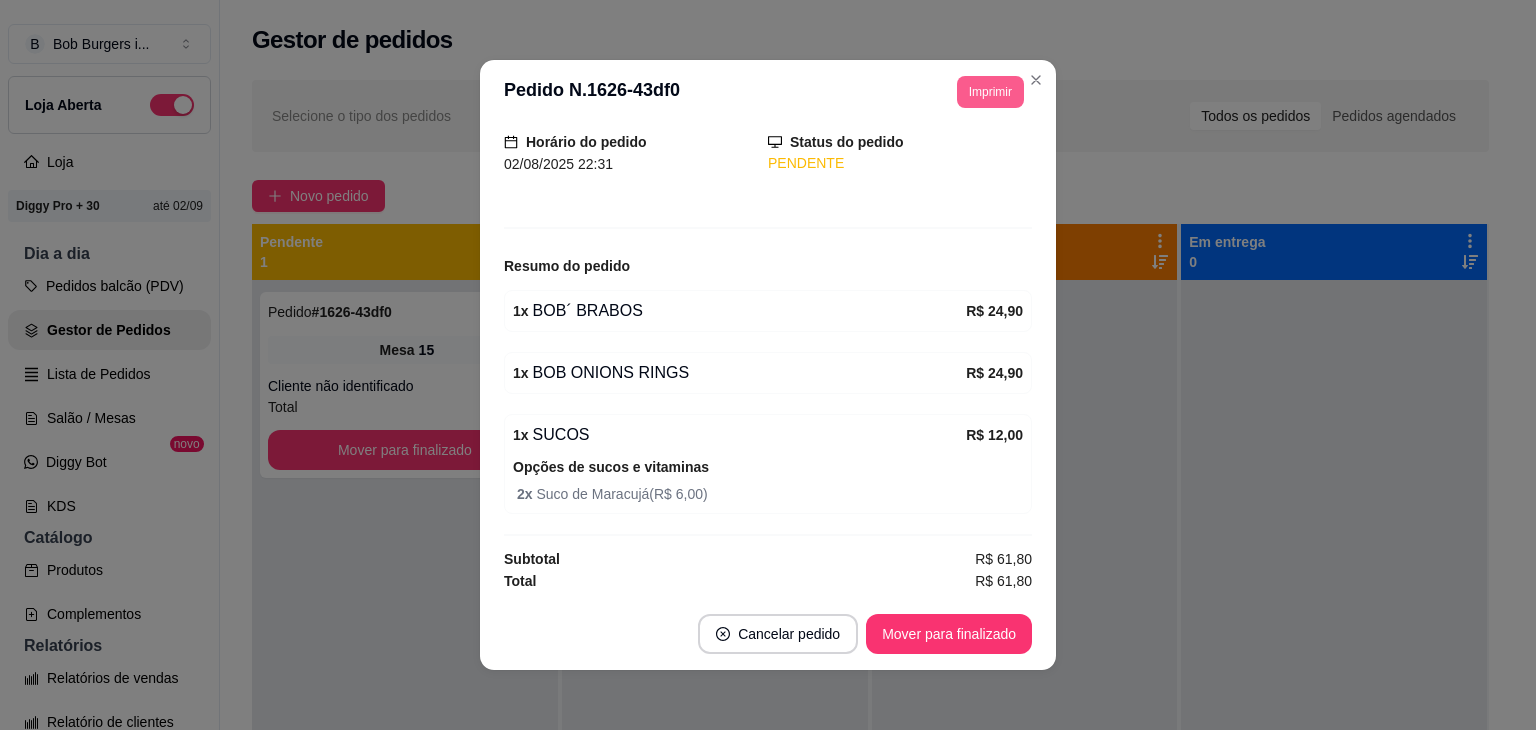 click on "Imprimir" at bounding box center (990, 92) 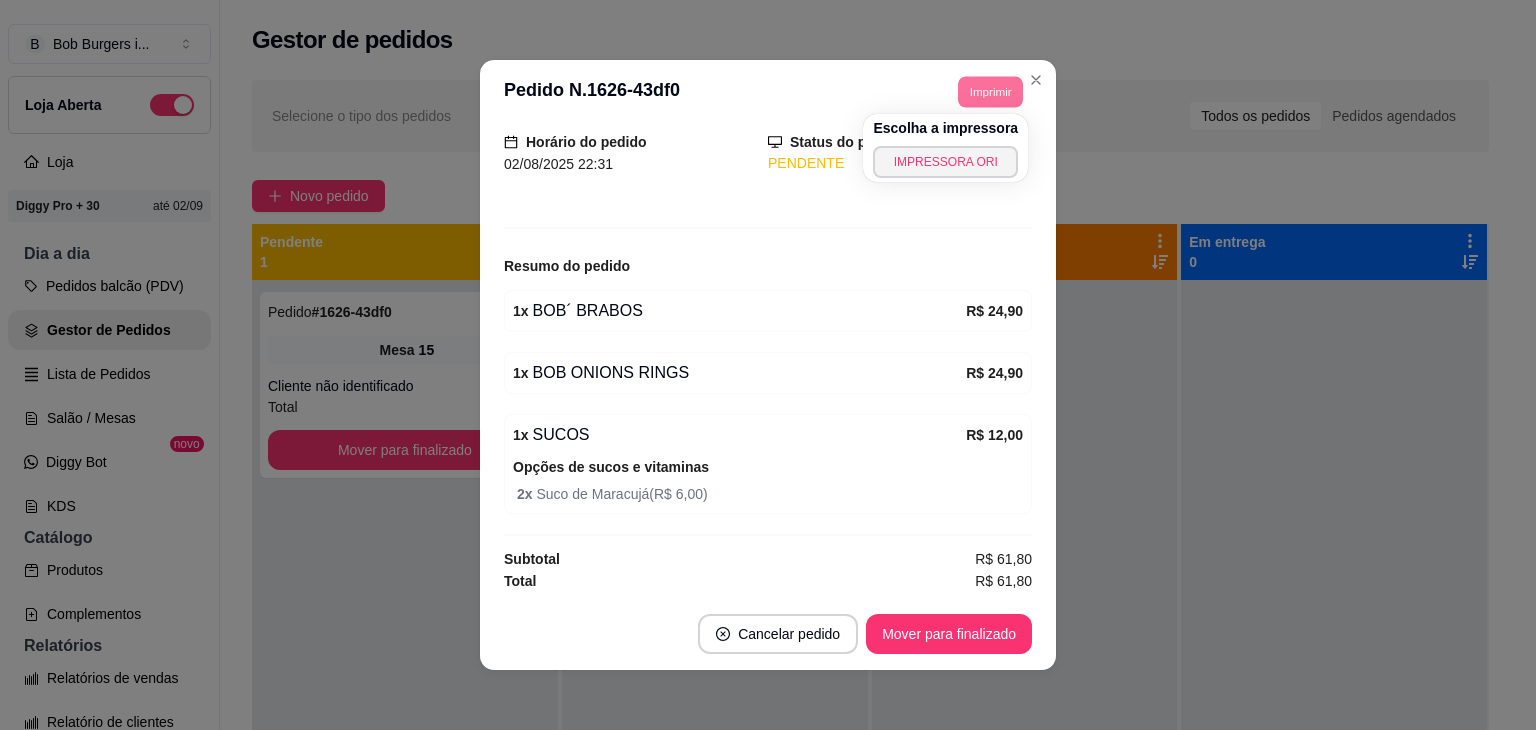 click on "Escolha a impressora IMPRESSORA ORI" at bounding box center [945, 148] 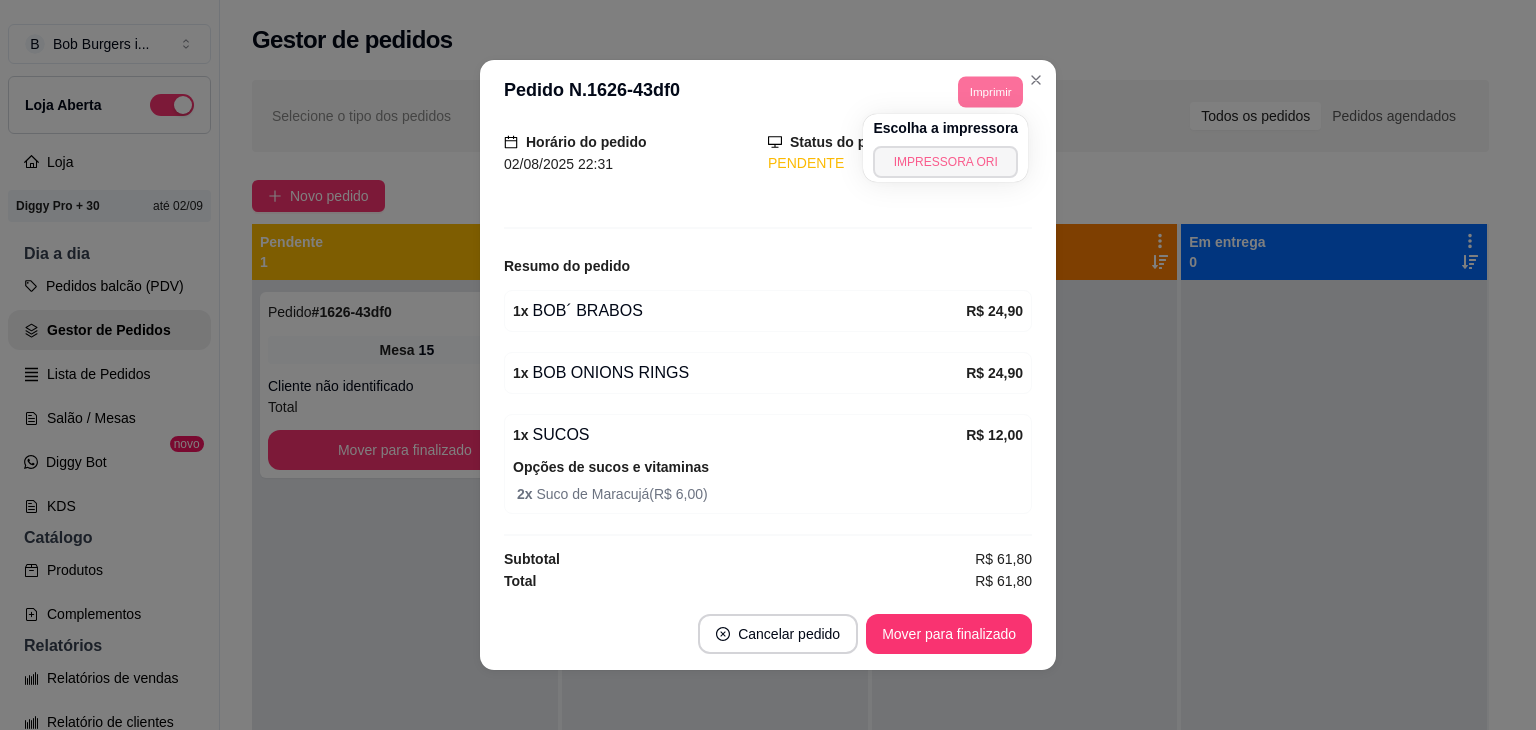 click on "IMPRESSORA ORI" at bounding box center [945, 162] 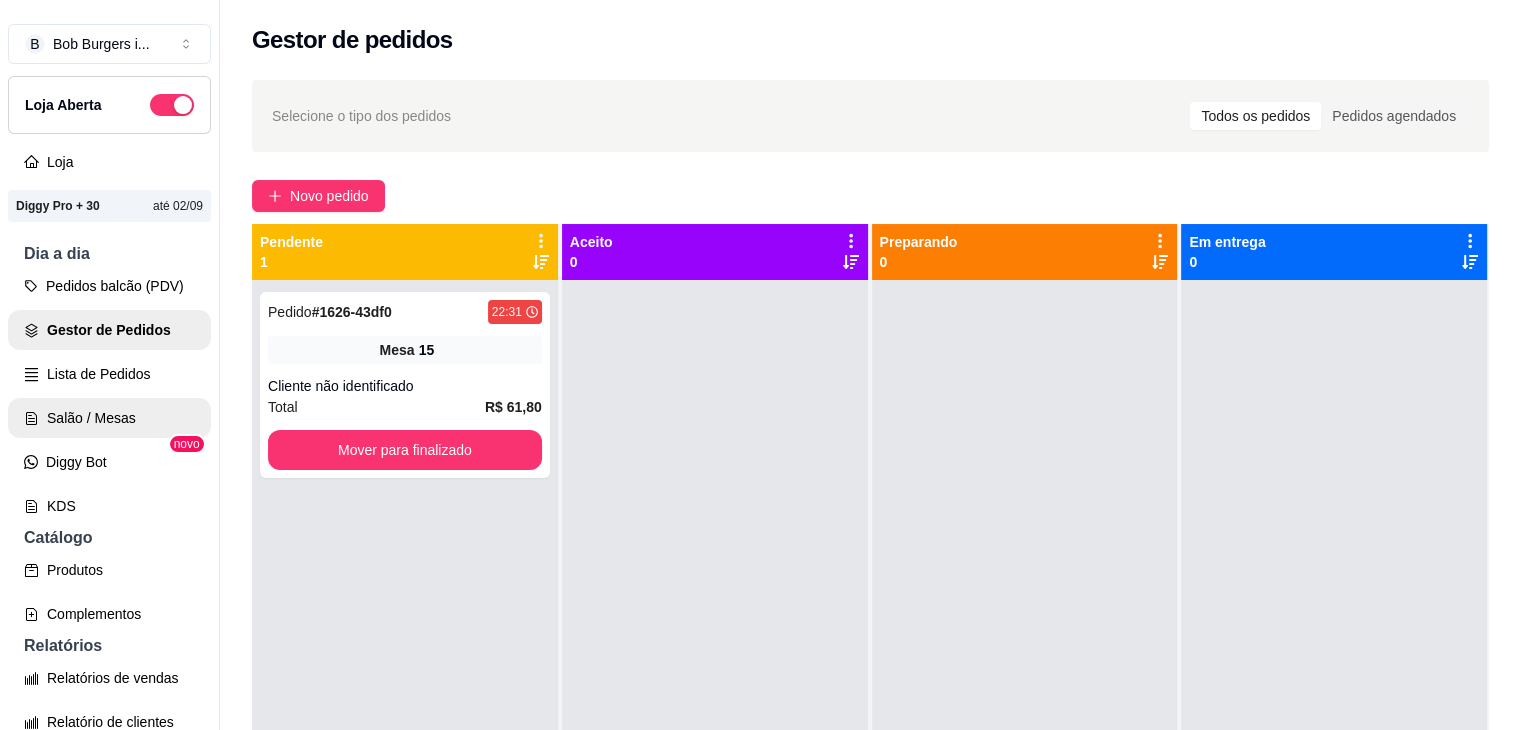 click on "Salão / Mesas" at bounding box center [109, 418] 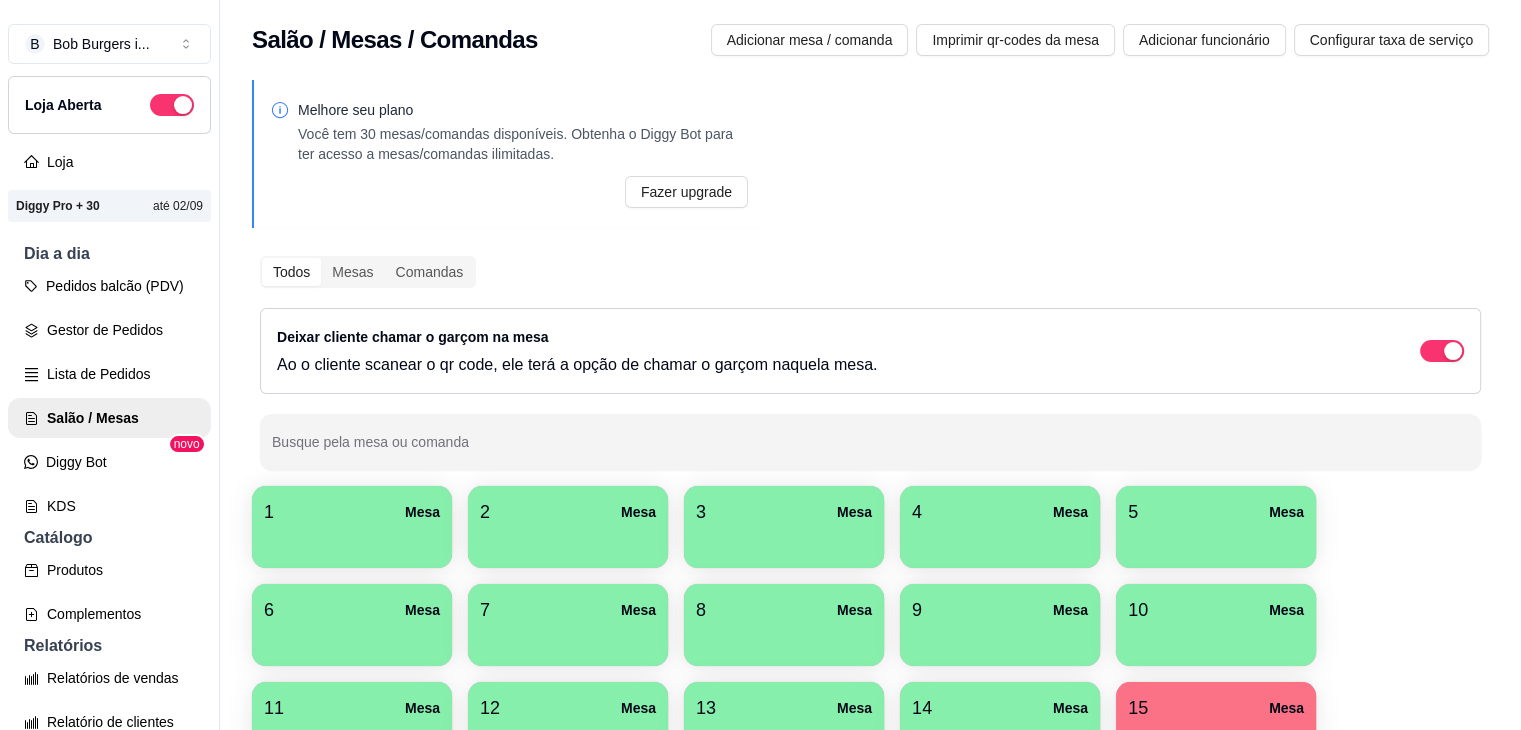 click on "Mesa" at bounding box center [1286, 708] 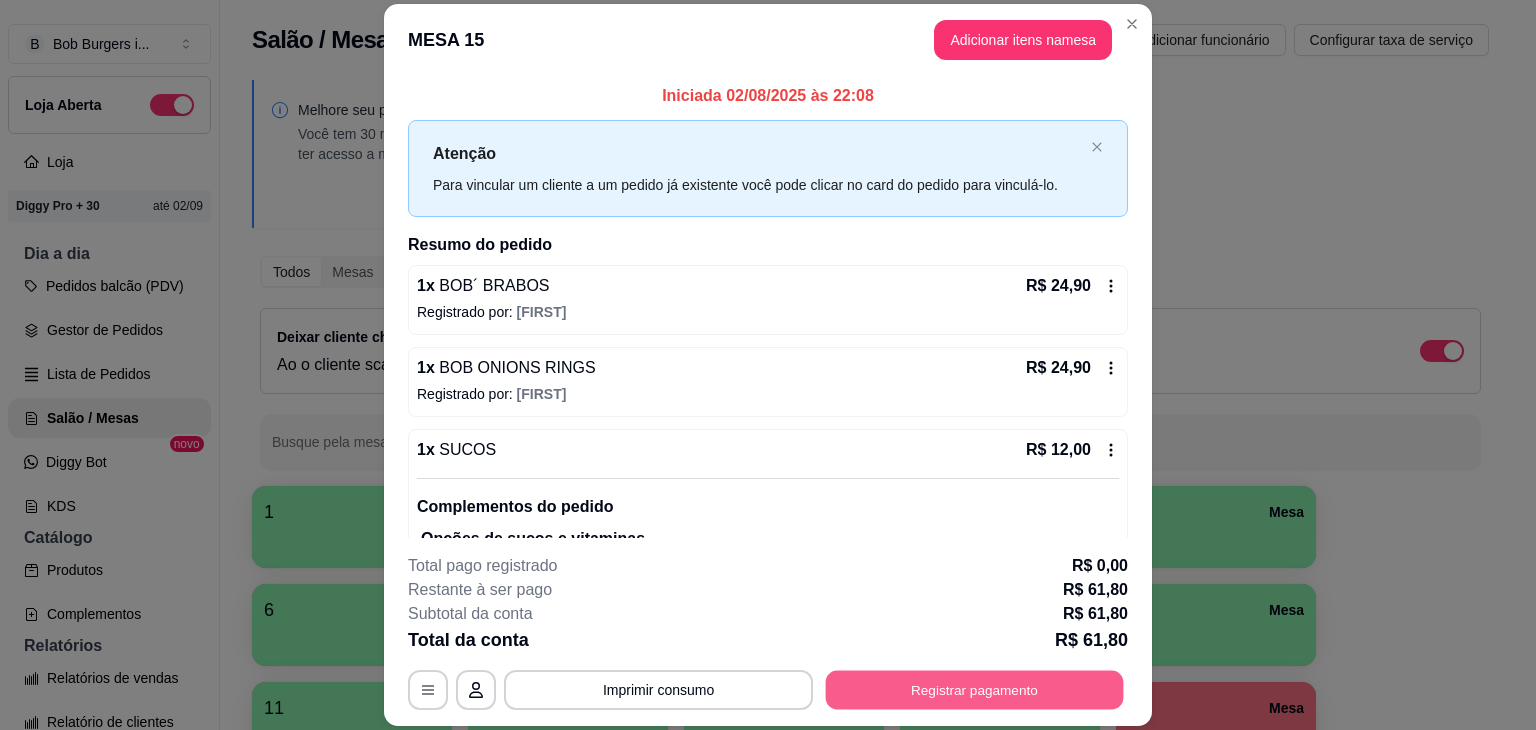 click on "Registrar pagamento" at bounding box center (975, 690) 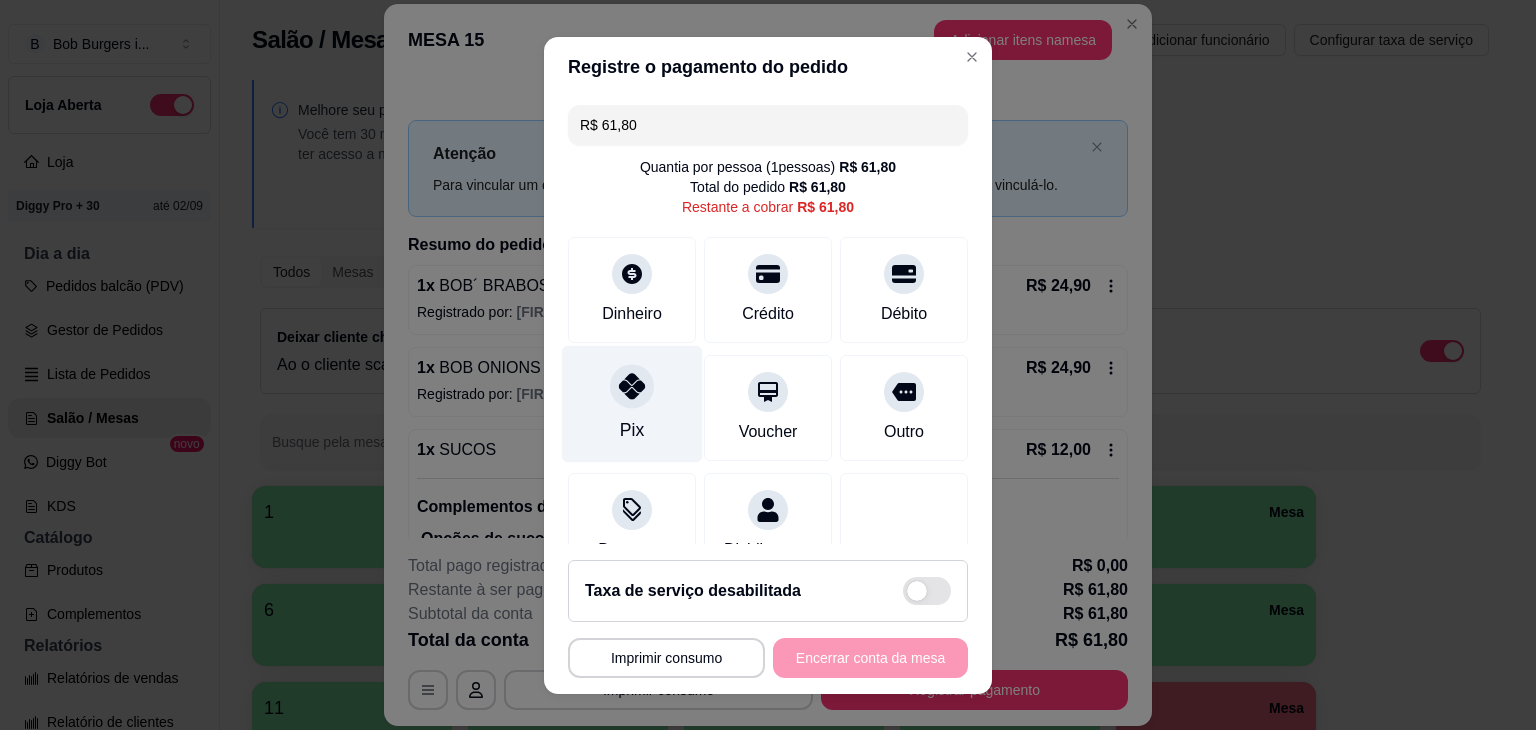 click on "Pix" at bounding box center (632, 403) 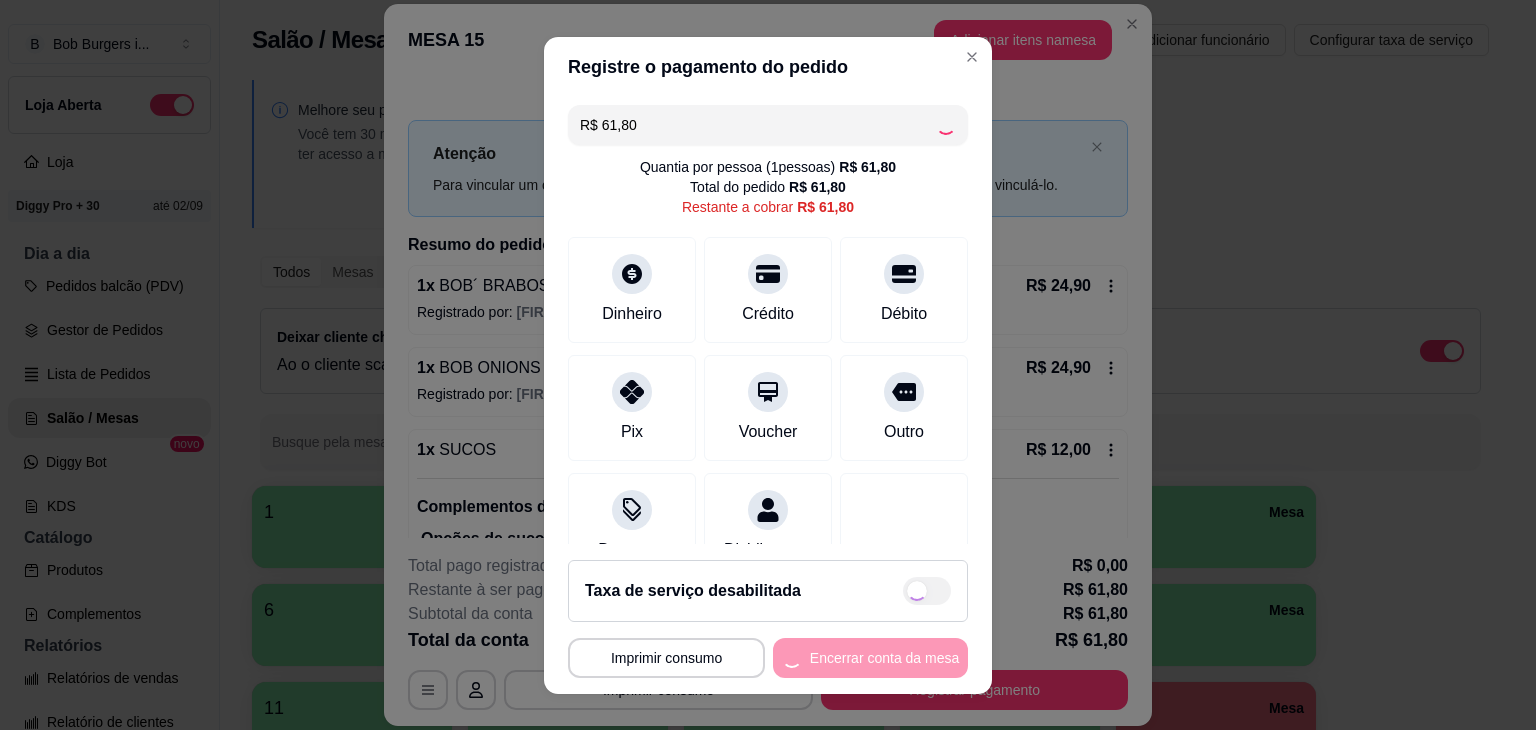 type on "R$ 0,00" 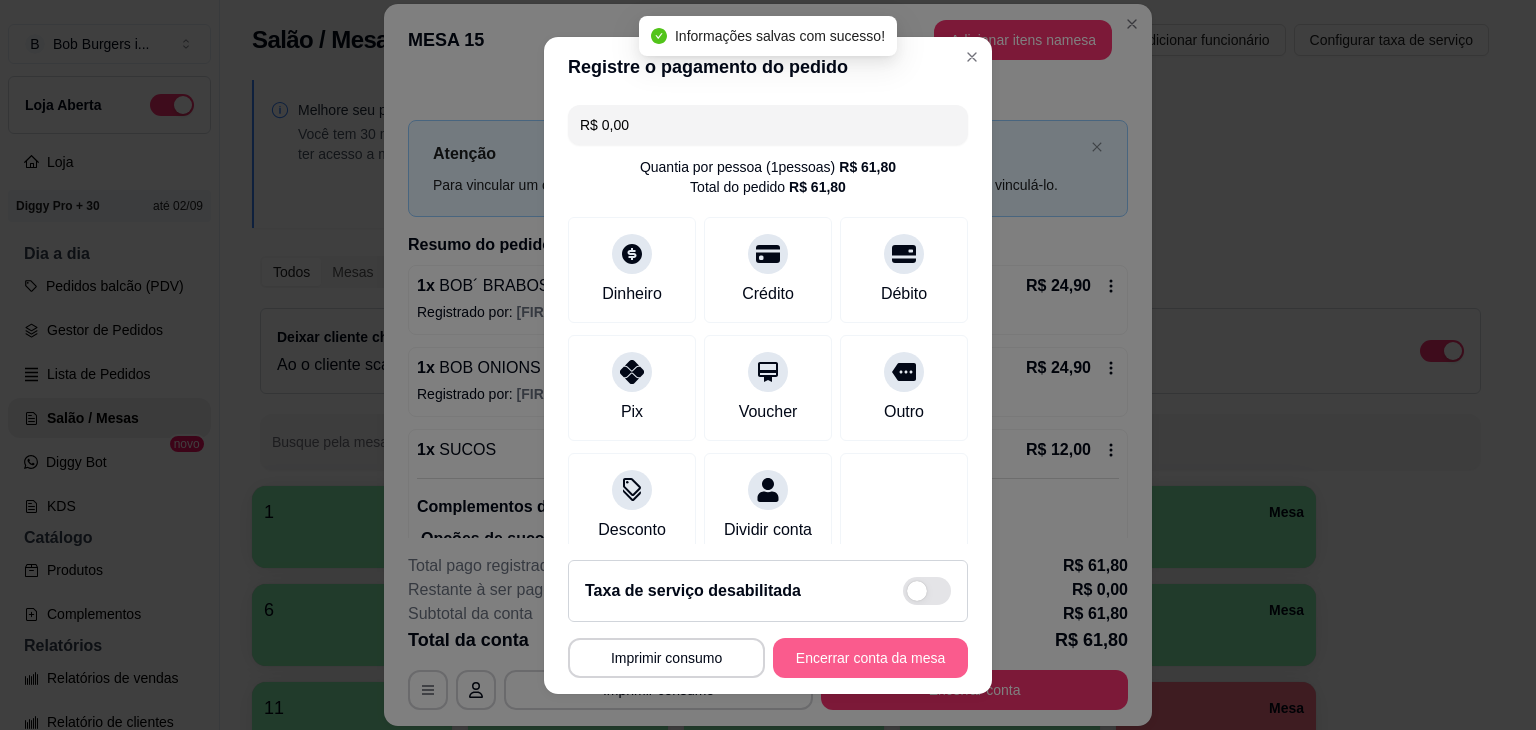 click on "Encerrar conta da mesa" at bounding box center (870, 658) 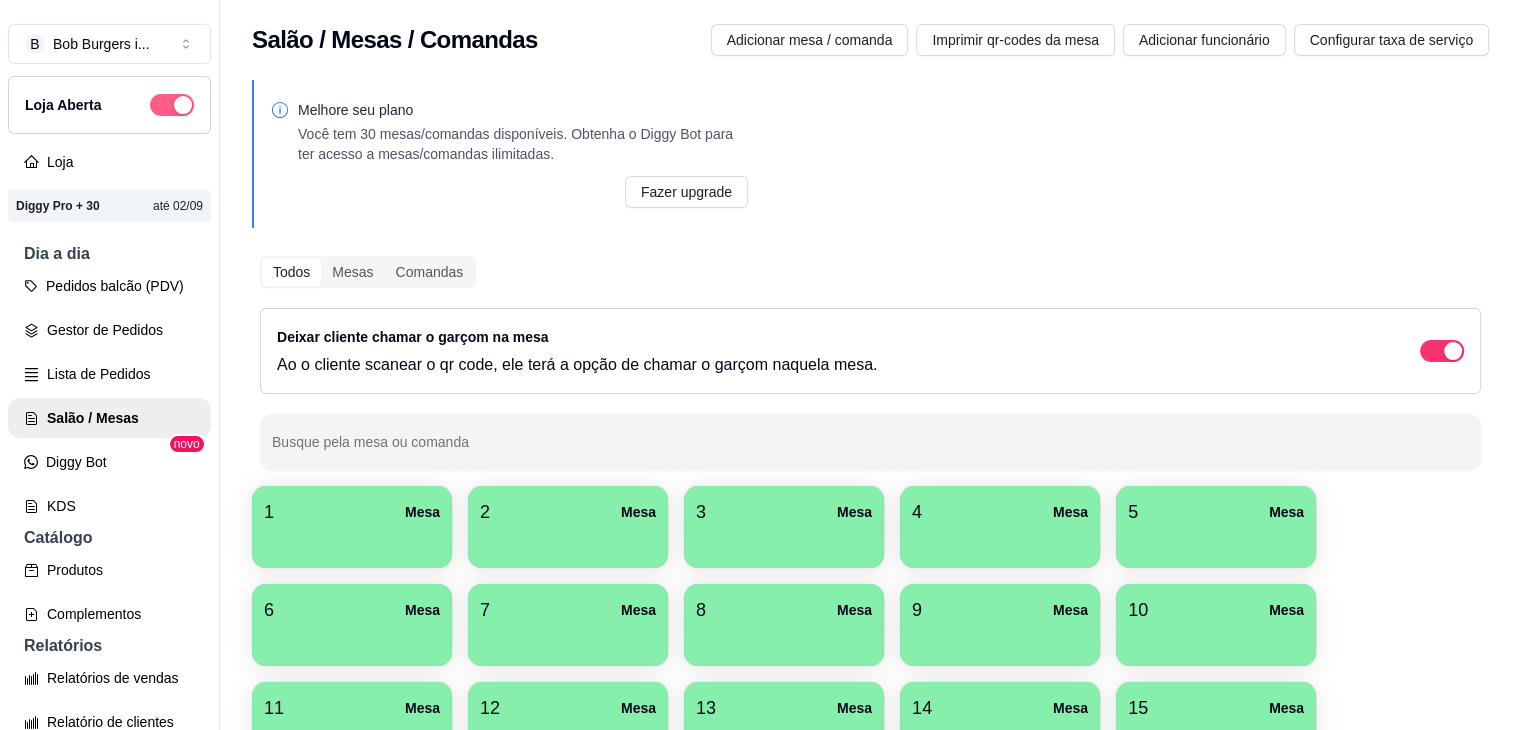 click at bounding box center (183, 105) 